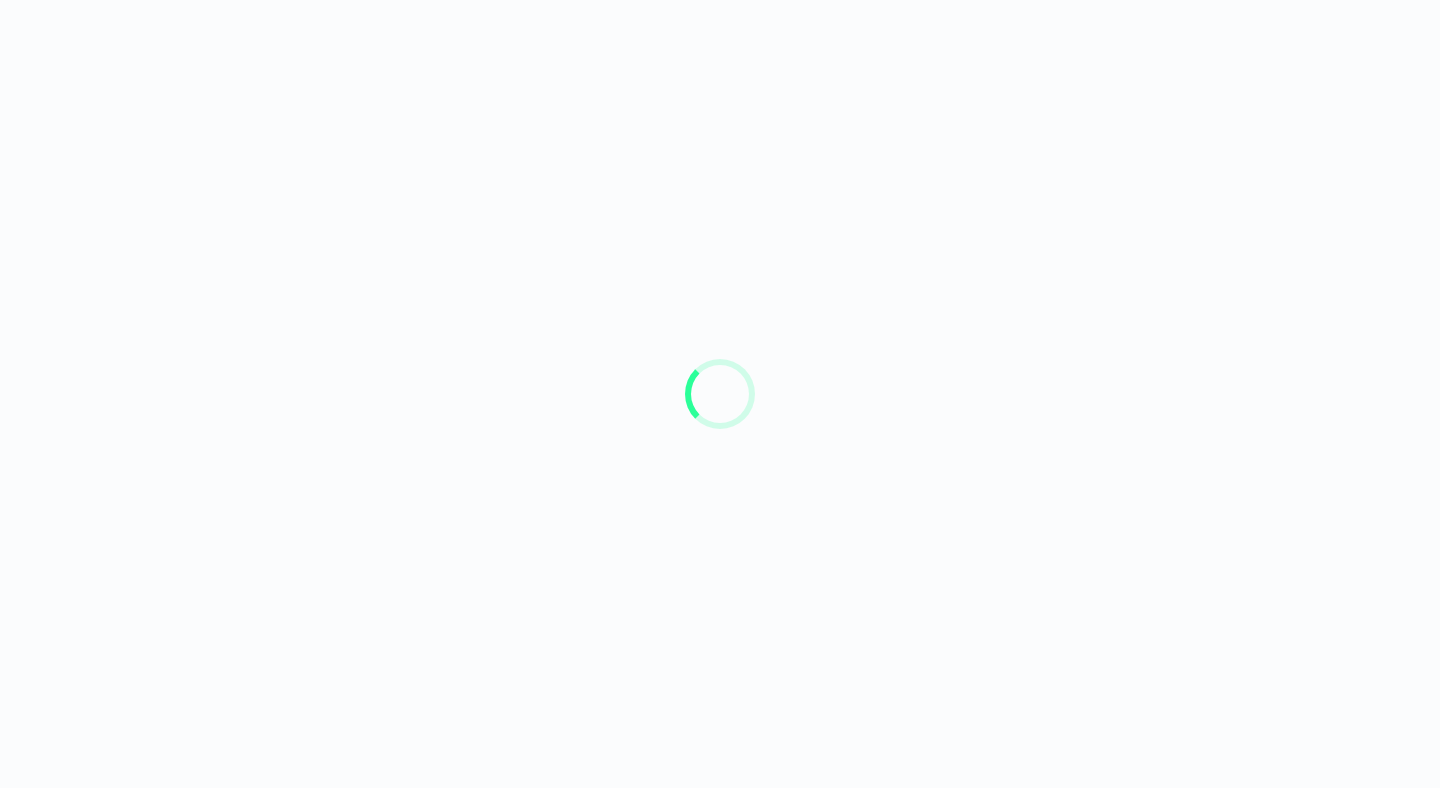 scroll, scrollTop: 0, scrollLeft: 0, axis: both 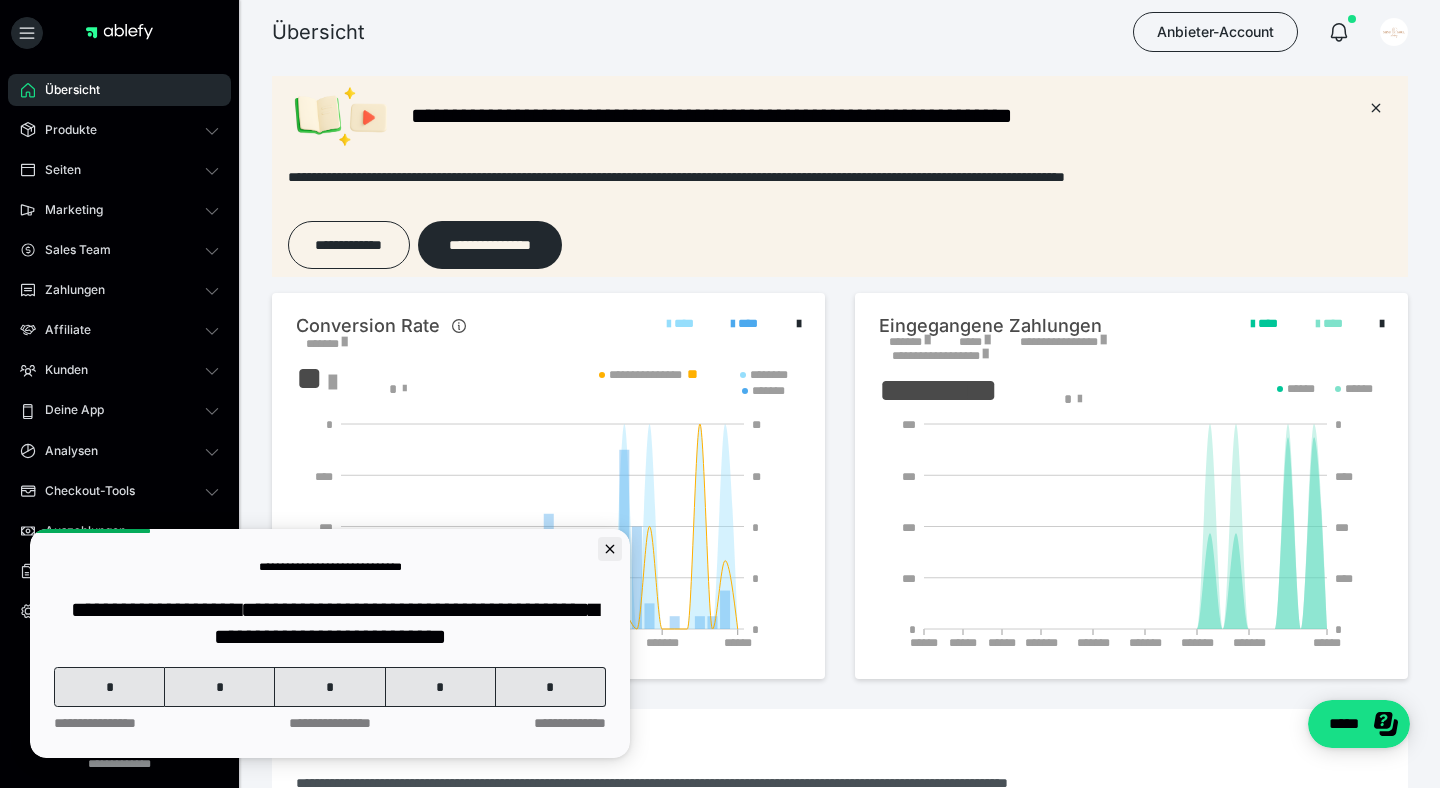 click 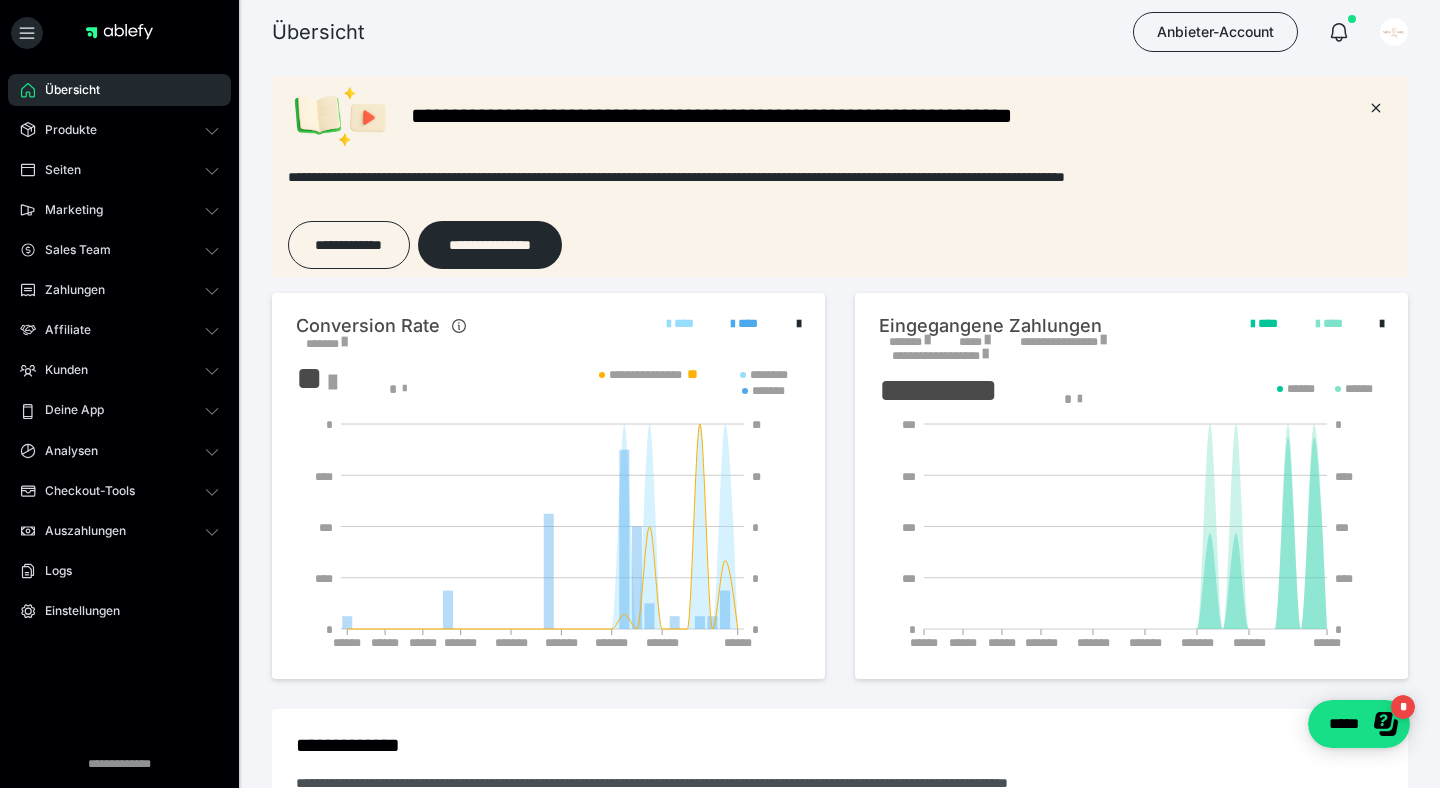 scroll, scrollTop: 0, scrollLeft: 0, axis: both 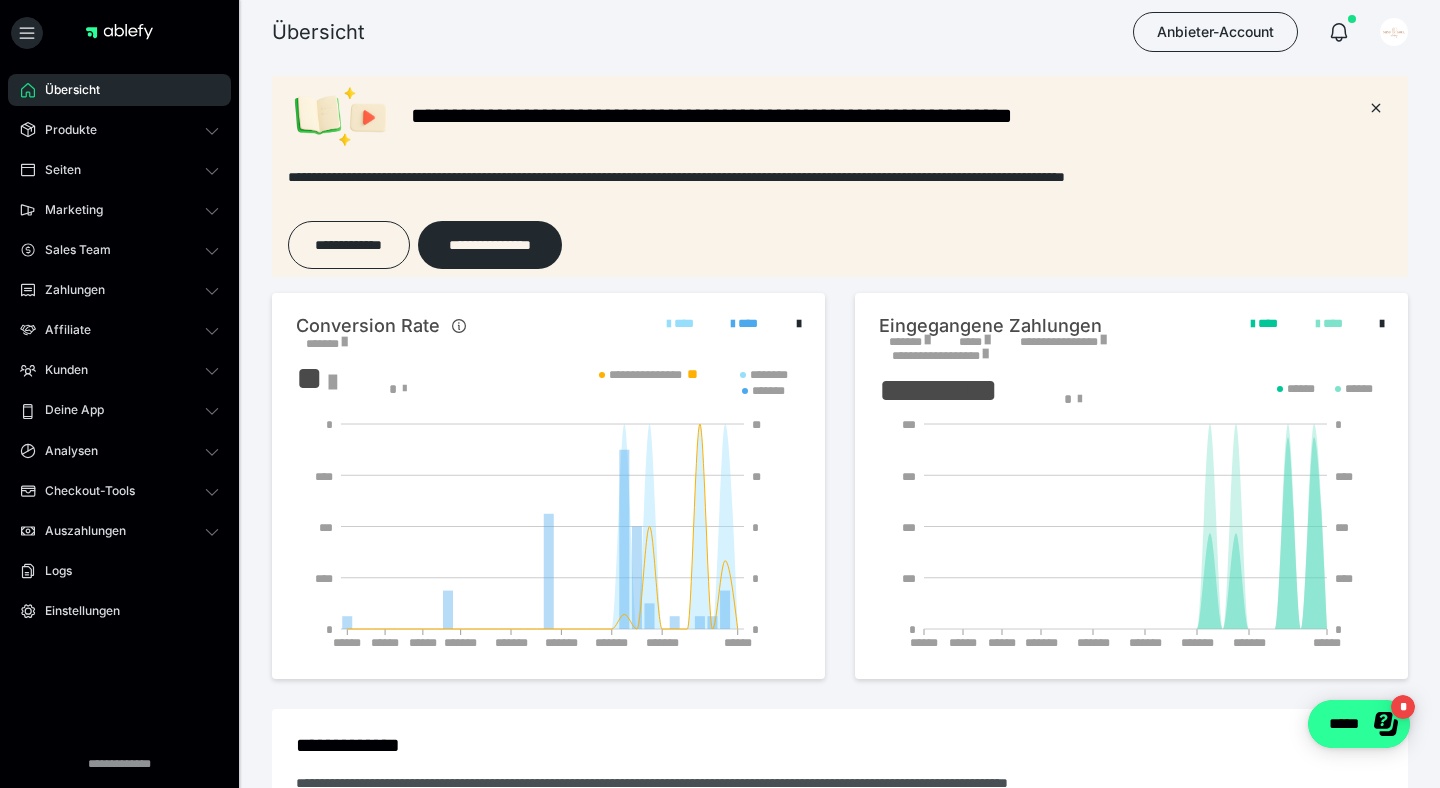 click on "*" at bounding box center (1402, 707) 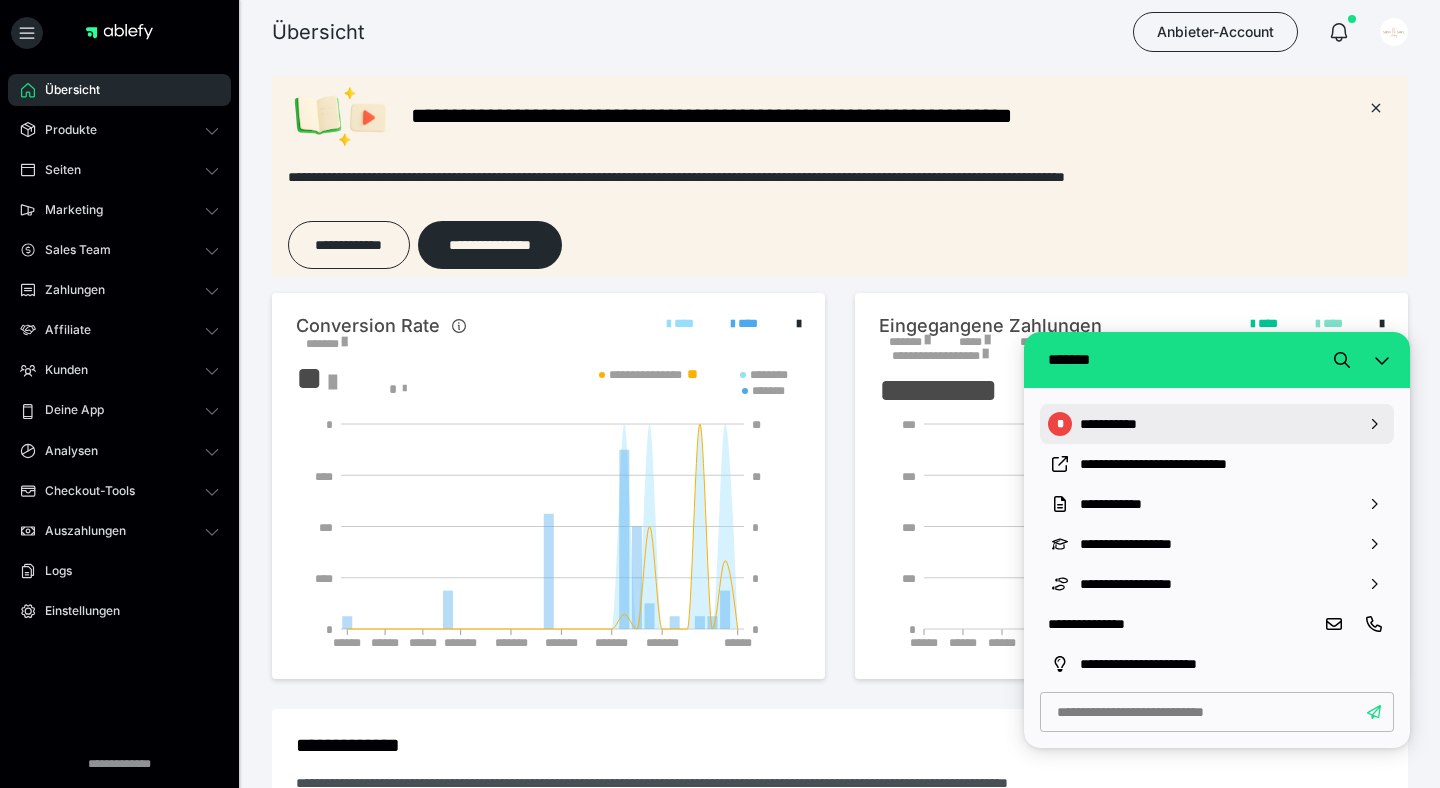 click on "**********" at bounding box center (1217, 424) 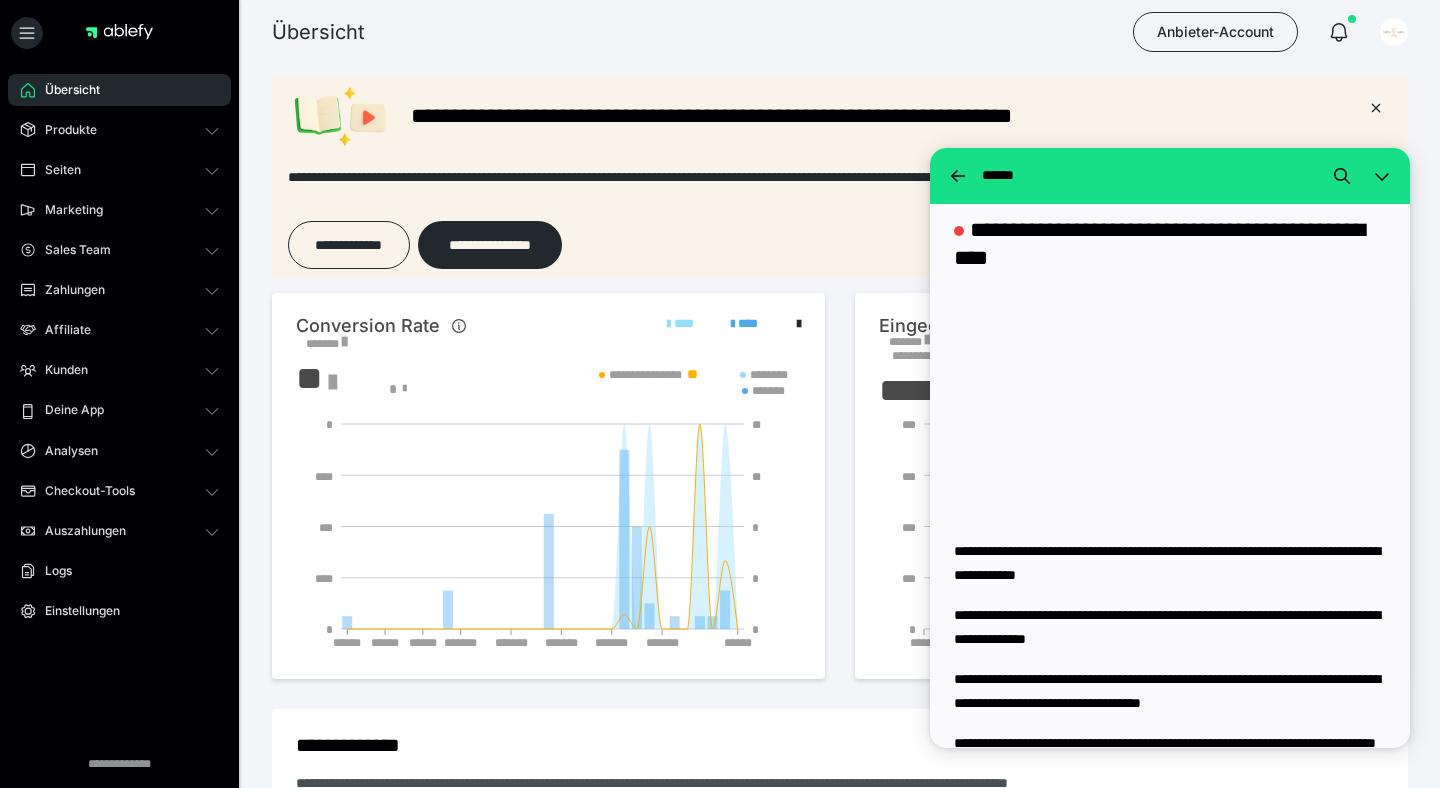 scroll, scrollTop: 137, scrollLeft: 0, axis: vertical 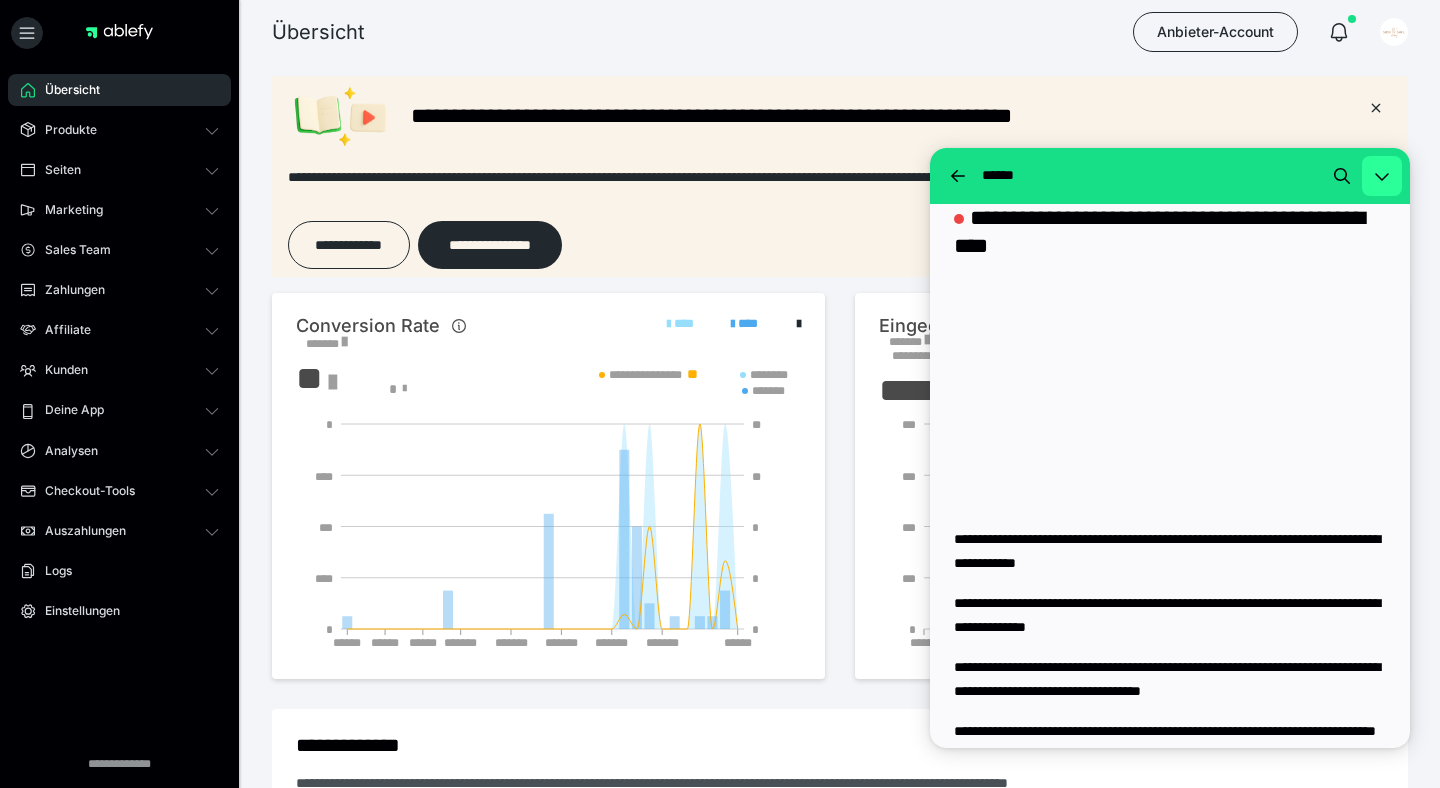 click 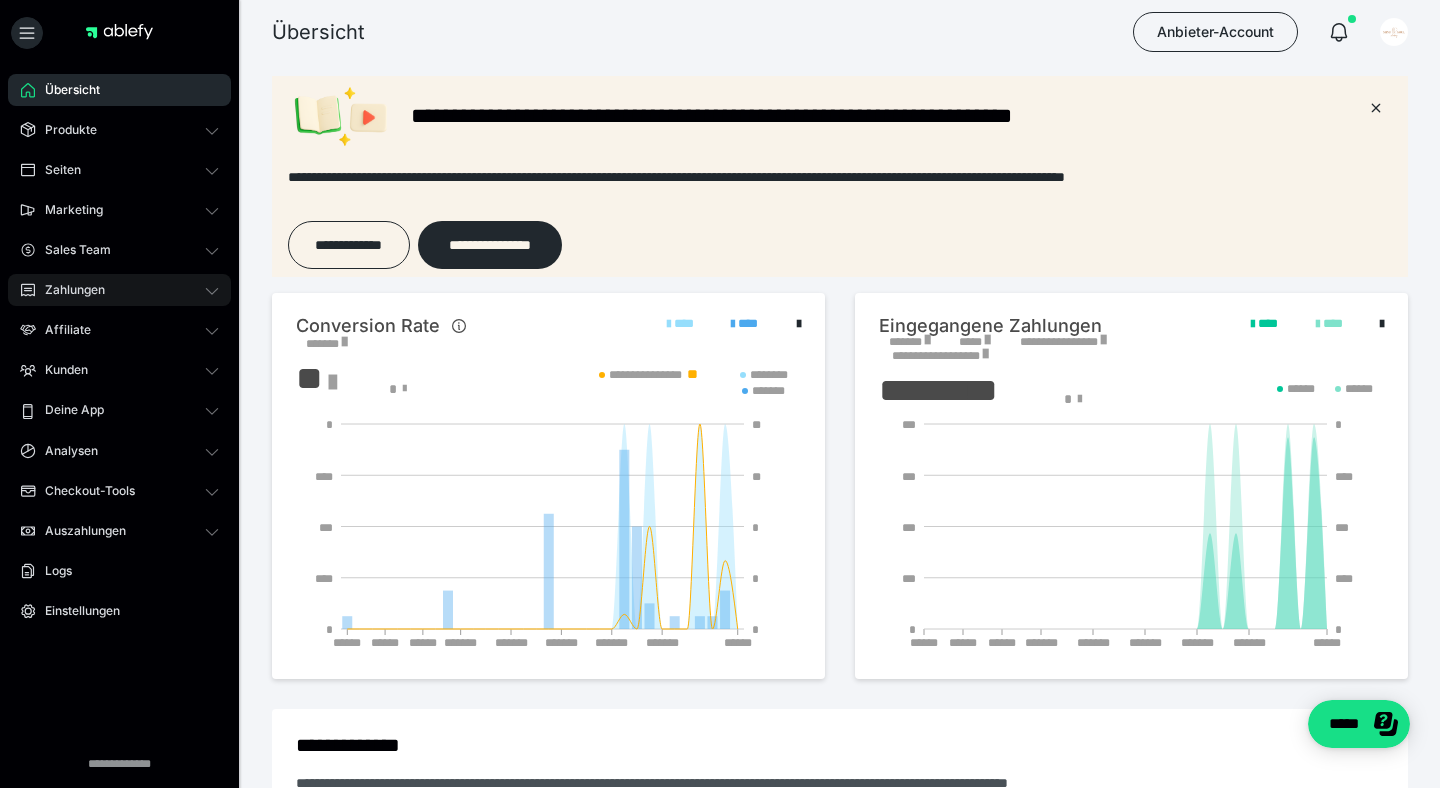 click 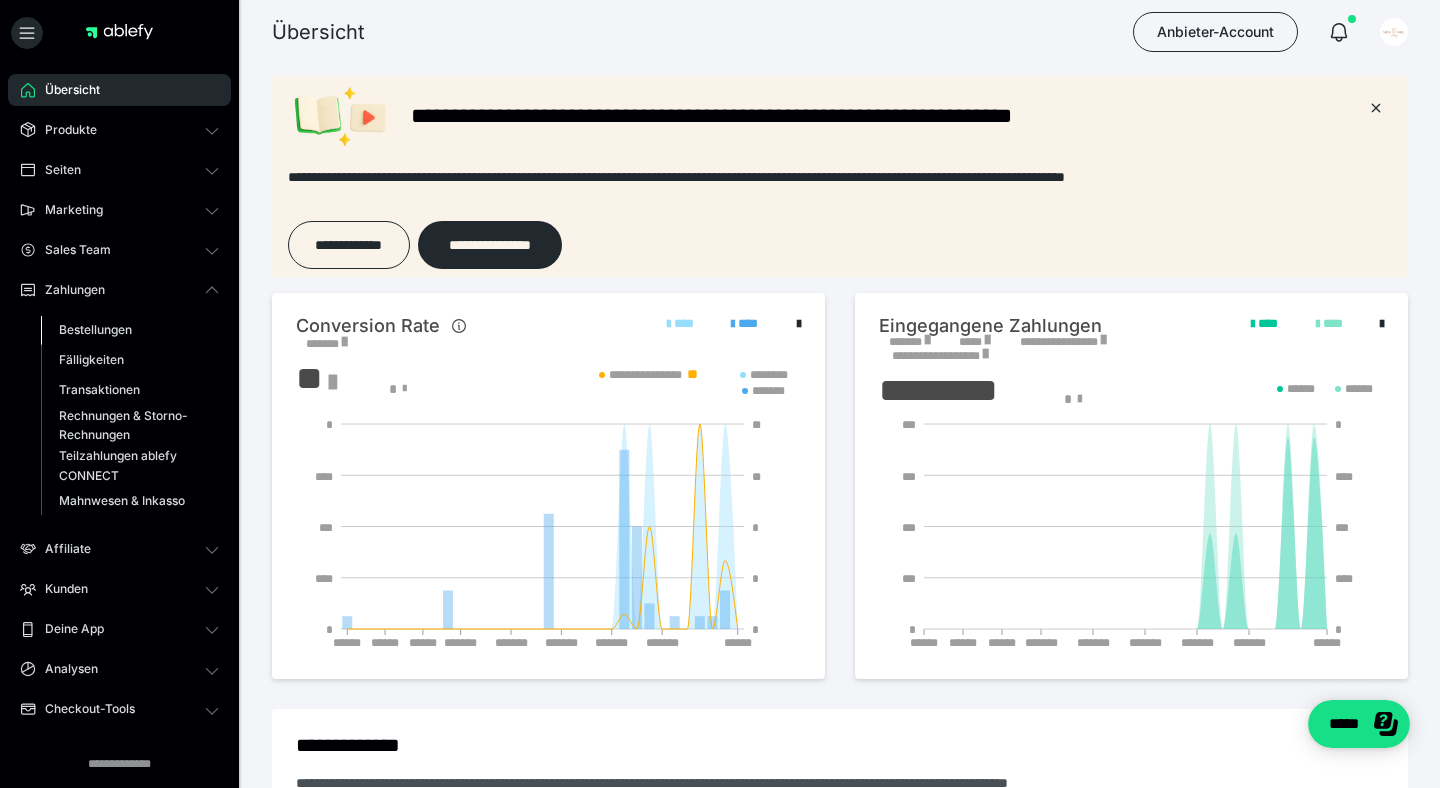 click on "Bestellungen" at bounding box center (130, 330) 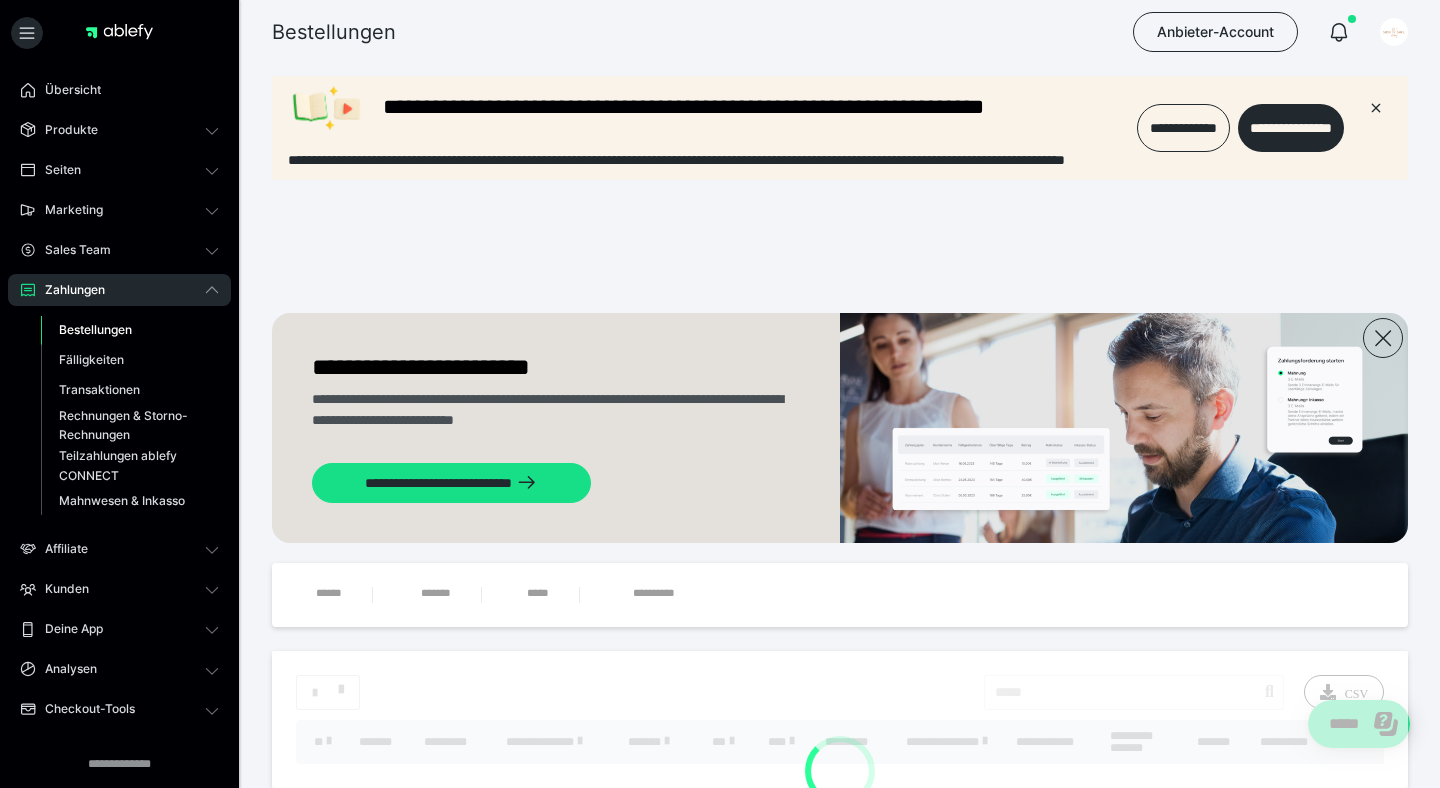 scroll, scrollTop: 0, scrollLeft: 0, axis: both 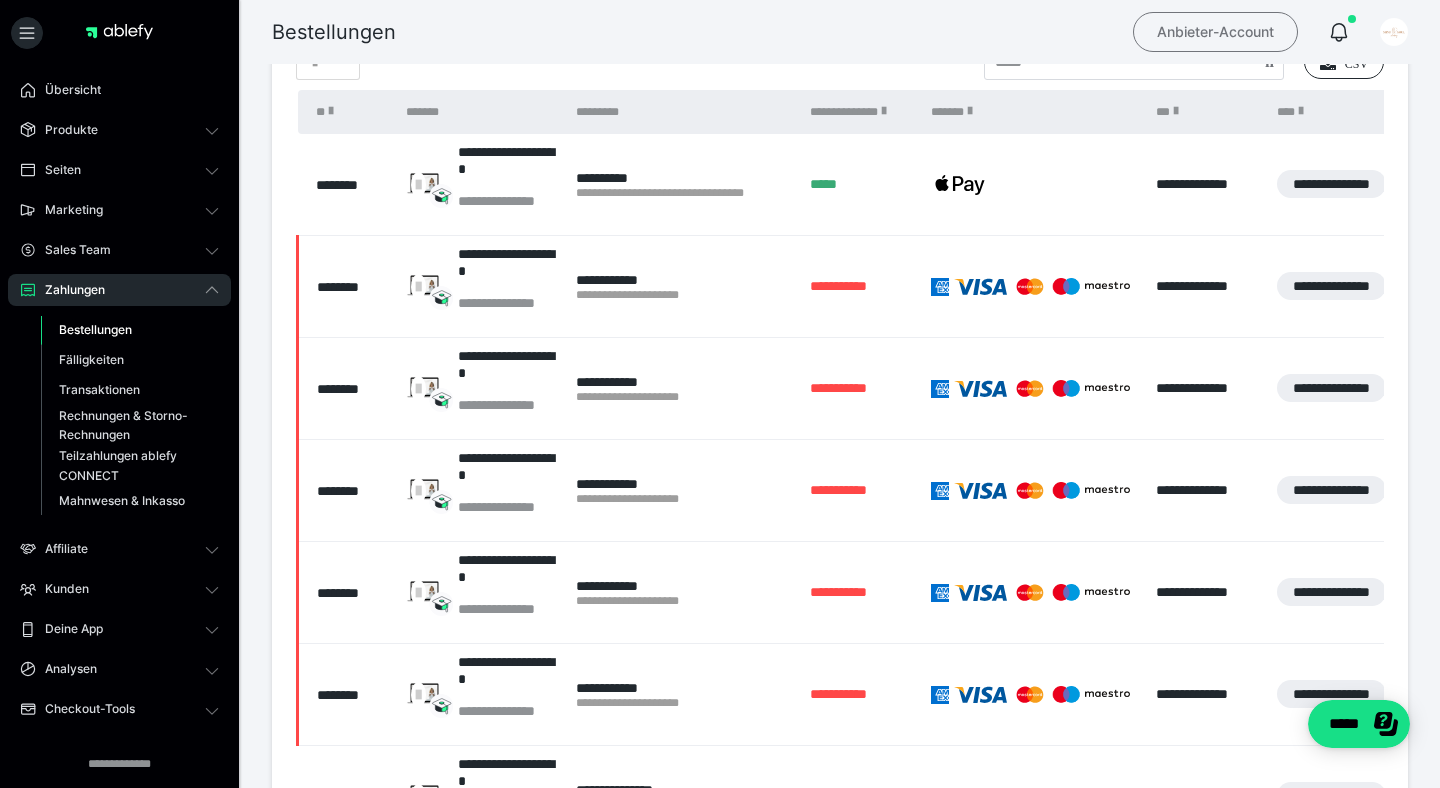 click on "Anbieter-Account" at bounding box center [1215, 32] 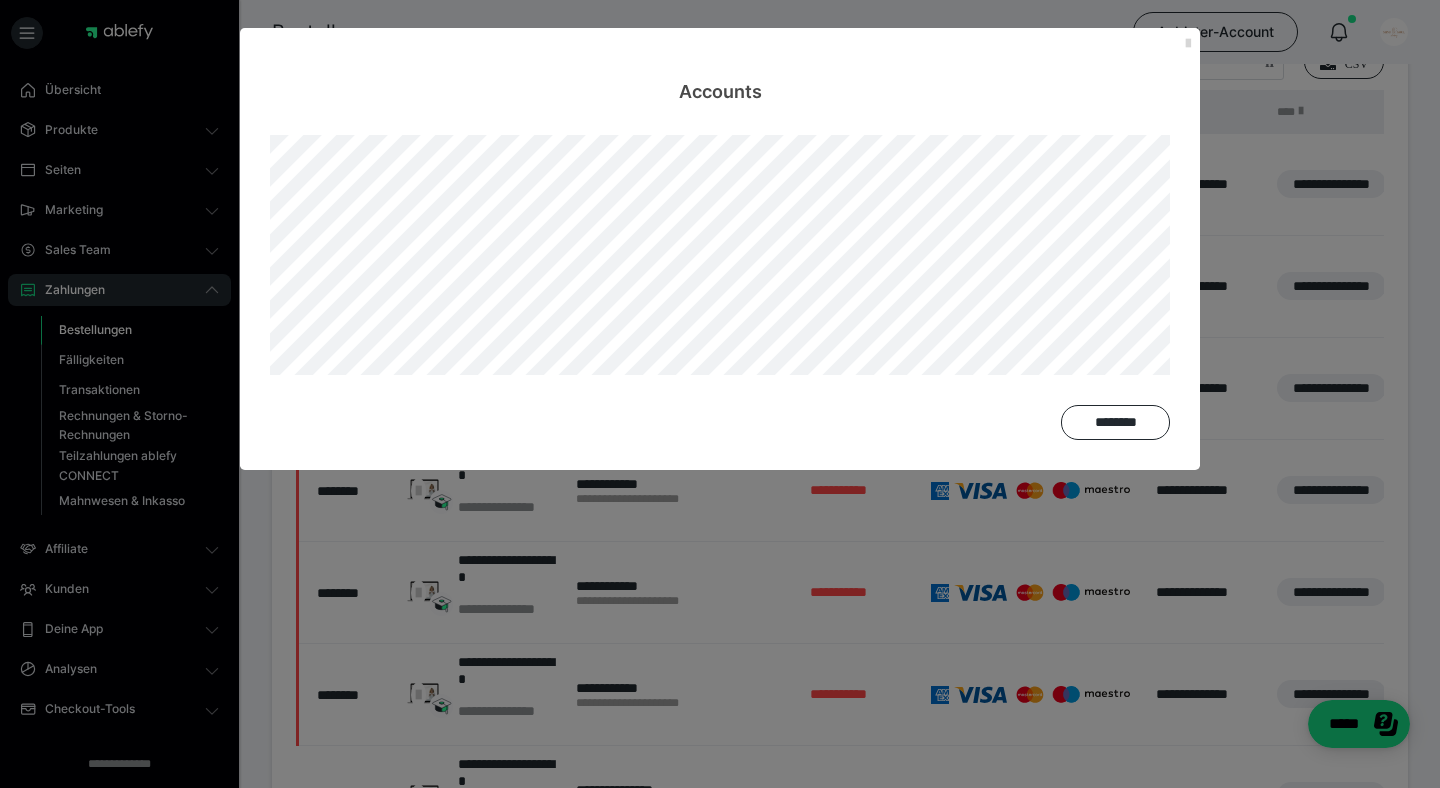 click at bounding box center [1188, 44] 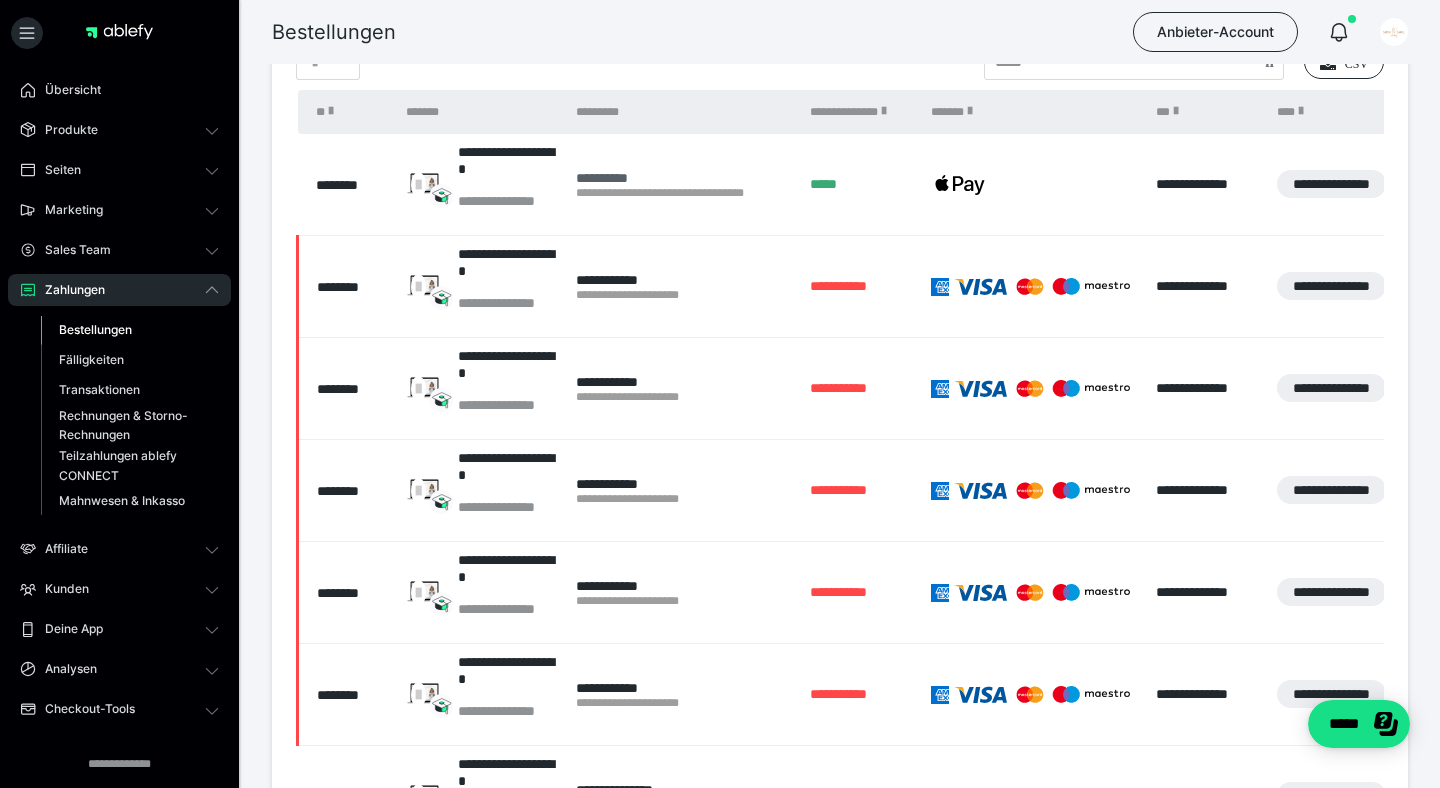 click on "**********" at bounding box center (683, 178) 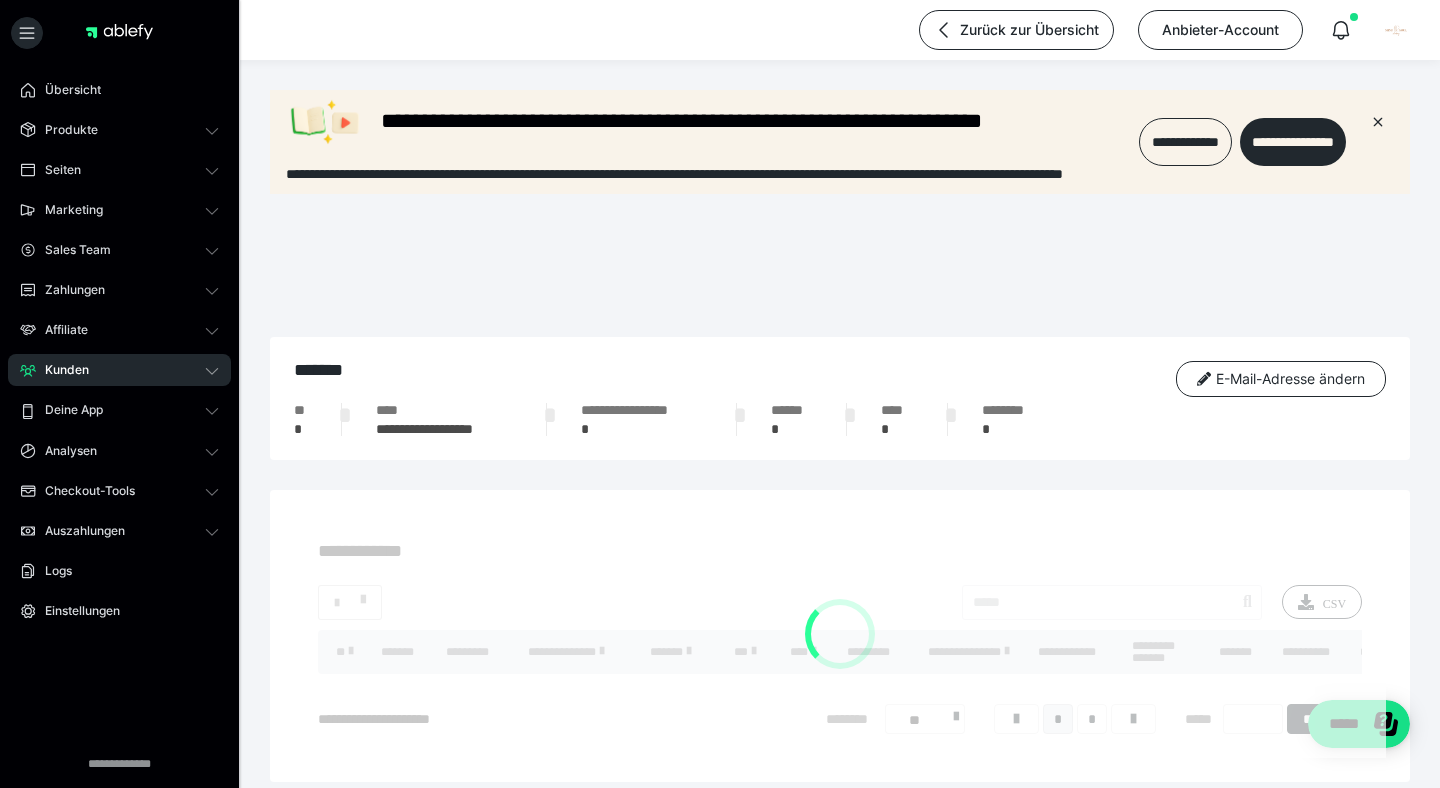 scroll, scrollTop: 0, scrollLeft: 0, axis: both 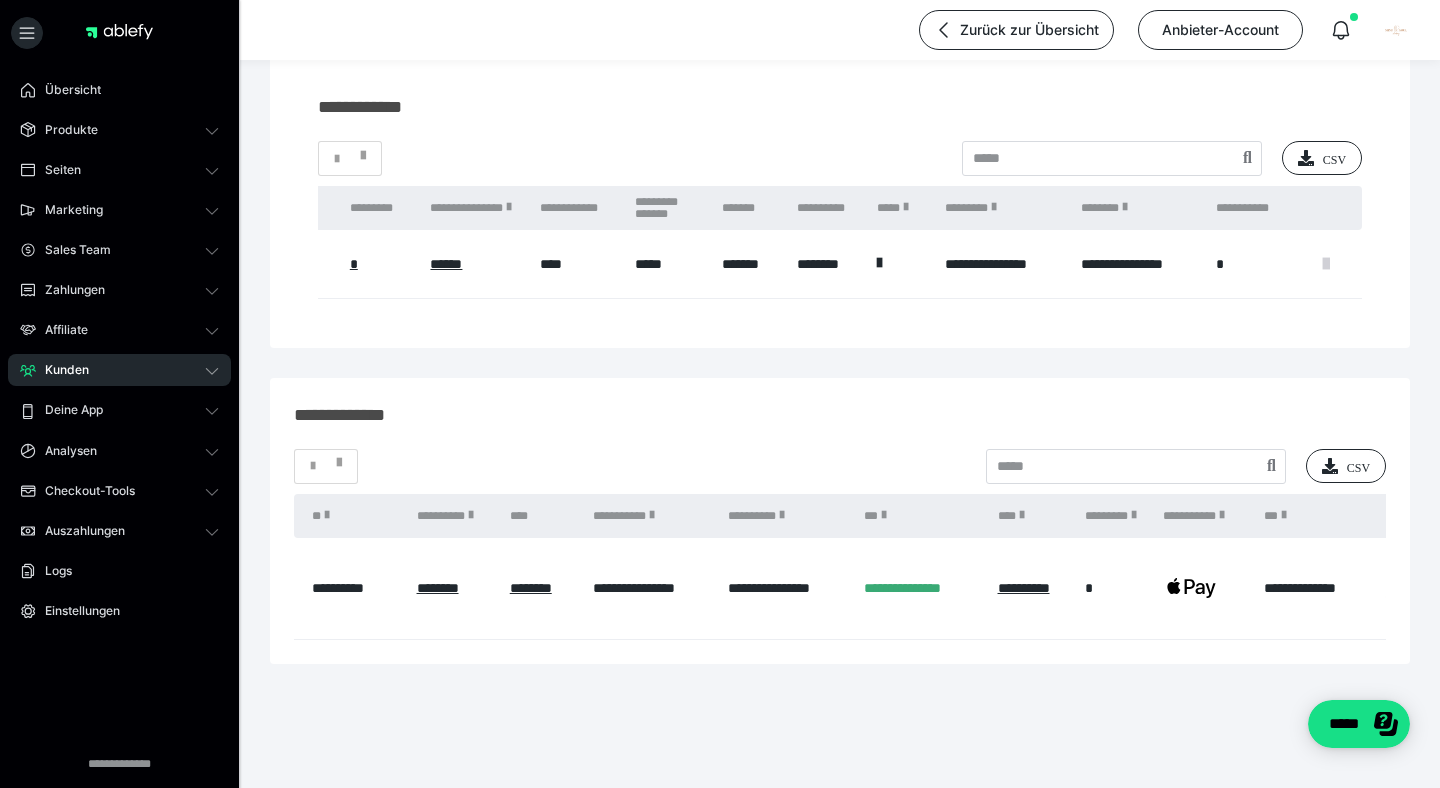 click at bounding box center (1326, 264) 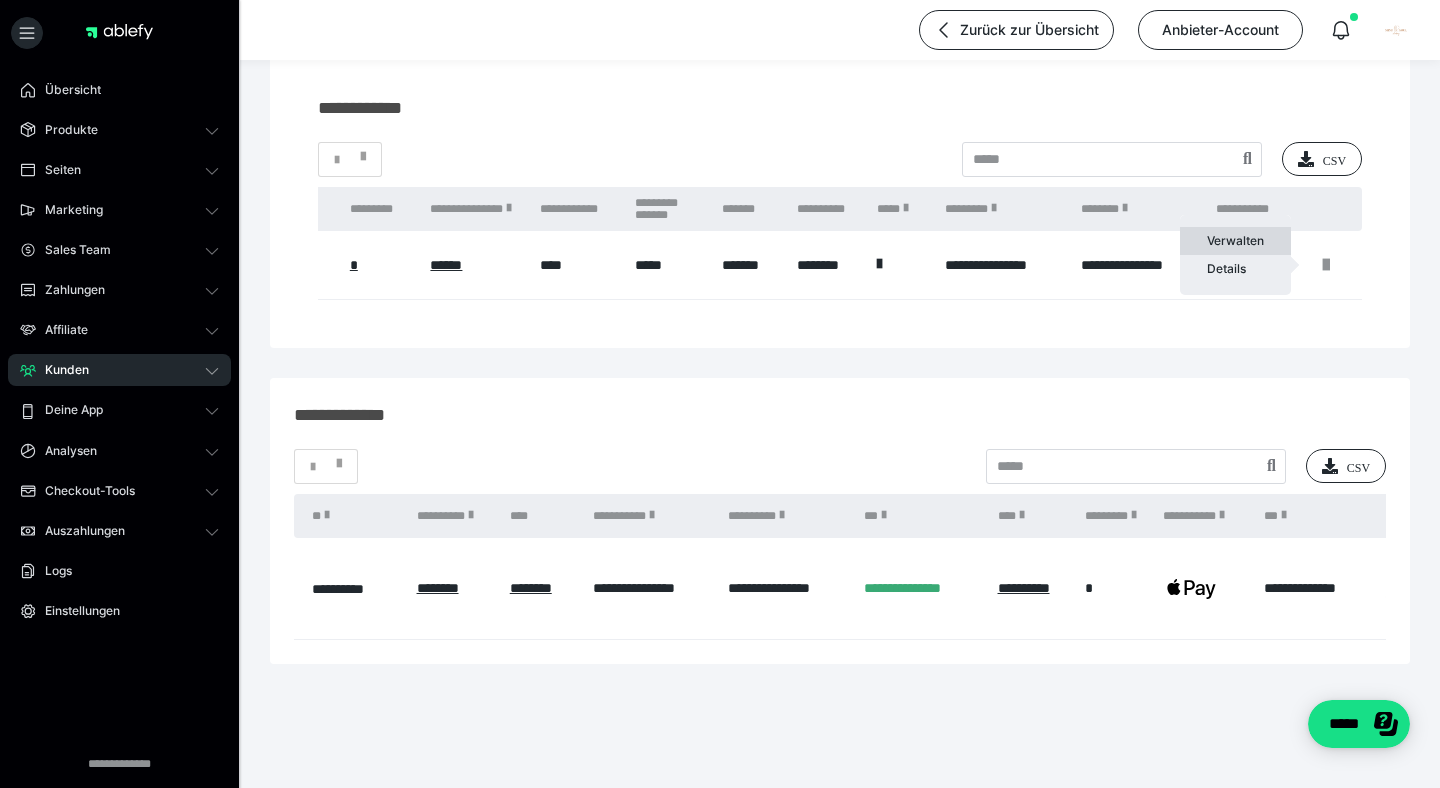 click on "Verwalten" at bounding box center [1235, 241] 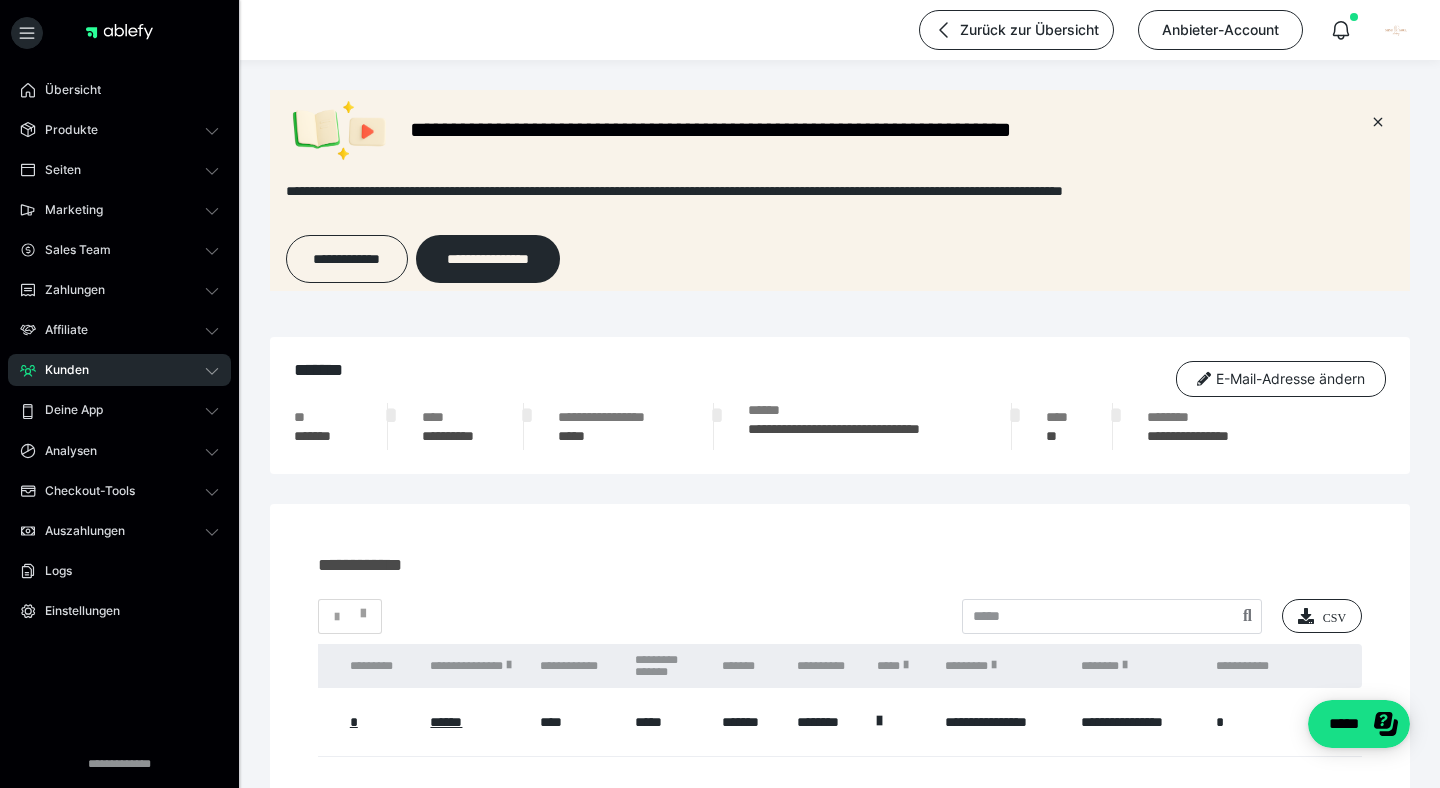scroll, scrollTop: 0, scrollLeft: 0, axis: both 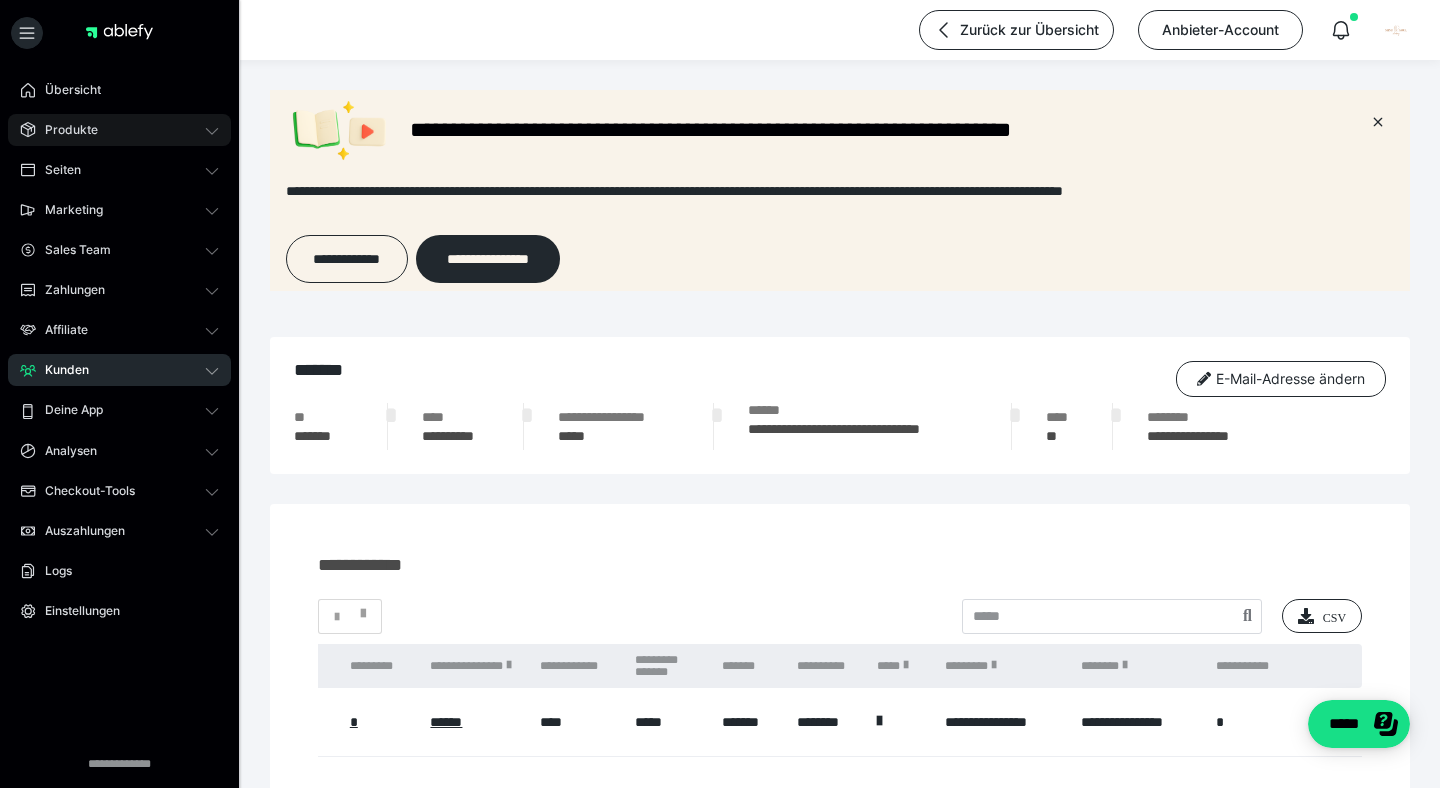 click on "Produkte" at bounding box center (119, 130) 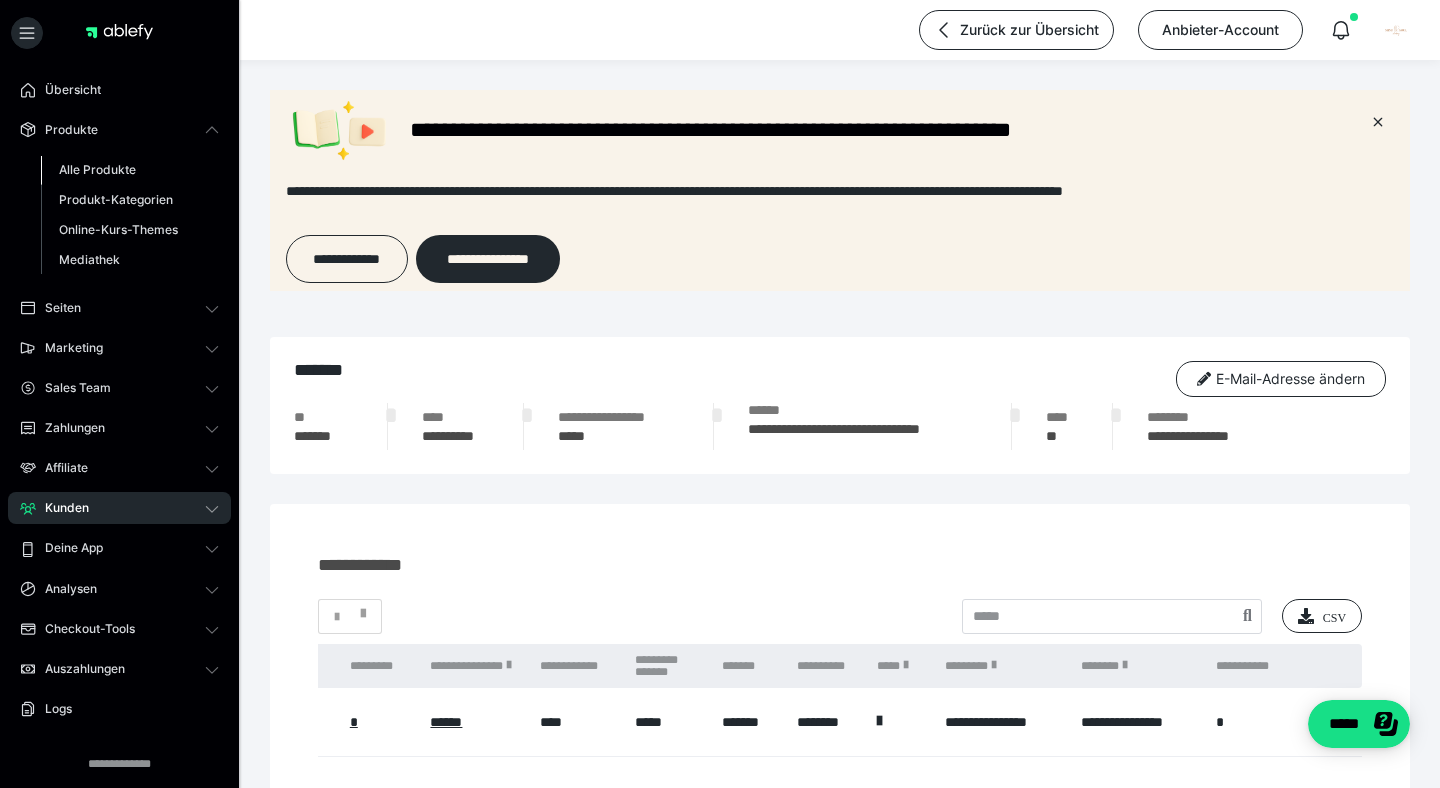 click on "Alle Produkte" at bounding box center [130, 170] 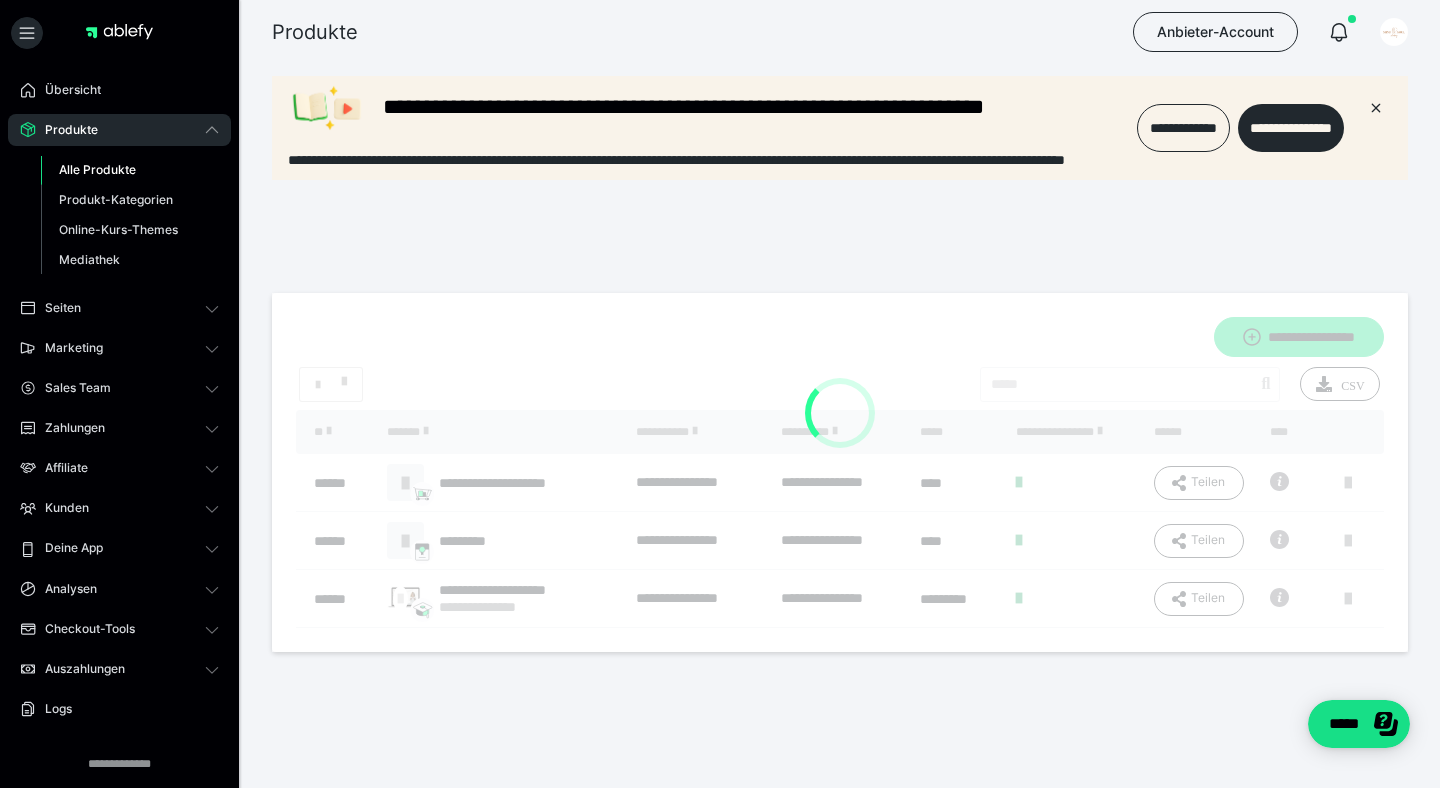 scroll, scrollTop: 0, scrollLeft: 0, axis: both 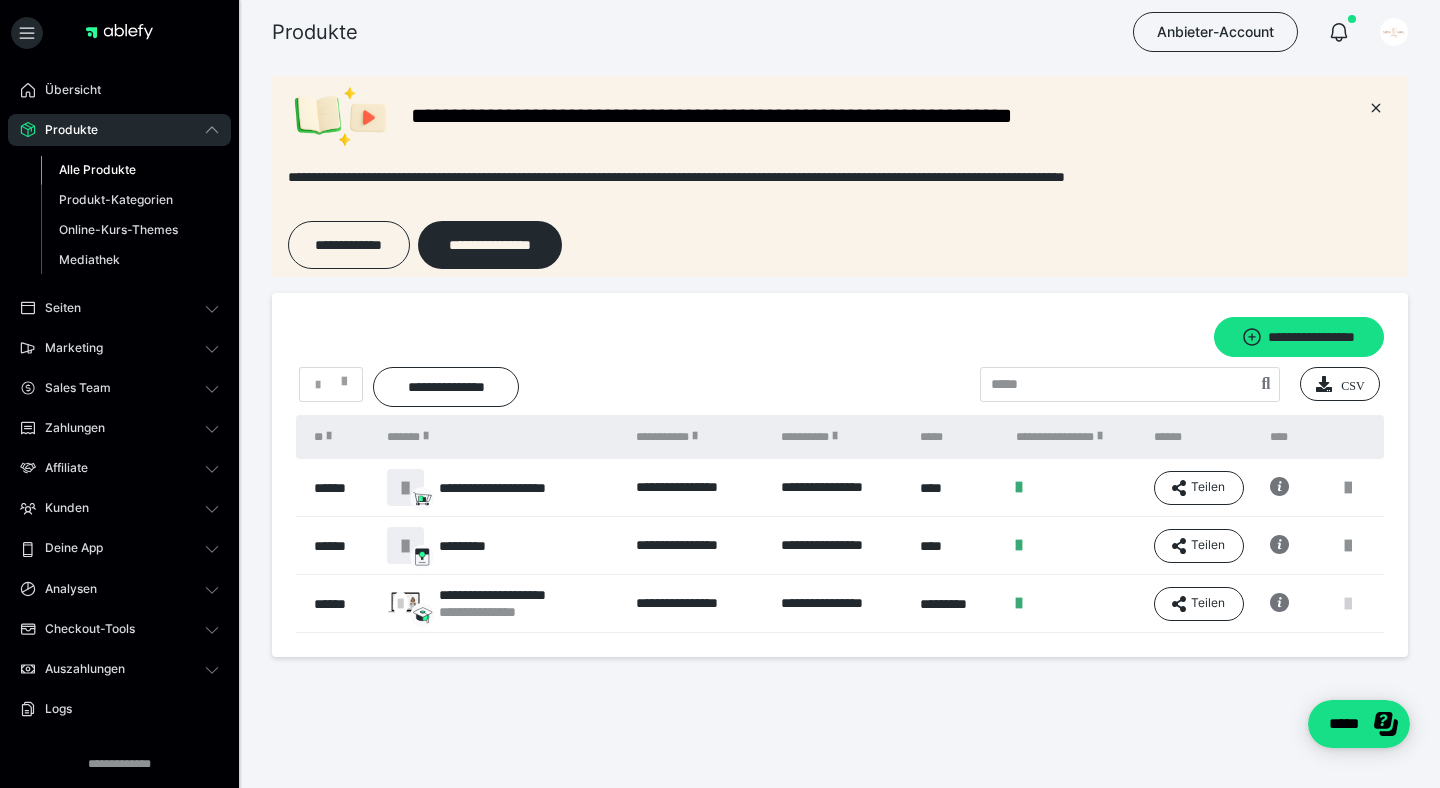 click at bounding box center (1348, 604) 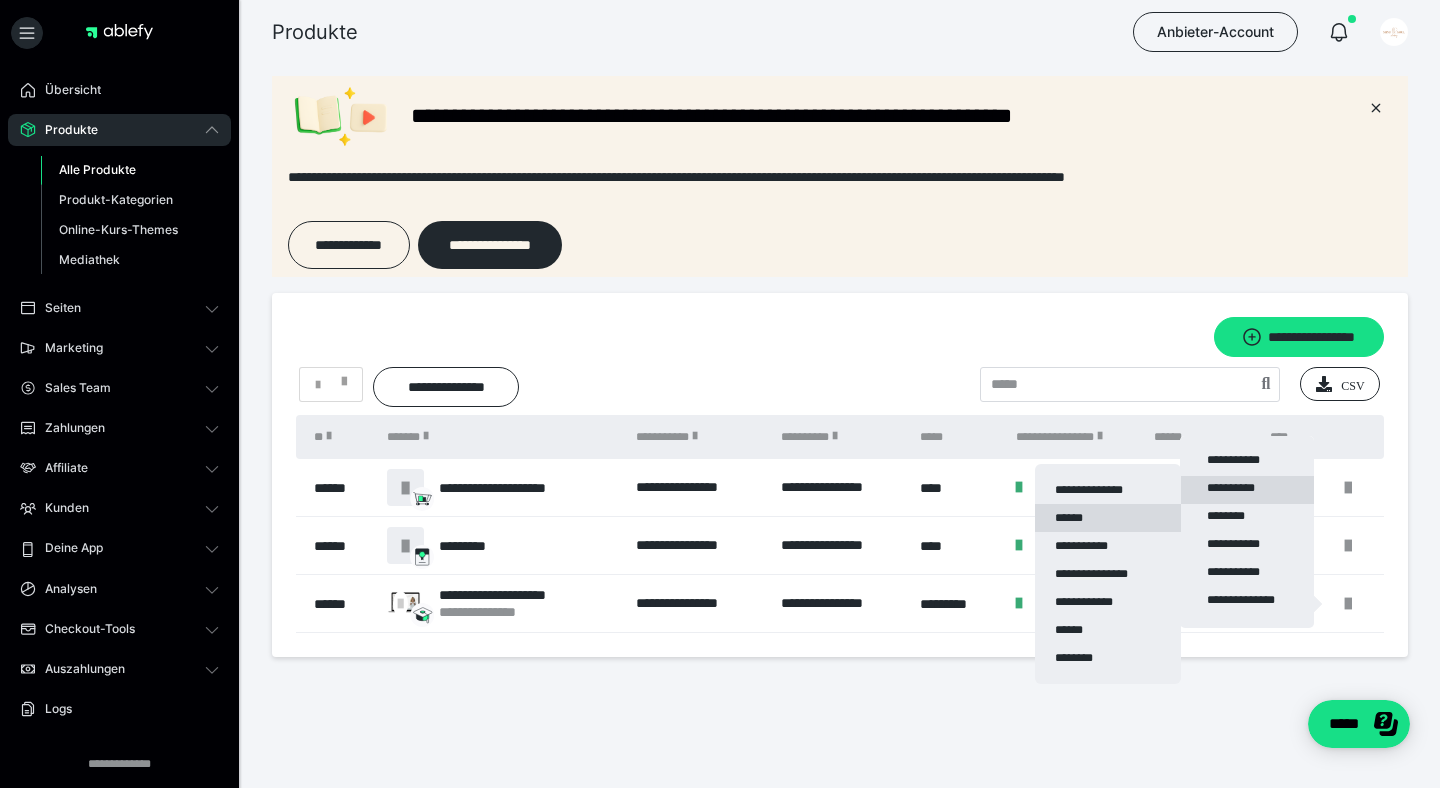 click on "******" at bounding box center (1108, 518) 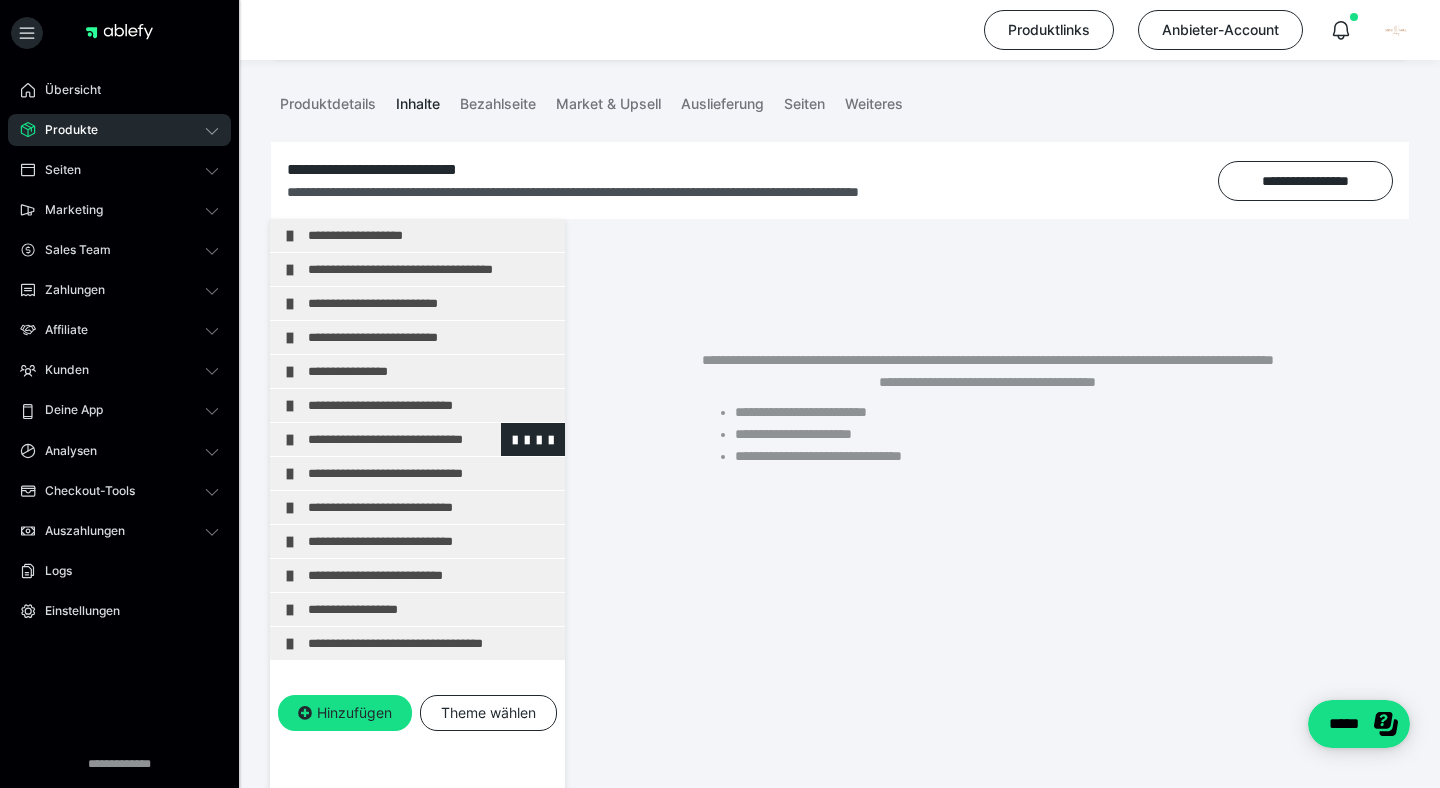 scroll, scrollTop: 223, scrollLeft: 0, axis: vertical 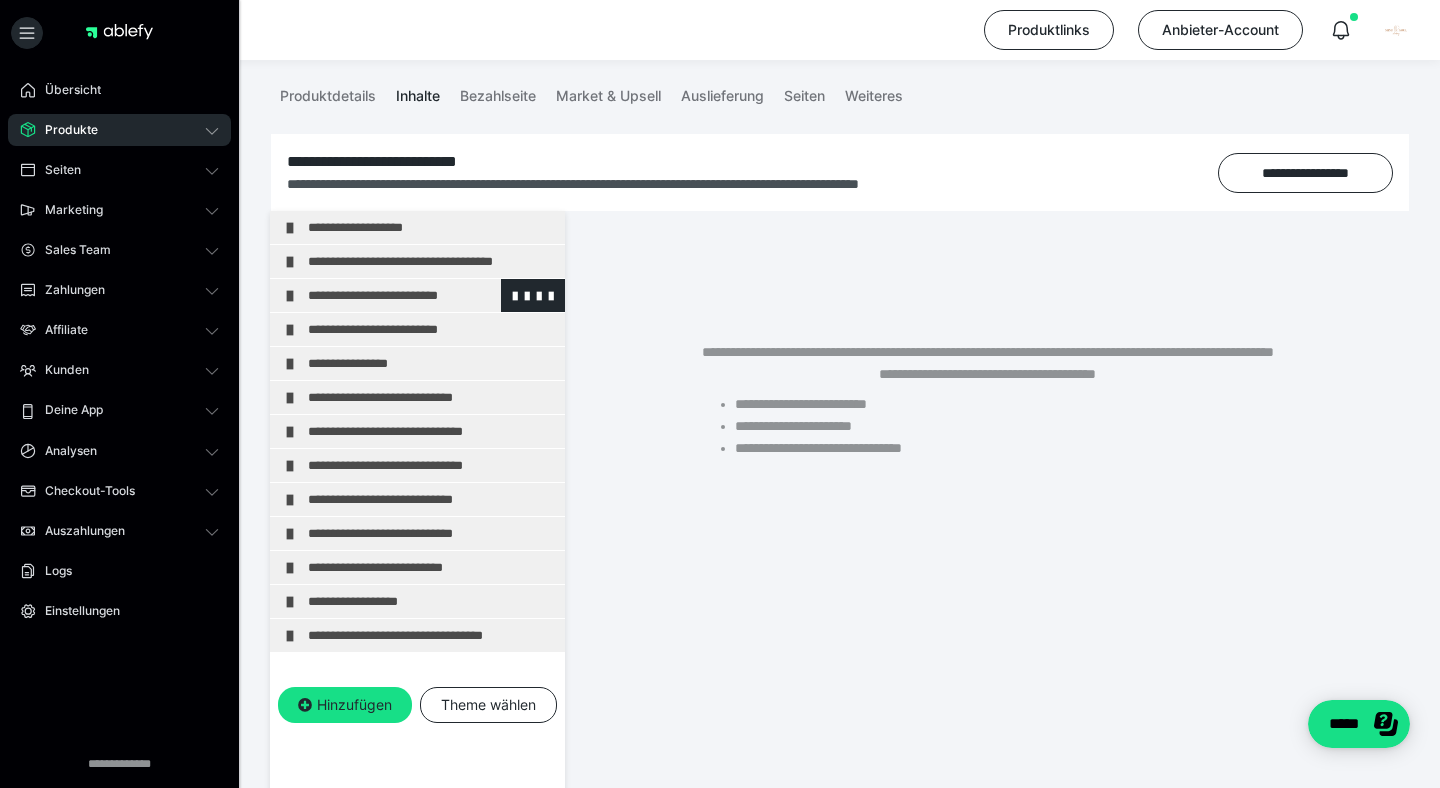 click at bounding box center (290, 296) 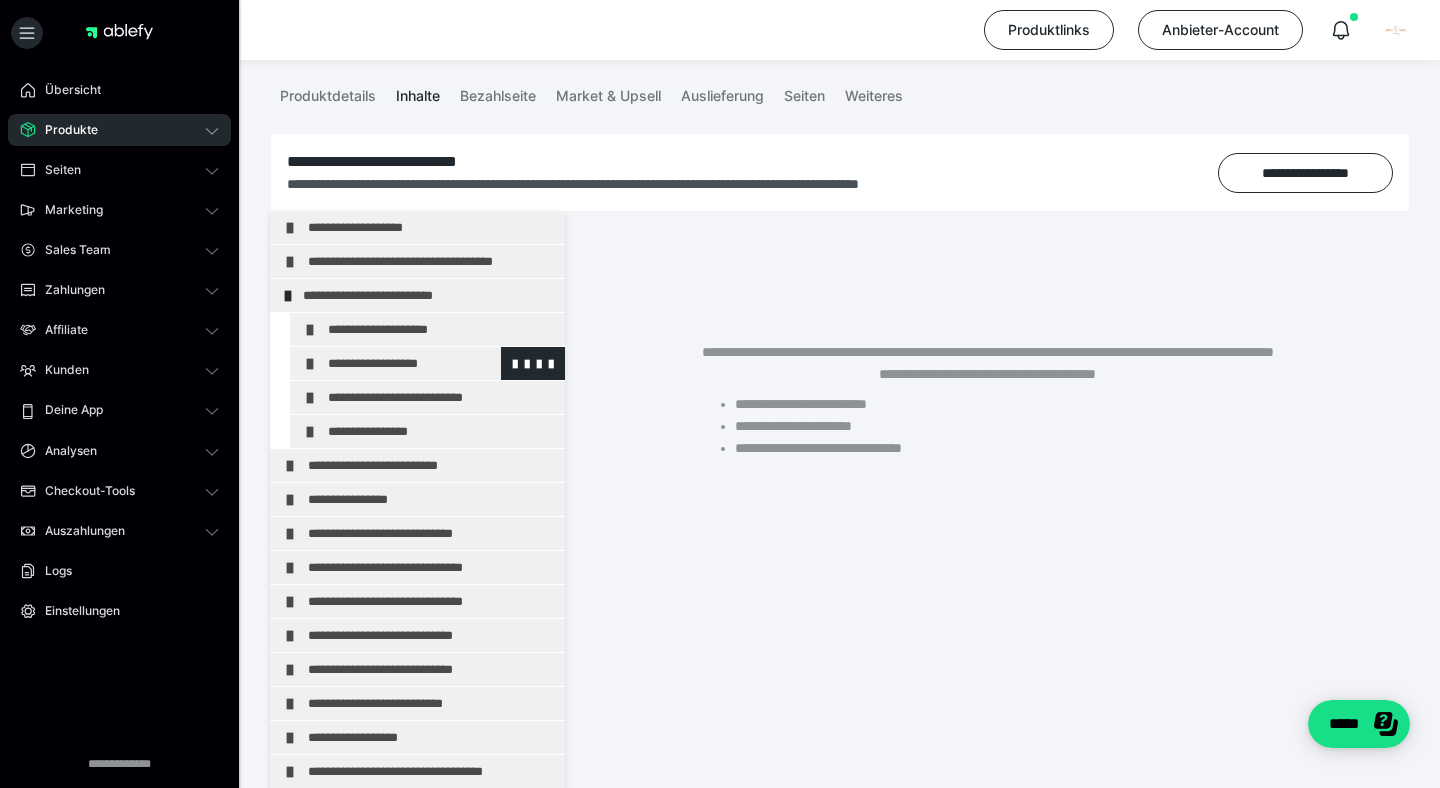 click at bounding box center (310, 364) 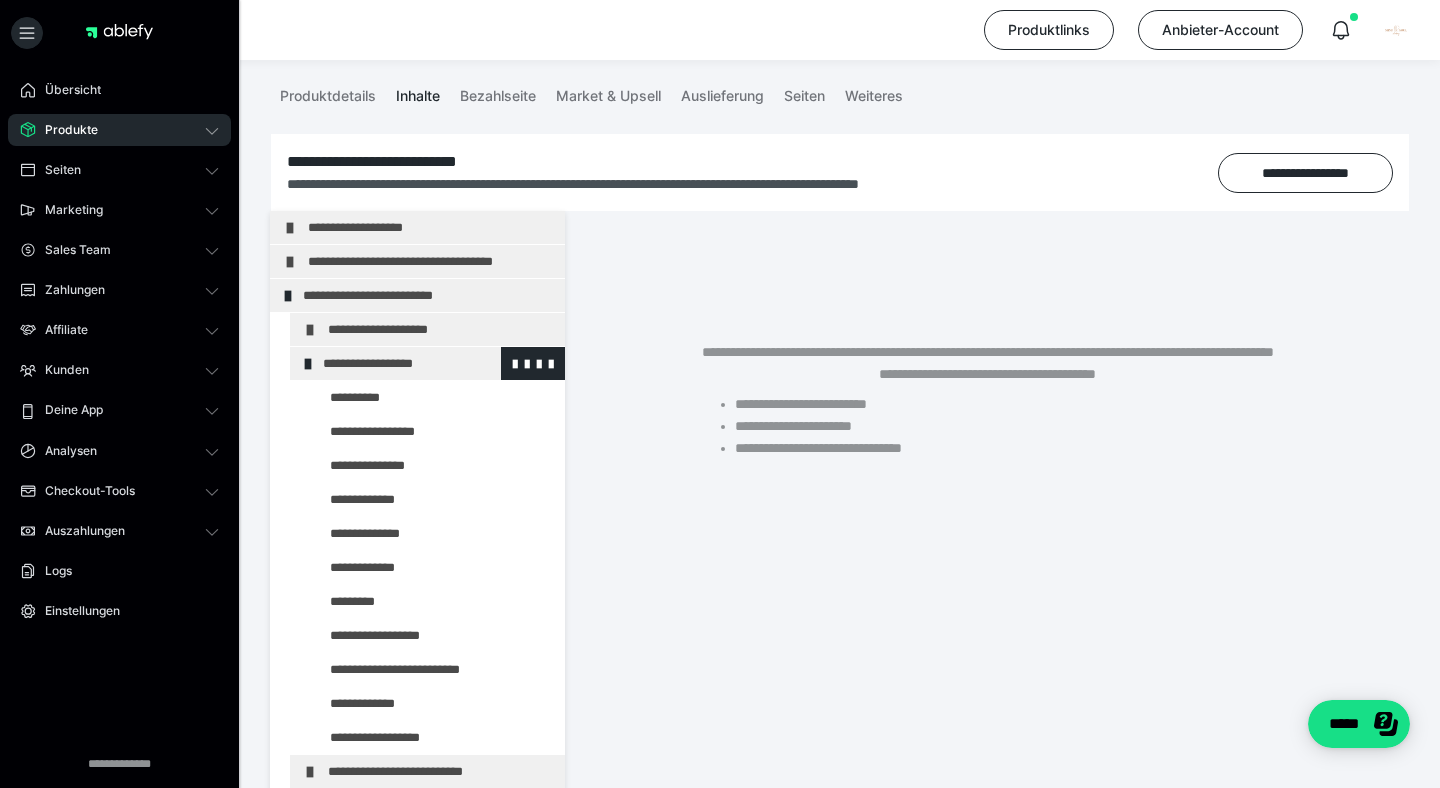 click at bounding box center [308, 364] 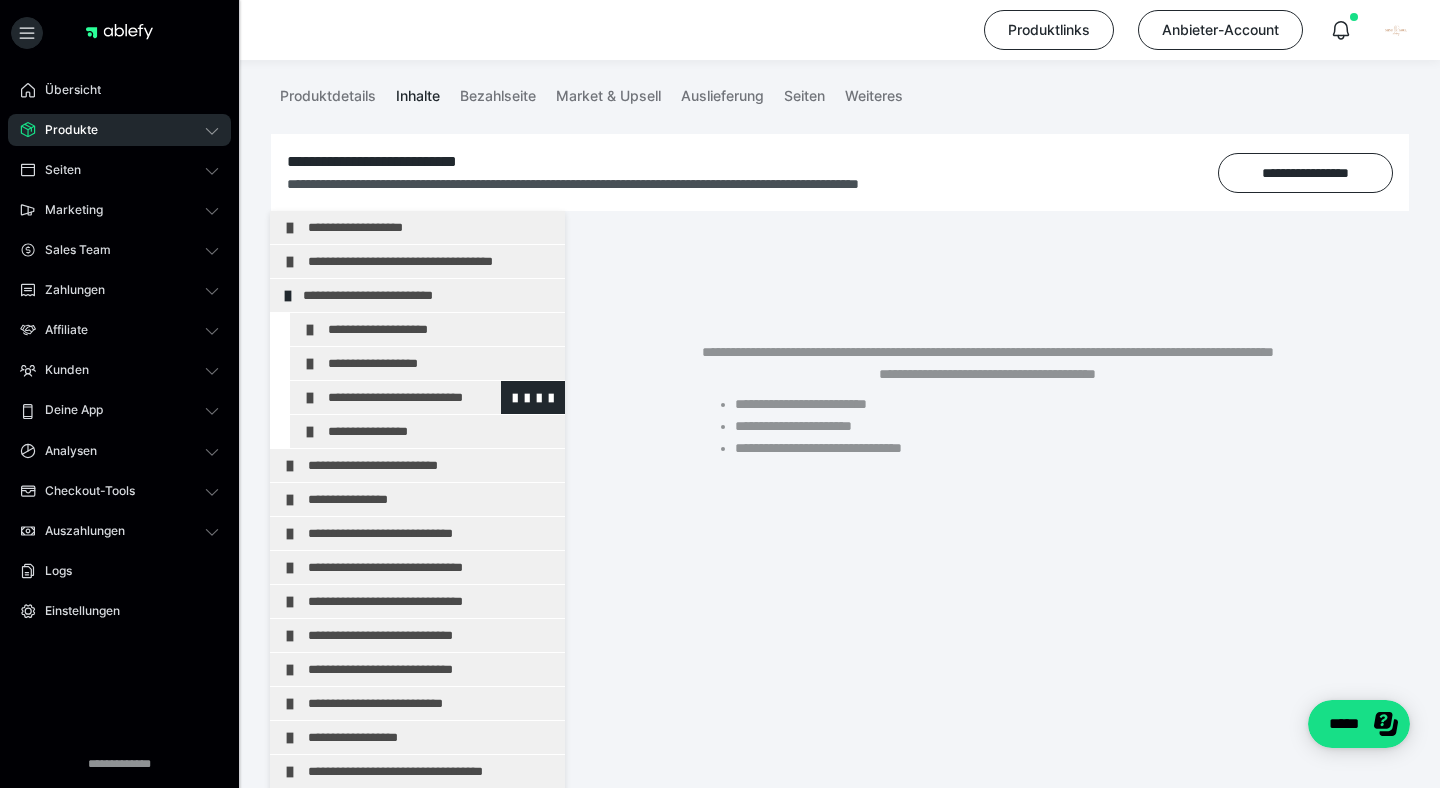 click at bounding box center [310, 398] 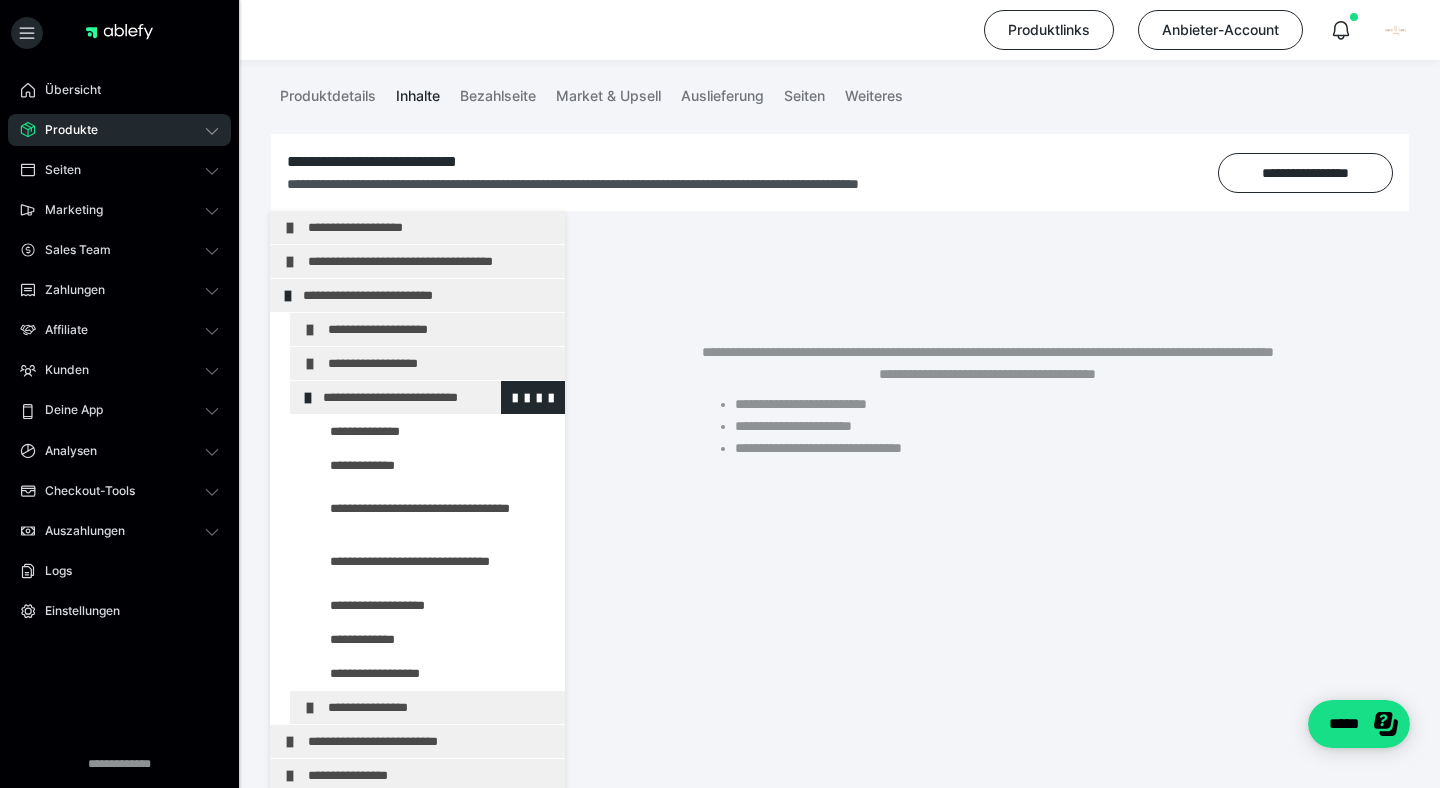 click at bounding box center (308, 398) 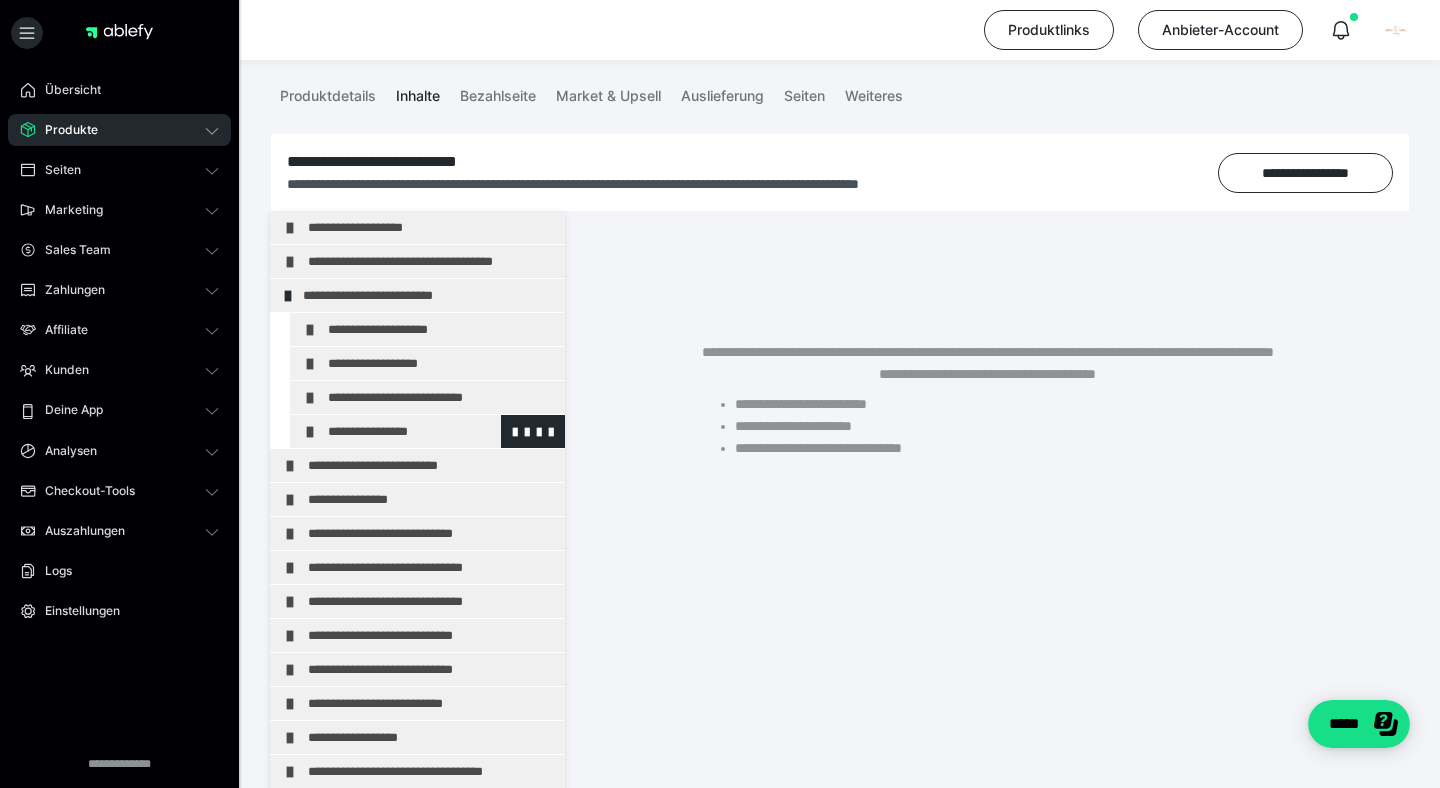 click at bounding box center [310, 432] 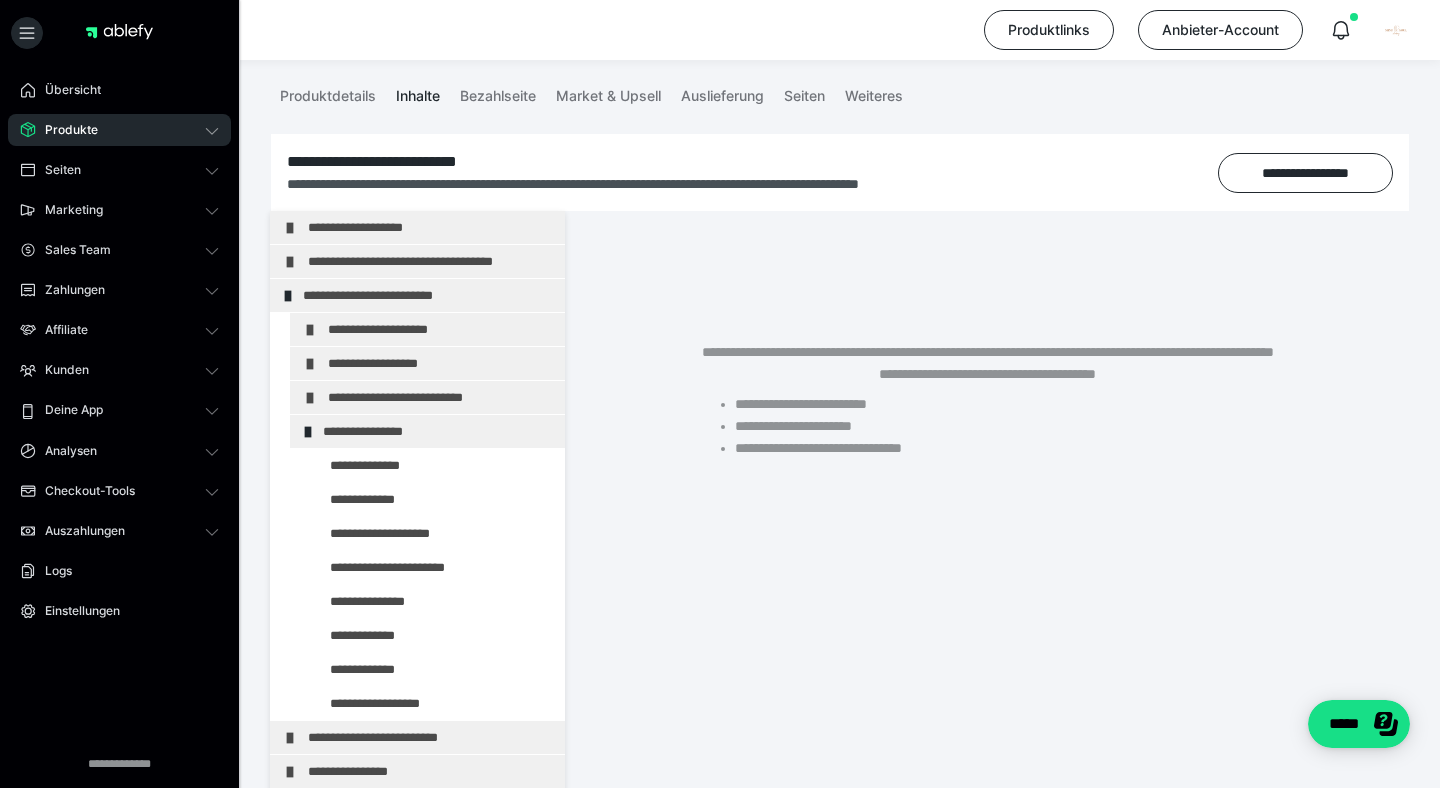 click at bounding box center (308, 432) 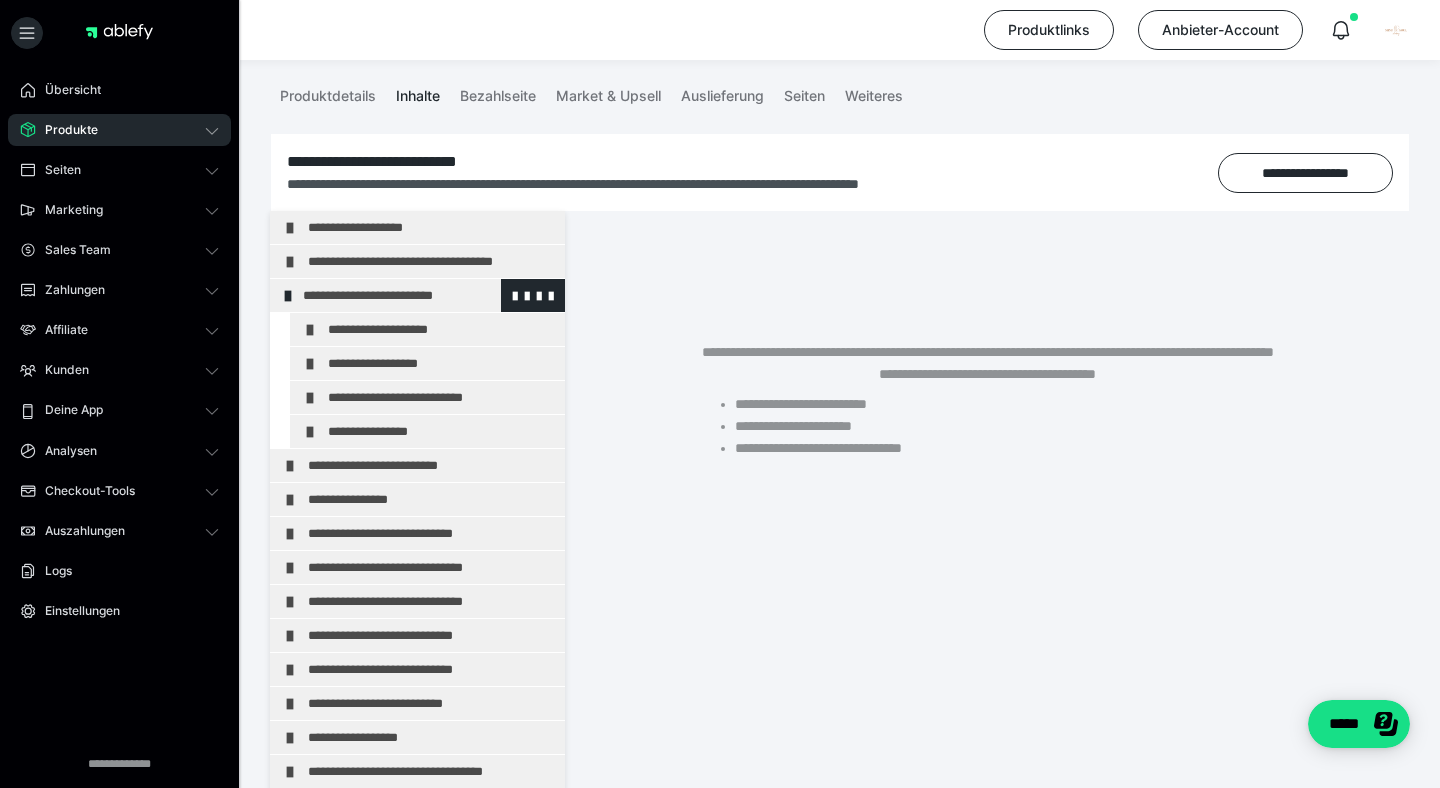 click at bounding box center [288, 296] 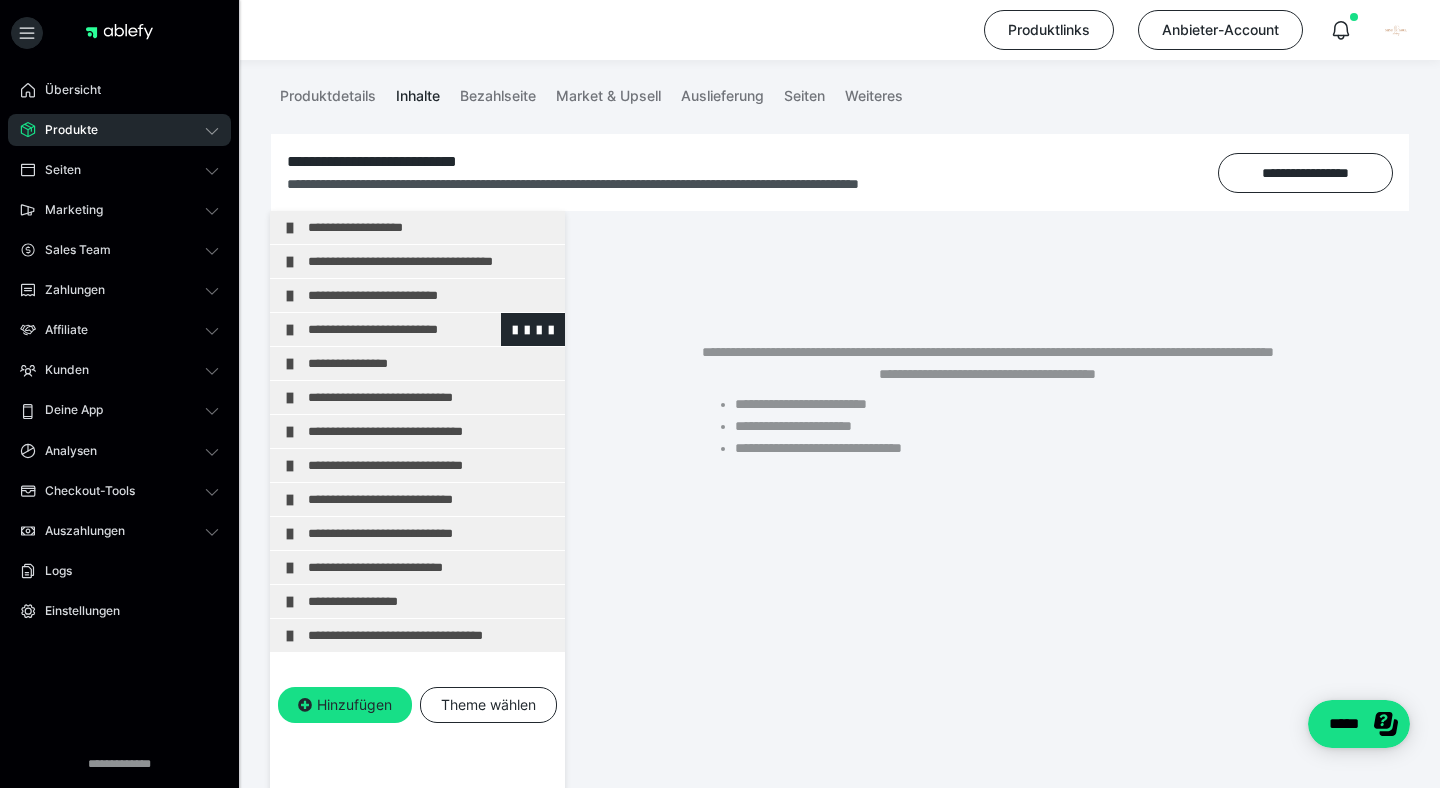 click at bounding box center (290, 330) 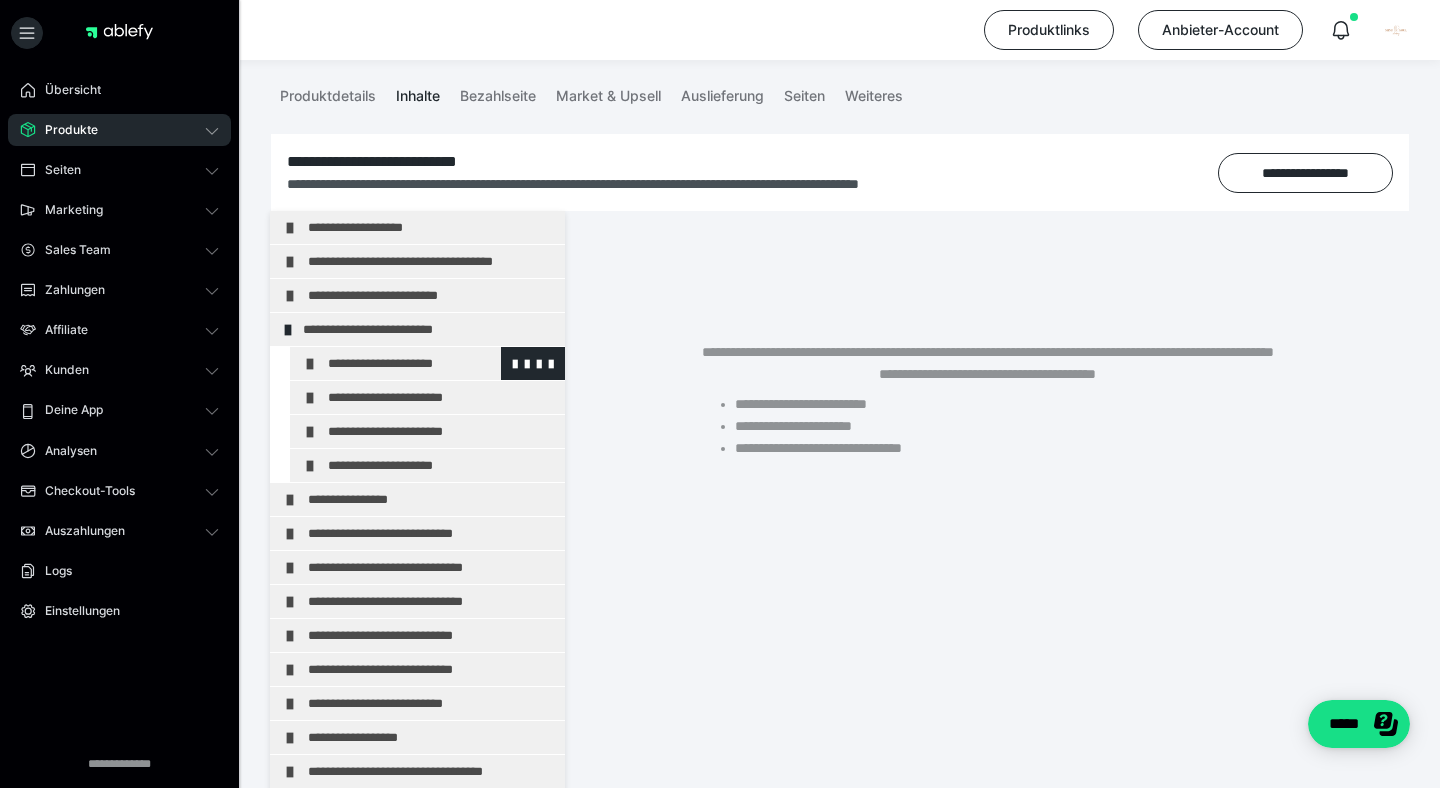 click at bounding box center [310, 364] 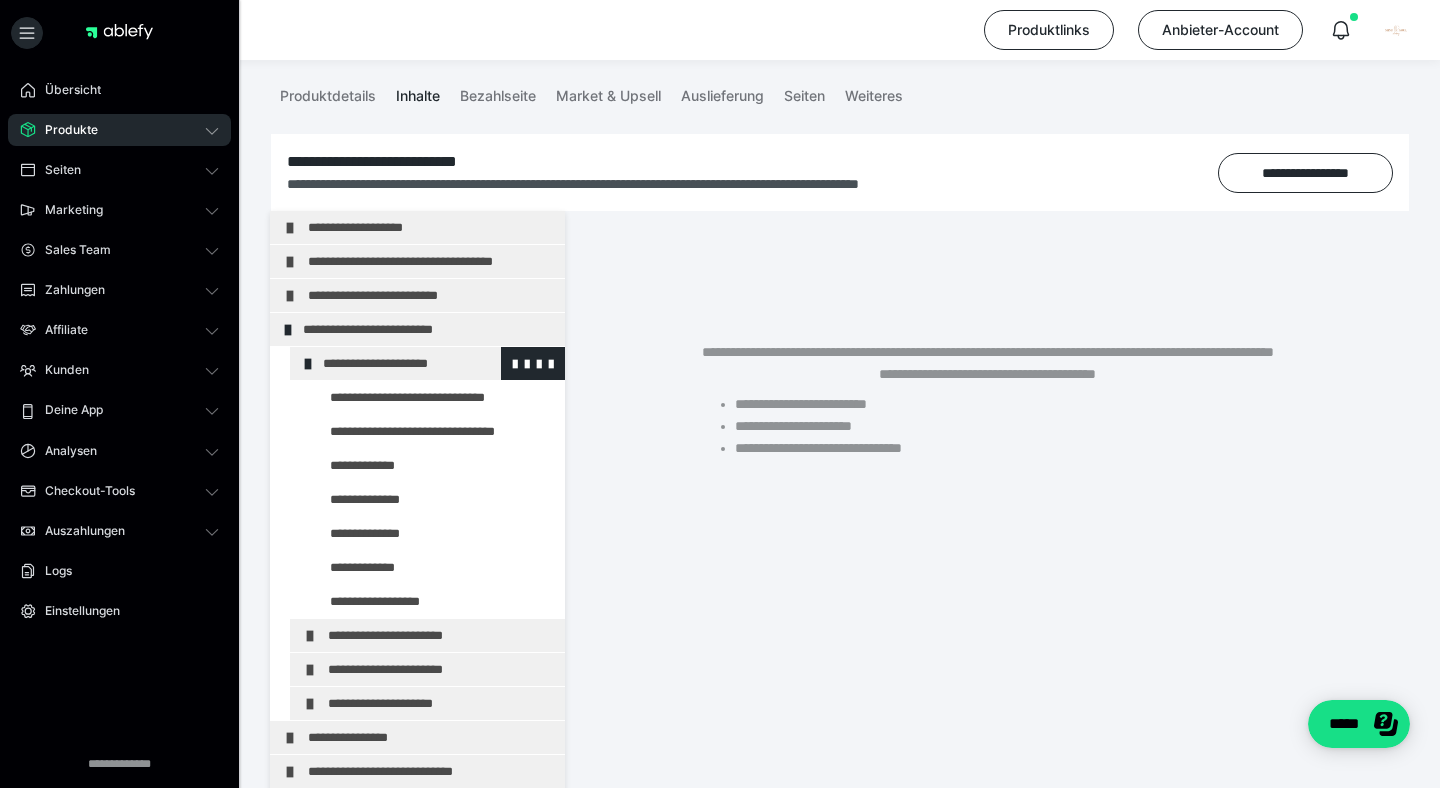 click at bounding box center [308, 364] 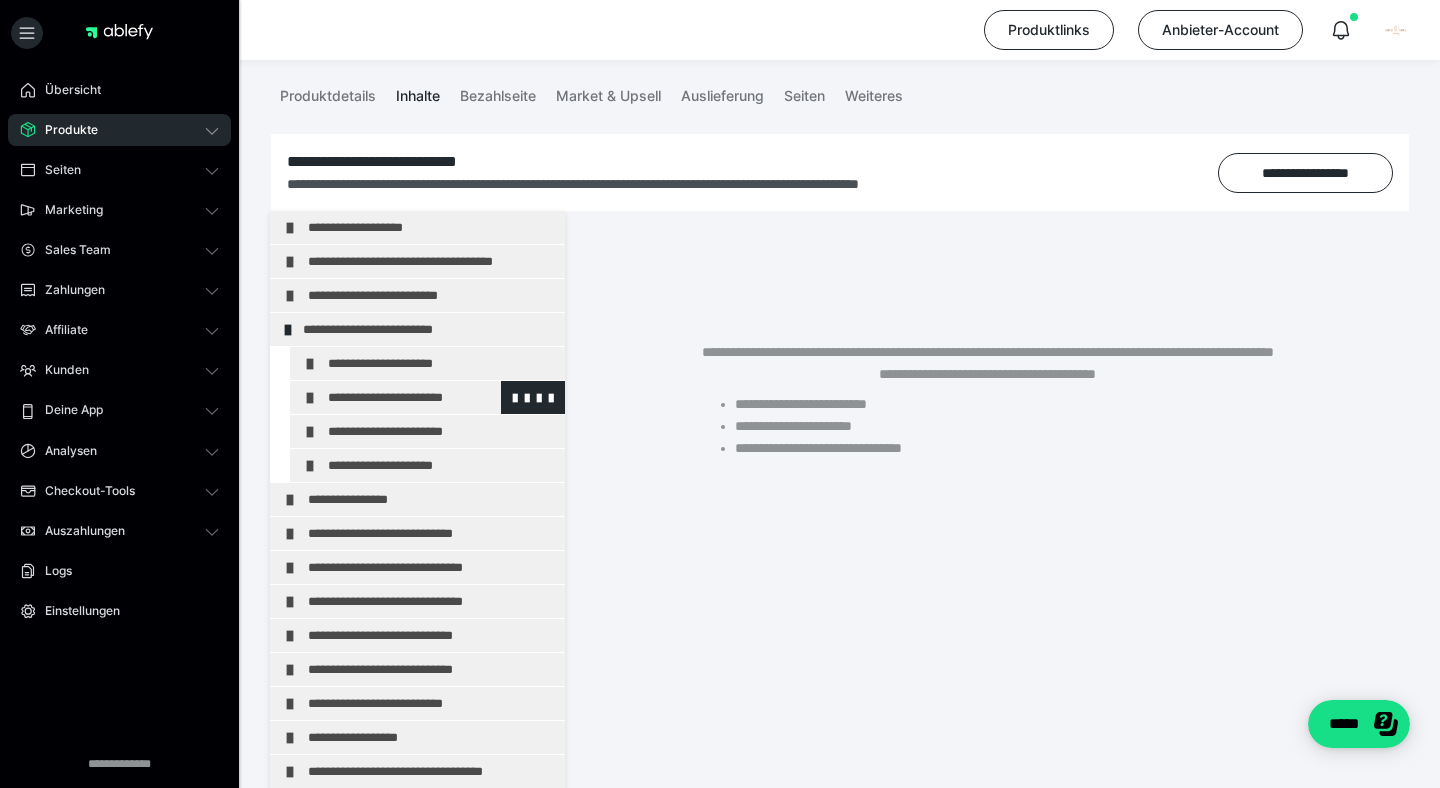 click at bounding box center (310, 398) 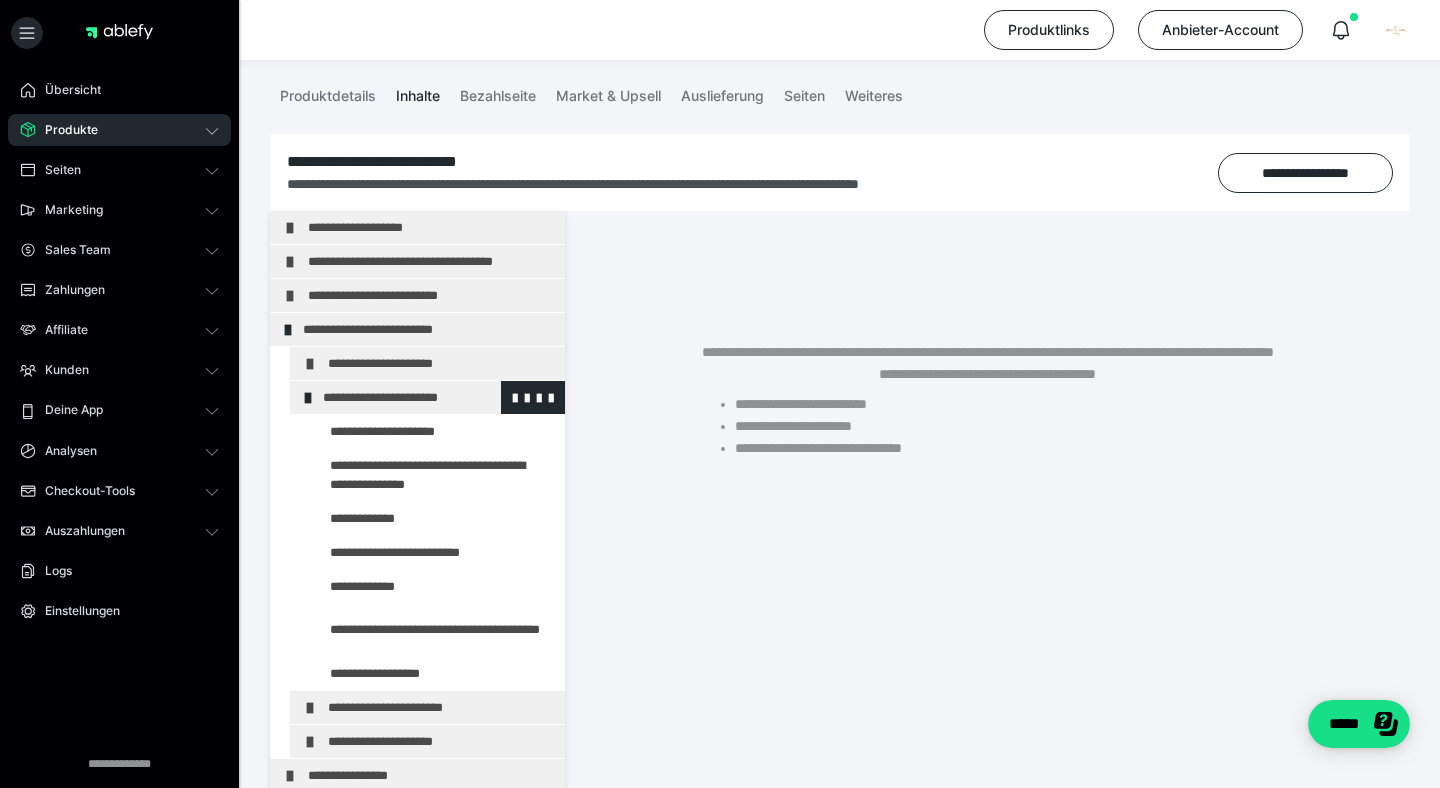click at bounding box center (308, 398) 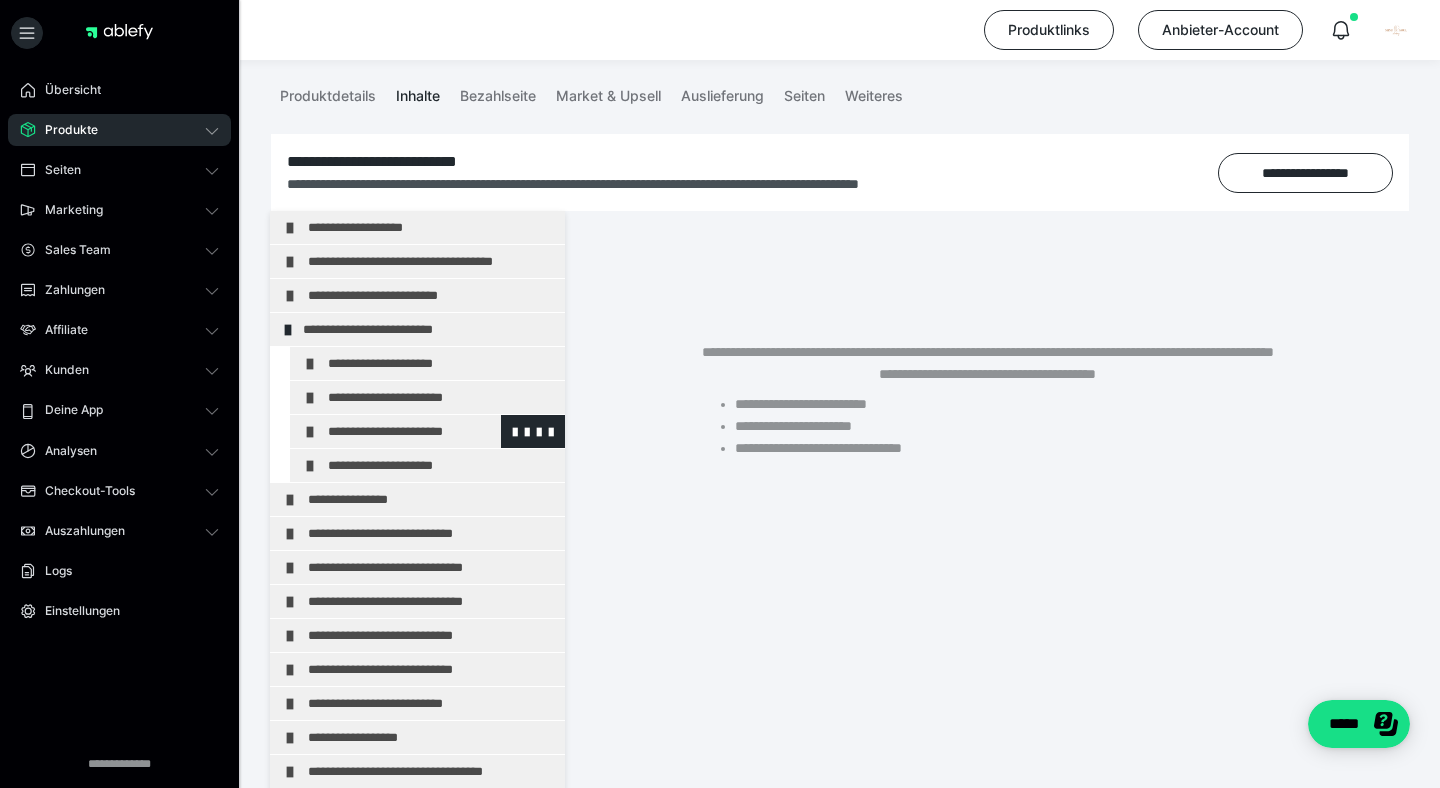 click at bounding box center (310, 432) 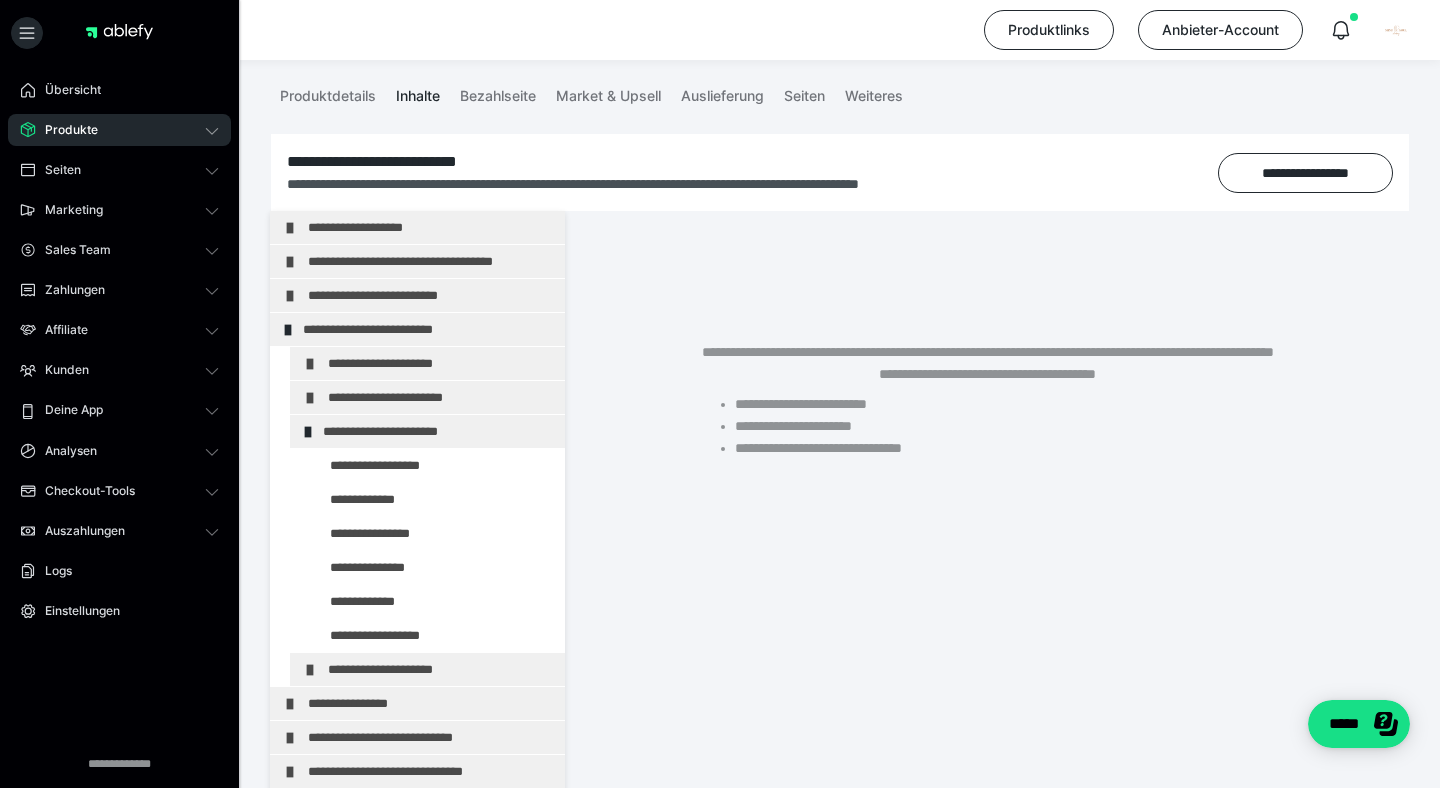 click at bounding box center [308, 432] 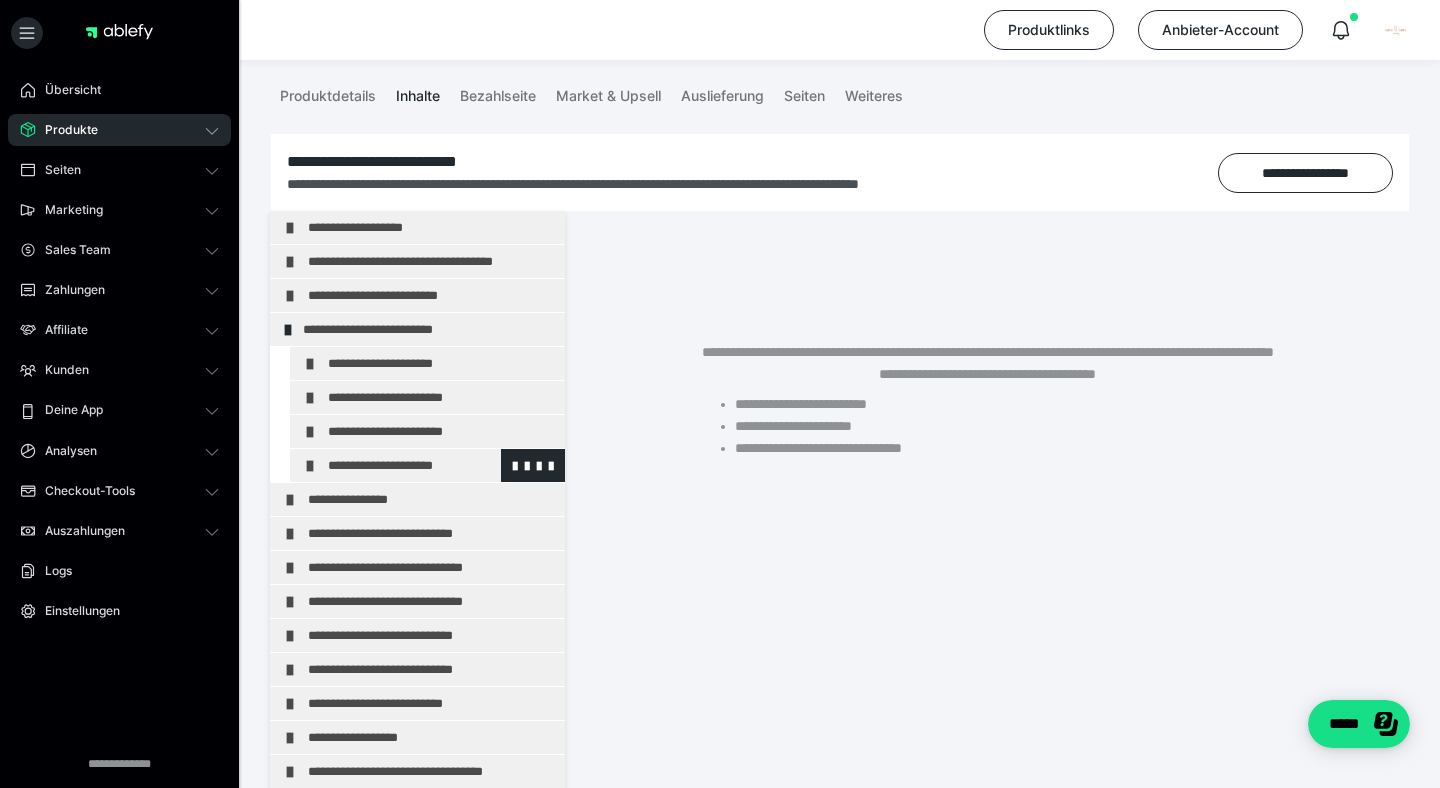 click at bounding box center [310, 466] 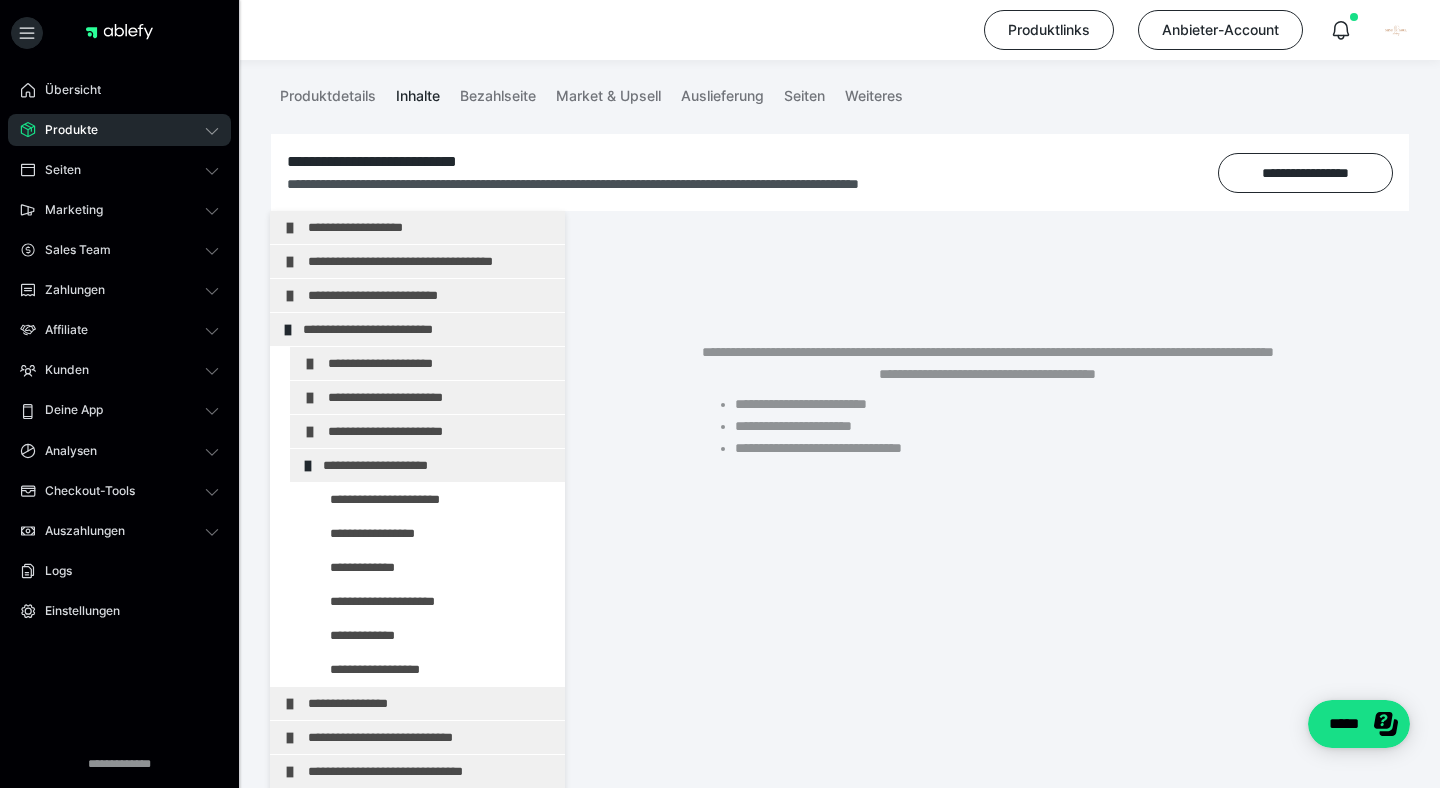 click at bounding box center [308, 466] 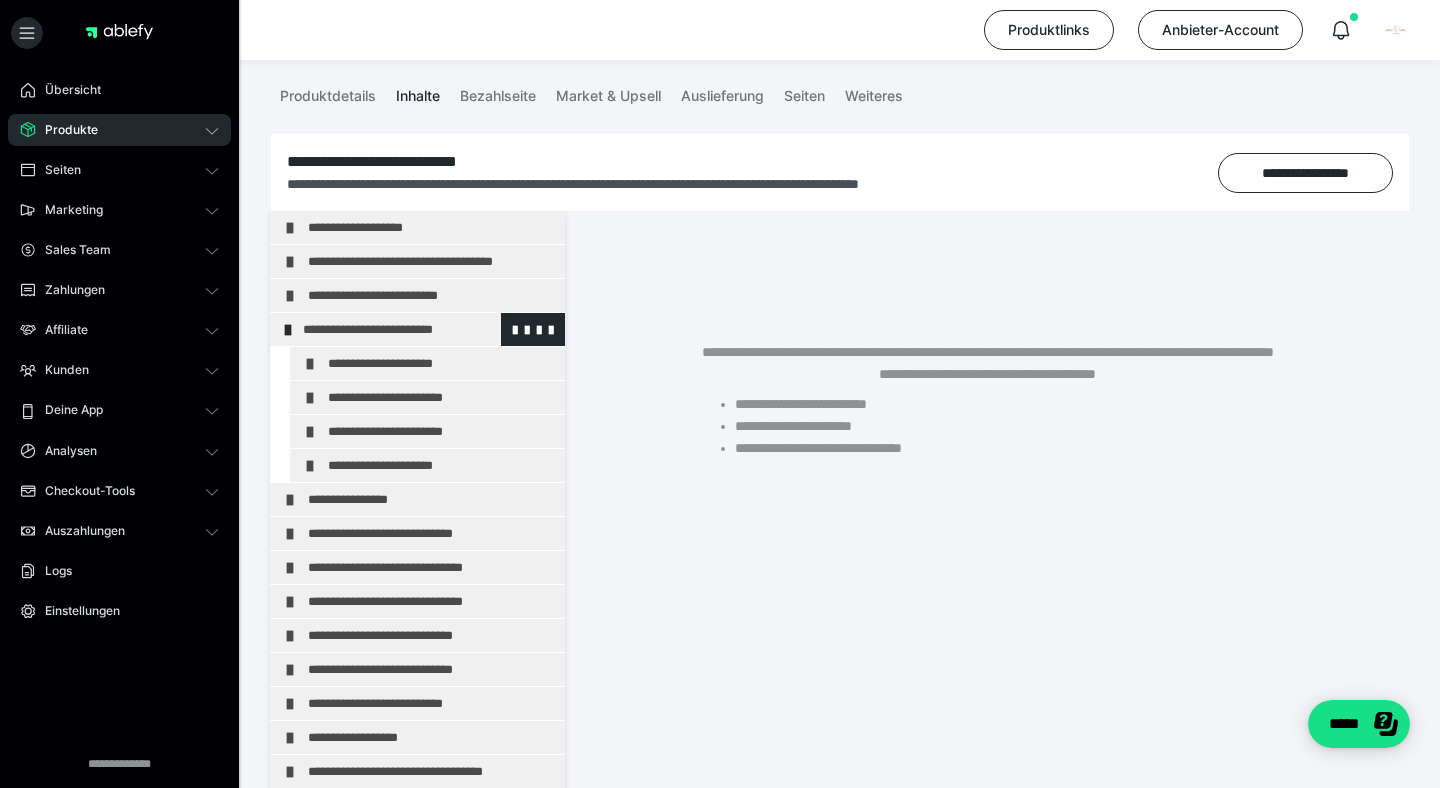 click at bounding box center (288, 330) 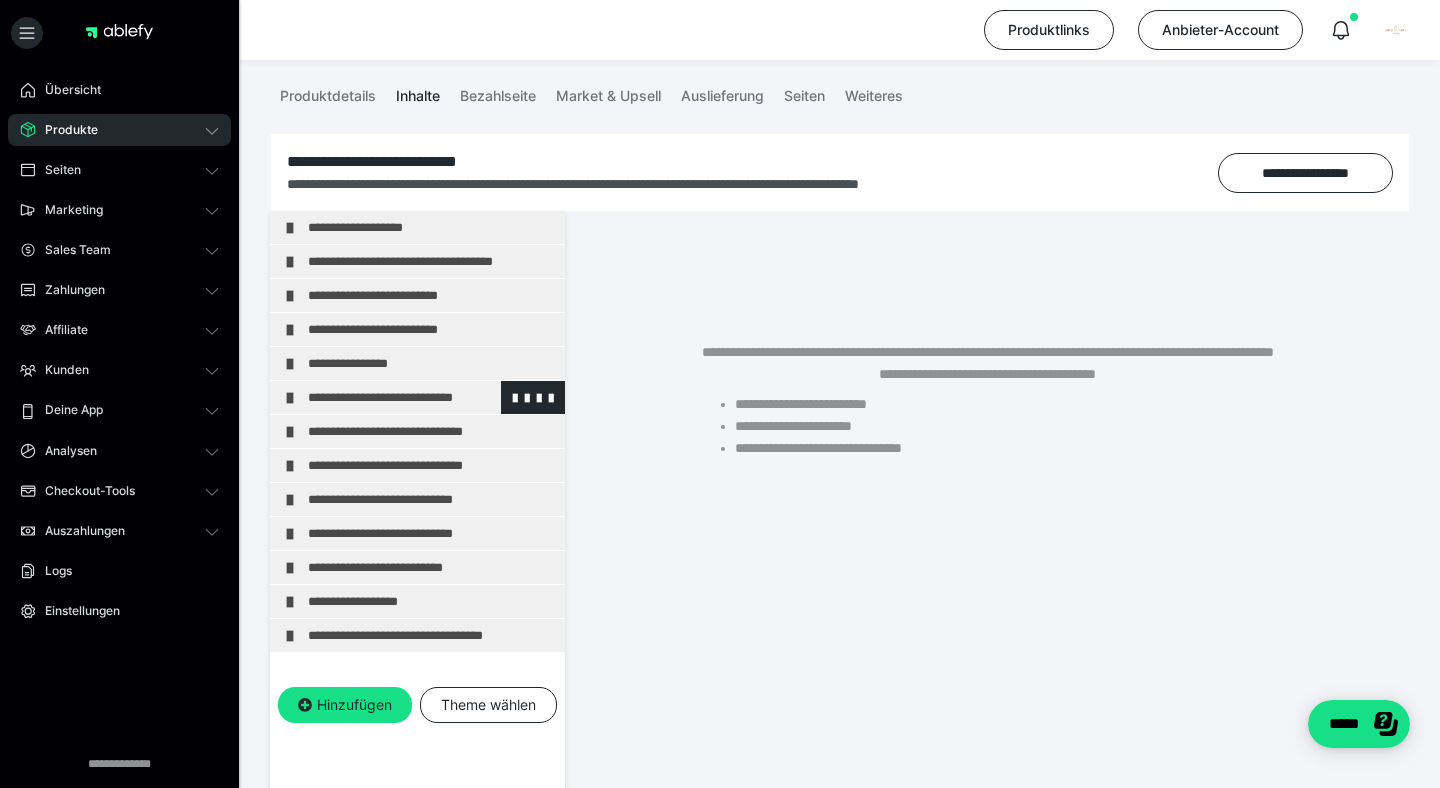 click at bounding box center [290, 398] 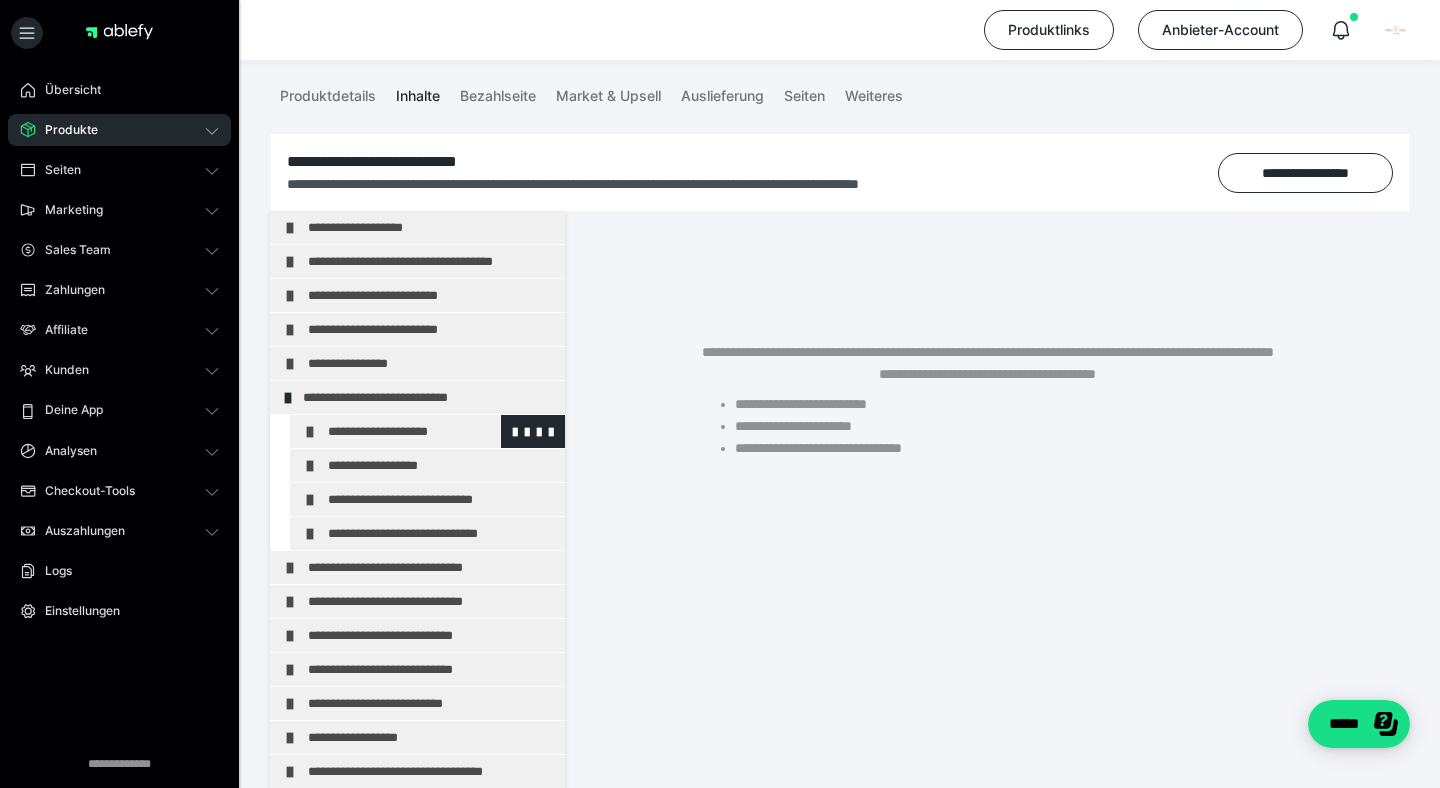 click on "**********" at bounding box center (427, 431) 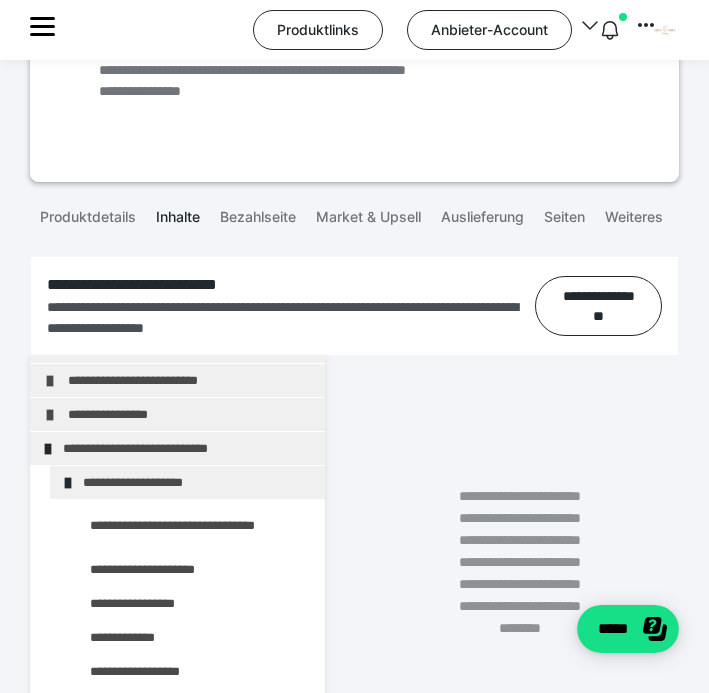 scroll, scrollTop: 89, scrollLeft: 0, axis: vertical 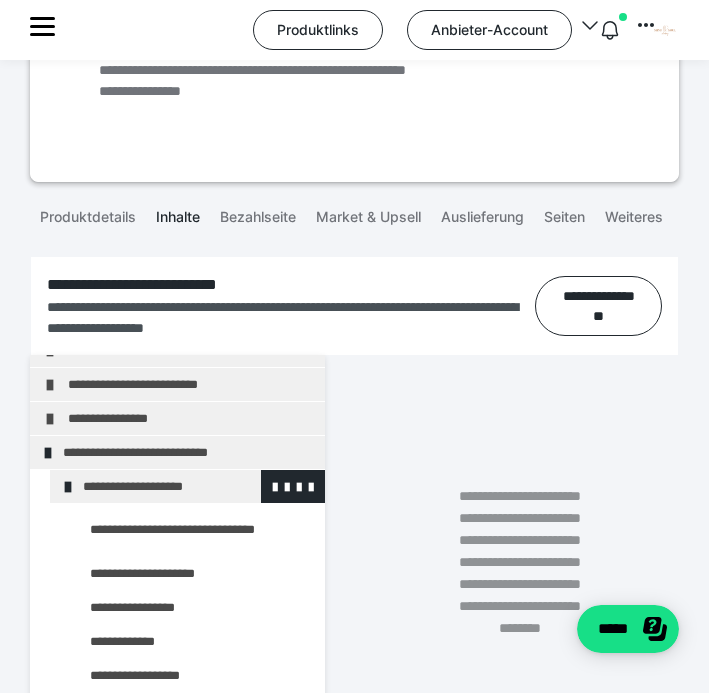 click at bounding box center (68, 487) 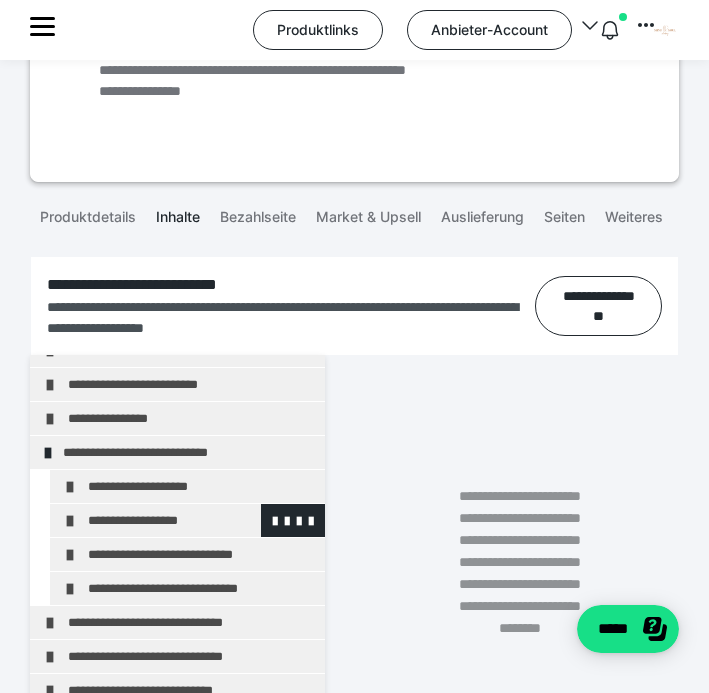 click at bounding box center [70, 521] 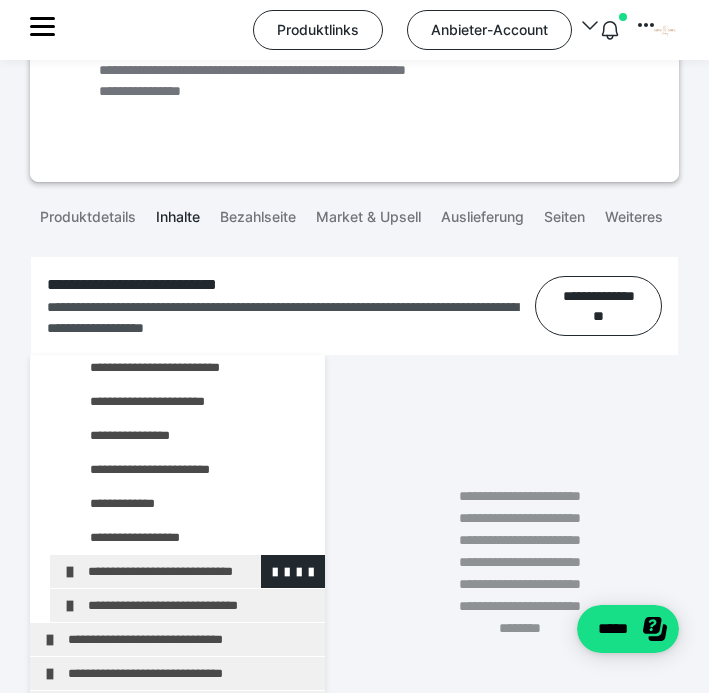 scroll, scrollTop: 446, scrollLeft: 0, axis: vertical 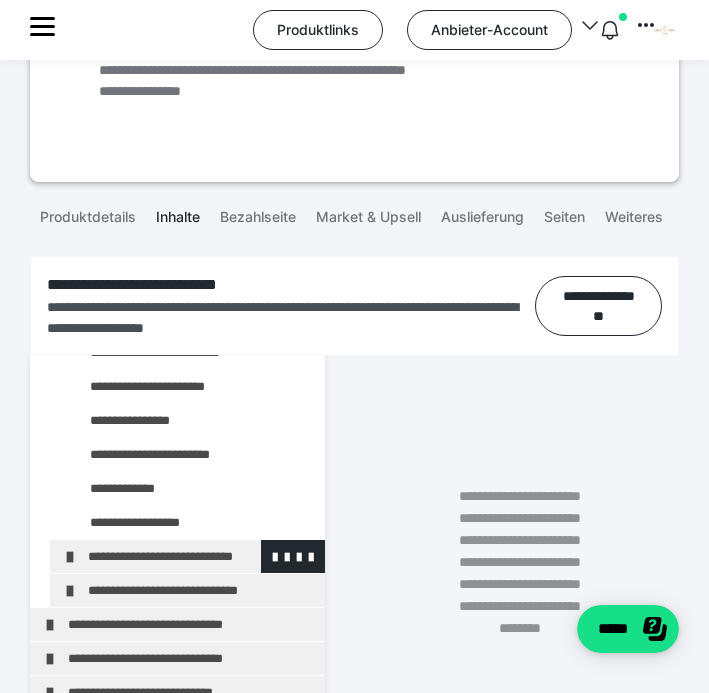 click on "**********" at bounding box center (187, 556) 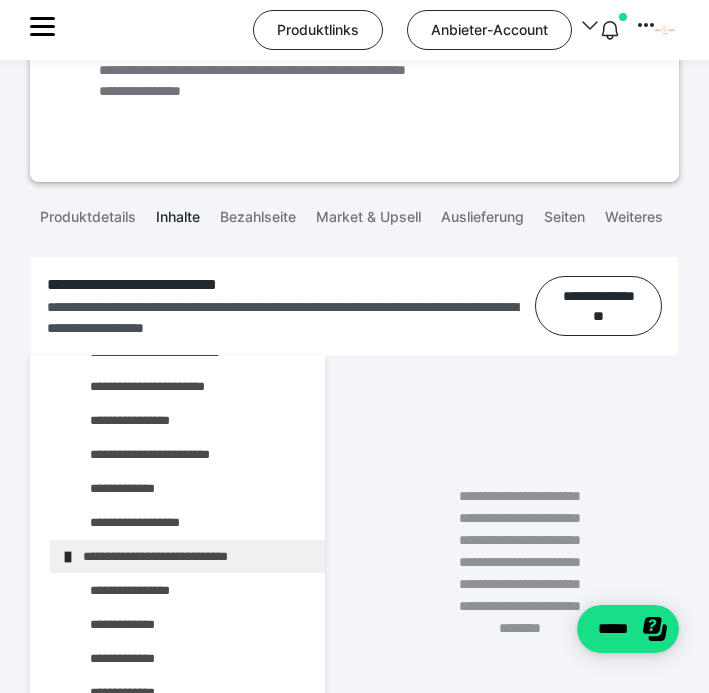 click on "**********" at bounding box center (187, 556) 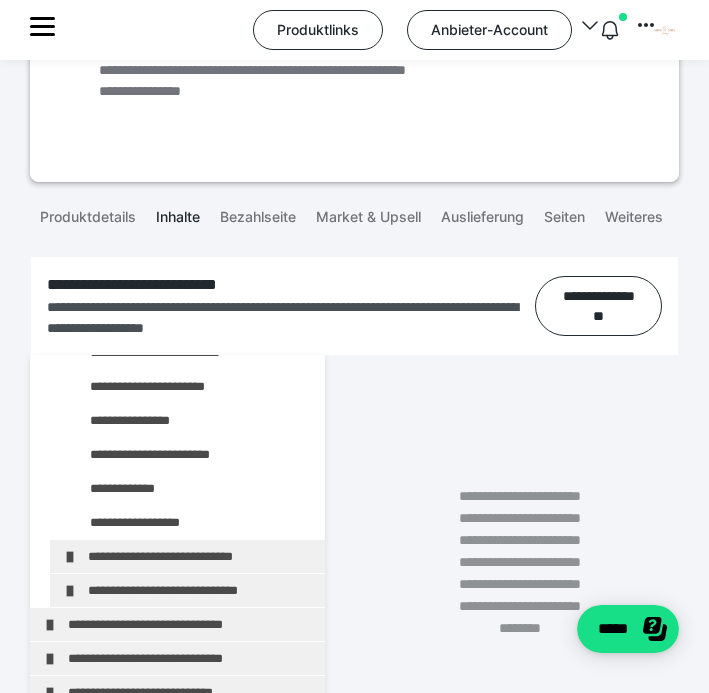 click on "**********" at bounding box center [187, 556] 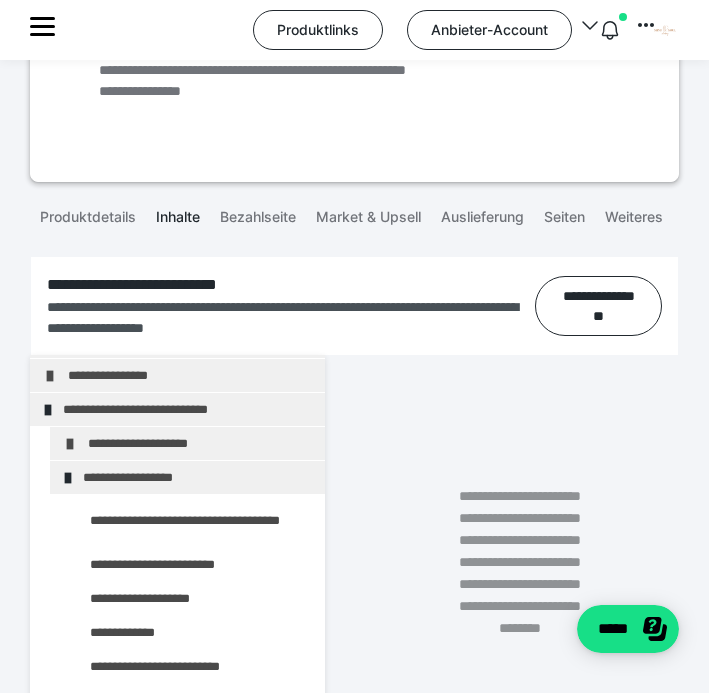 scroll, scrollTop: 131, scrollLeft: 0, axis: vertical 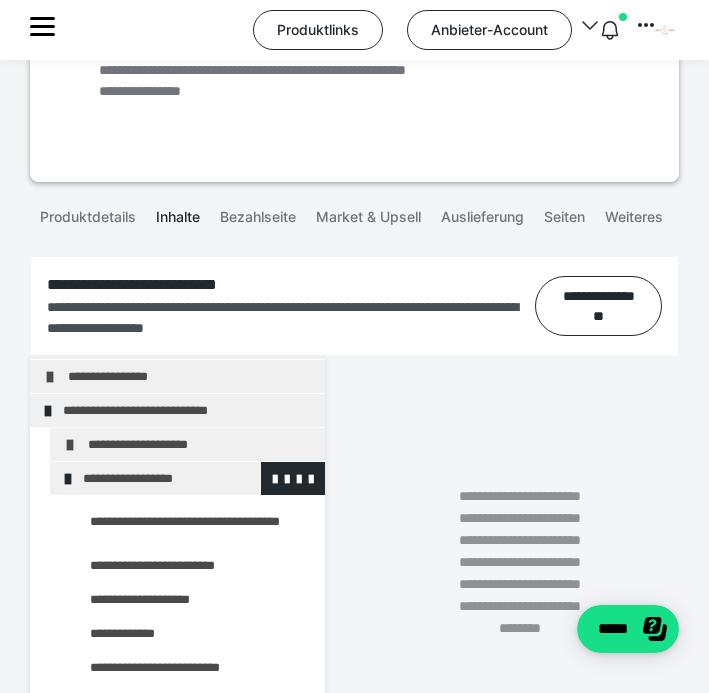 click at bounding box center (68, 479) 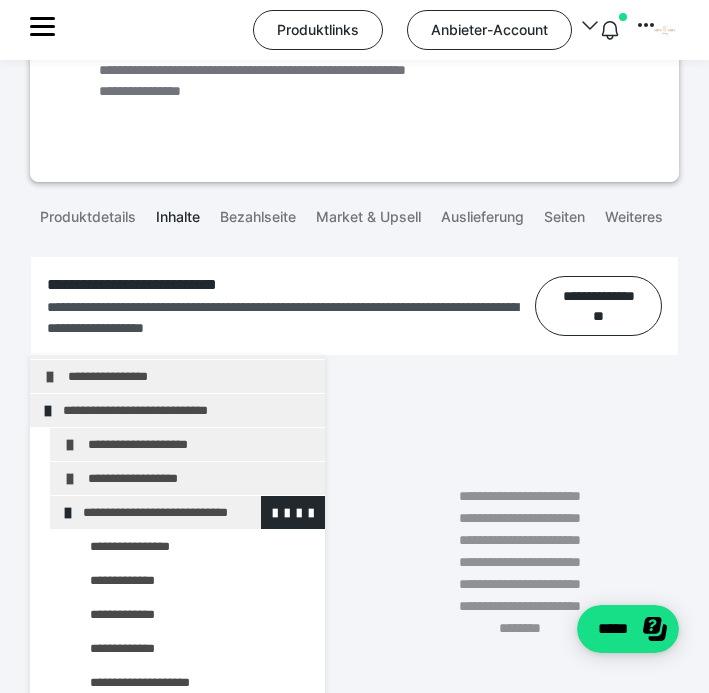 click at bounding box center [68, 513] 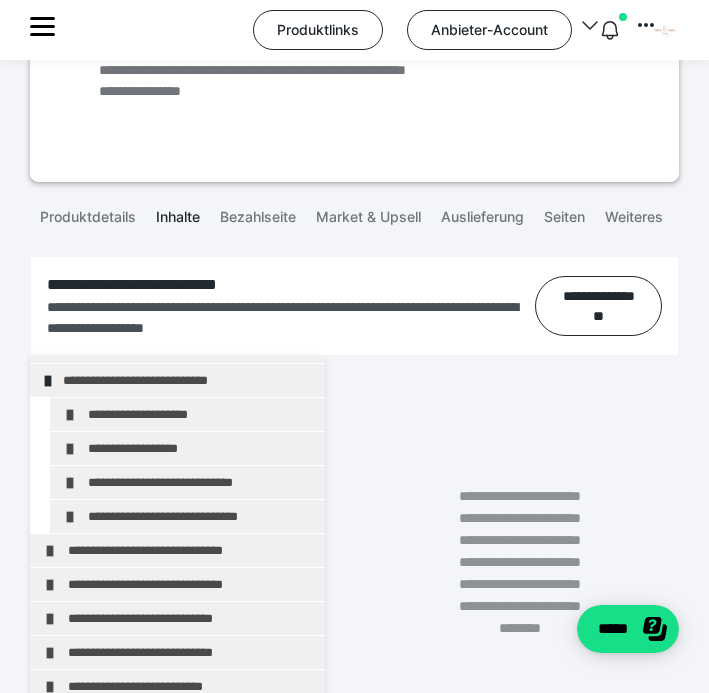 scroll, scrollTop: 160, scrollLeft: 0, axis: vertical 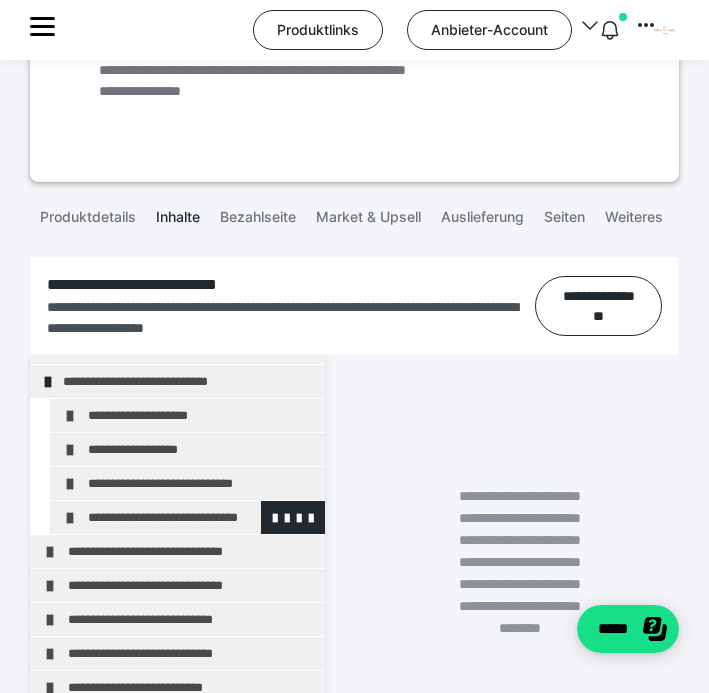 click at bounding box center (70, 518) 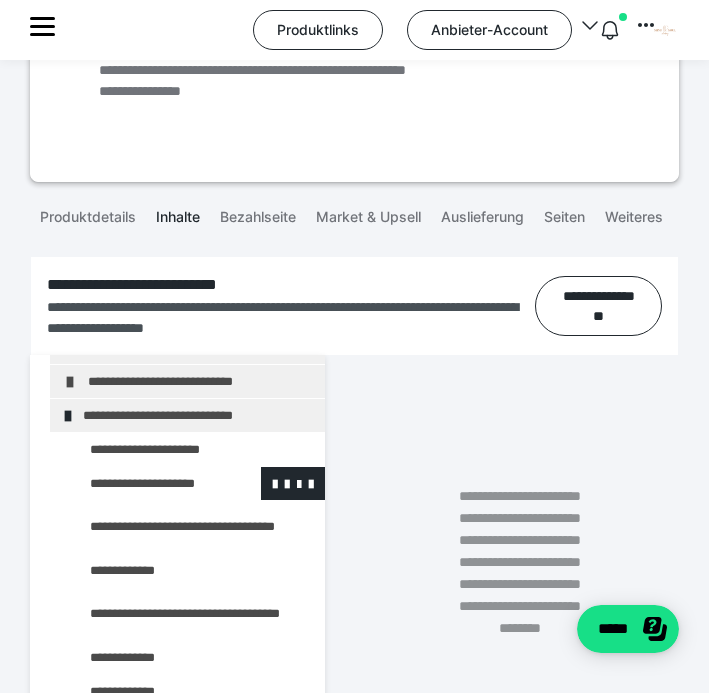 scroll, scrollTop: 244, scrollLeft: 0, axis: vertical 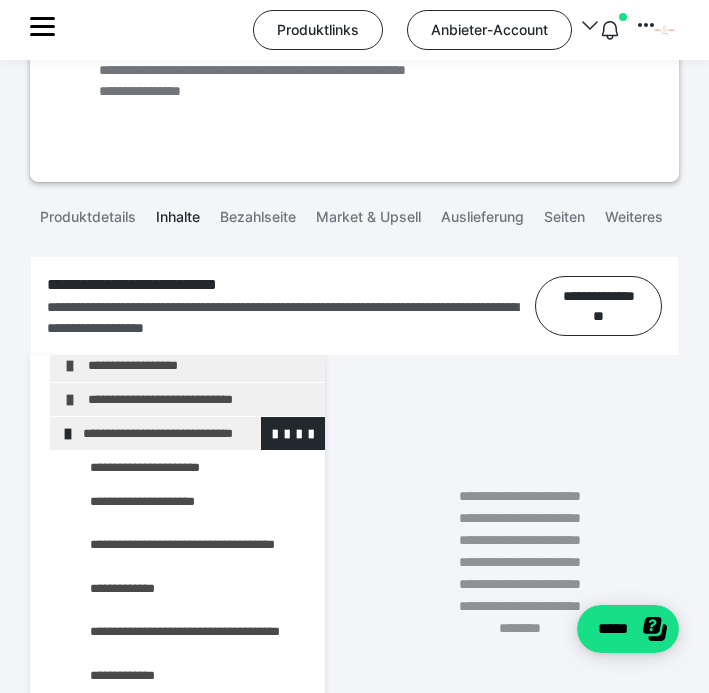 click at bounding box center (68, 434) 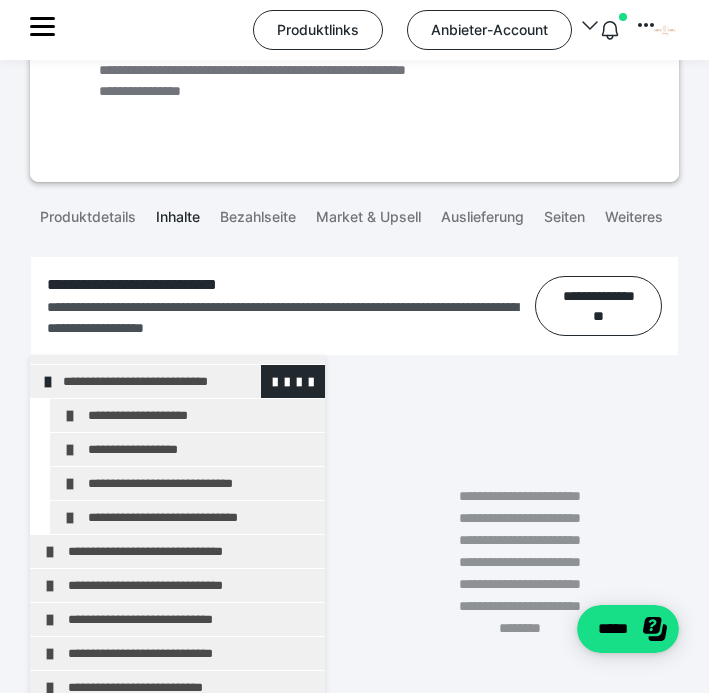 click at bounding box center [48, 382] 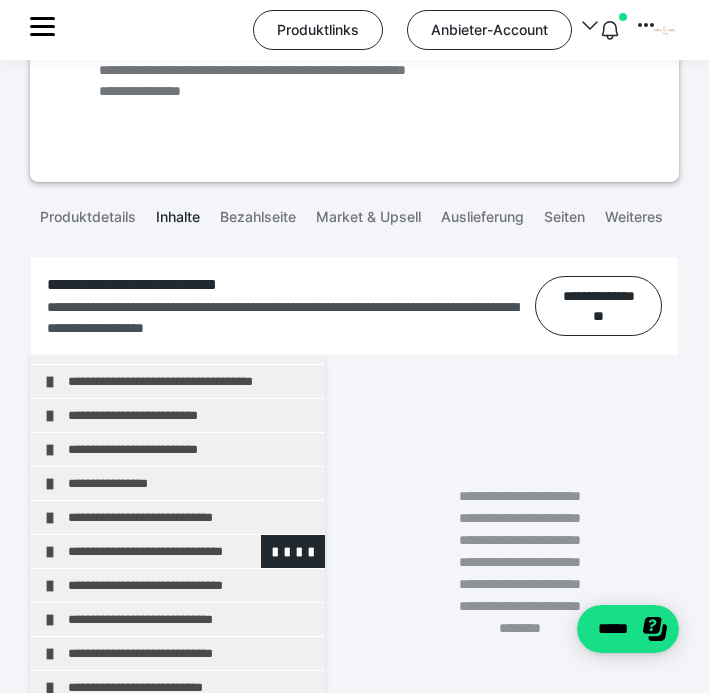 click at bounding box center (50, 552) 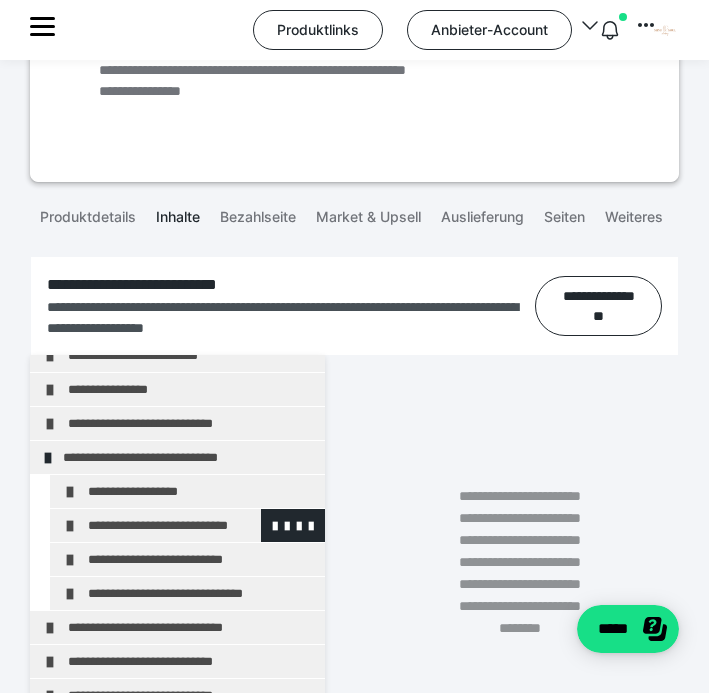 scroll, scrollTop: 157, scrollLeft: 0, axis: vertical 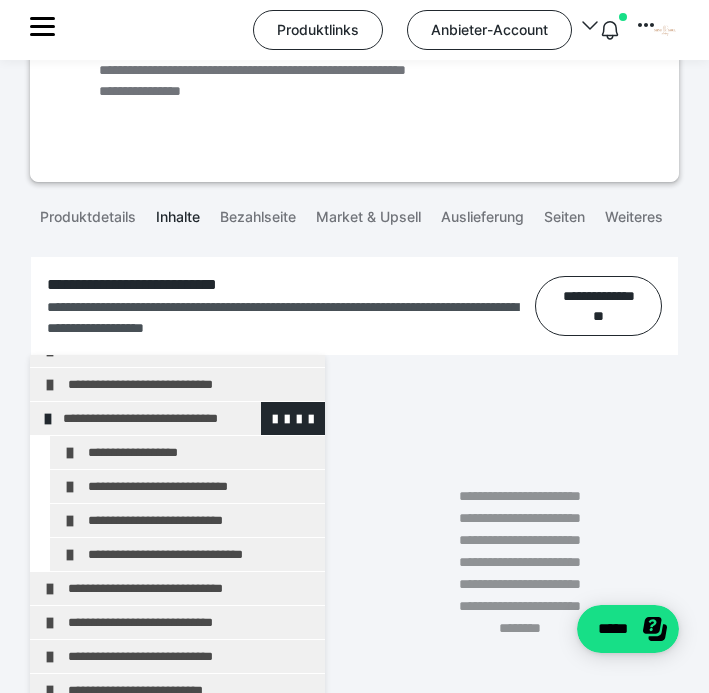 click at bounding box center [48, 419] 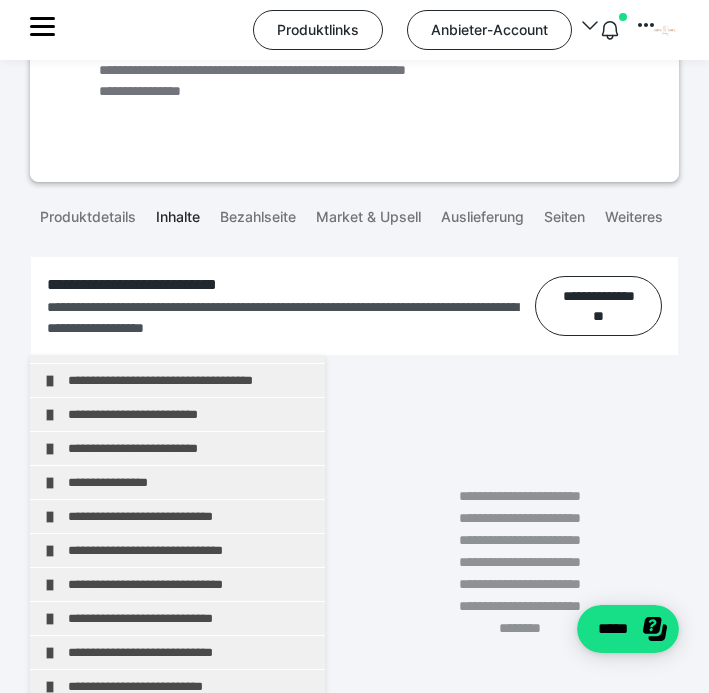 scroll, scrollTop: 24, scrollLeft: 0, axis: vertical 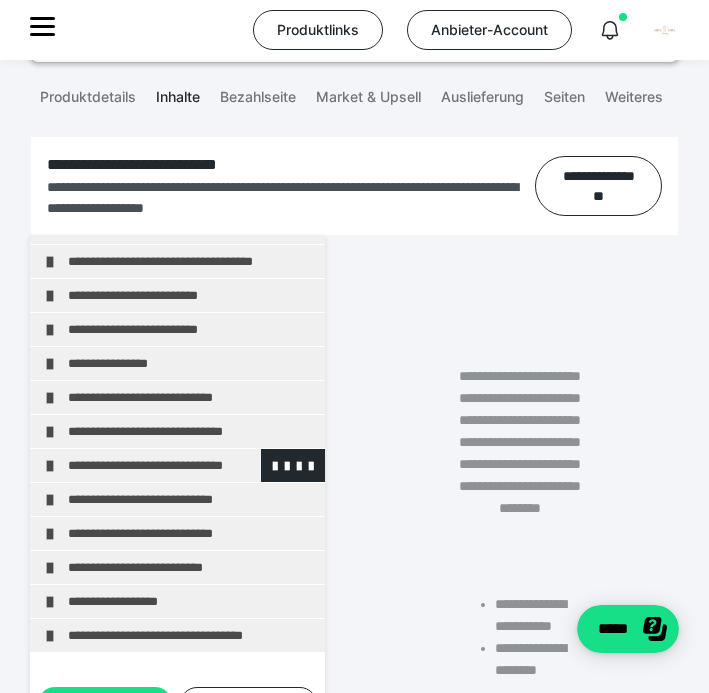 click at bounding box center [50, 466] 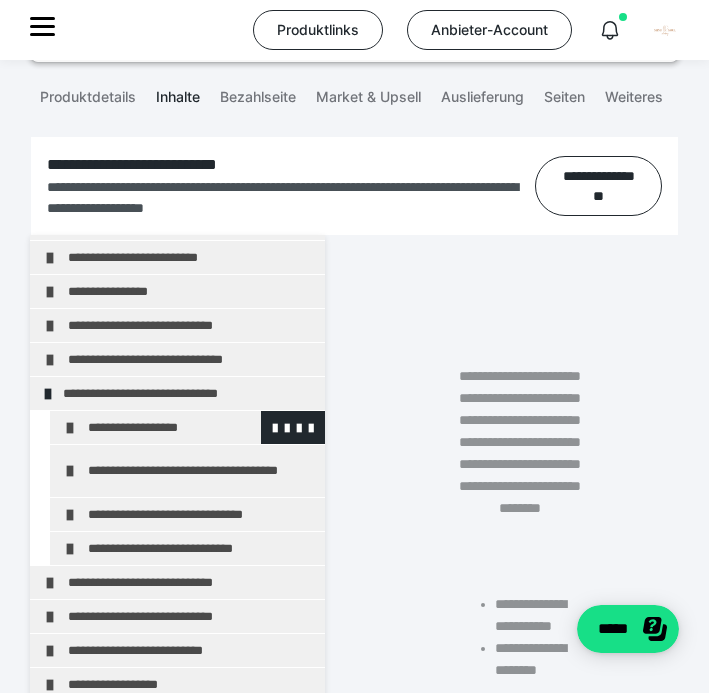 scroll, scrollTop: 132, scrollLeft: 0, axis: vertical 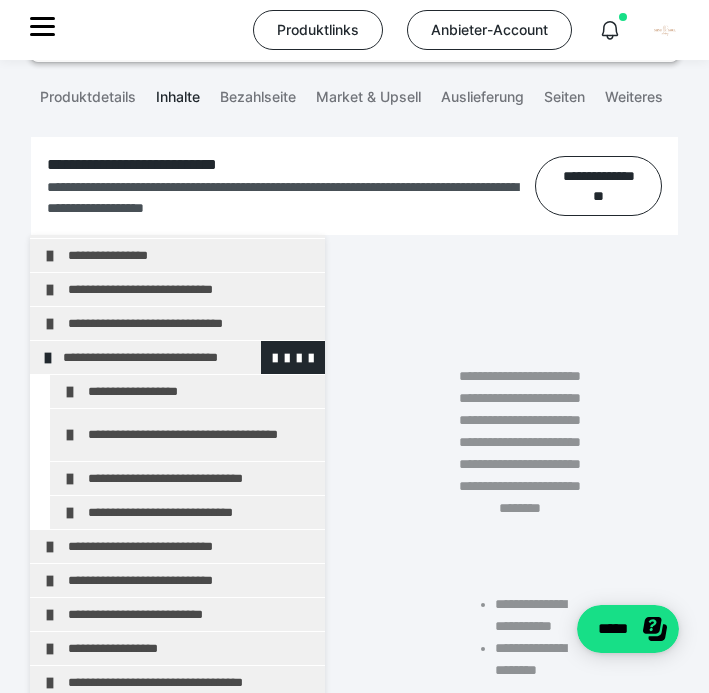 click at bounding box center (48, 358) 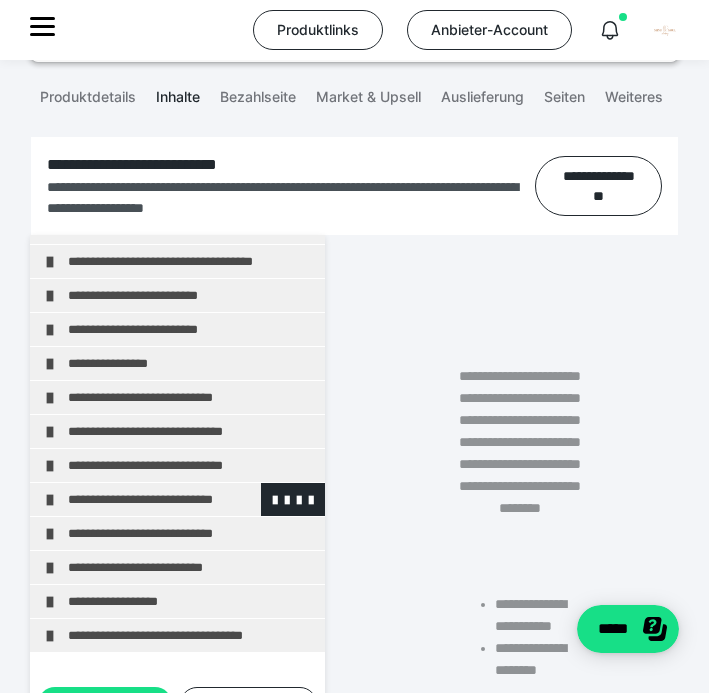 click at bounding box center (50, 500) 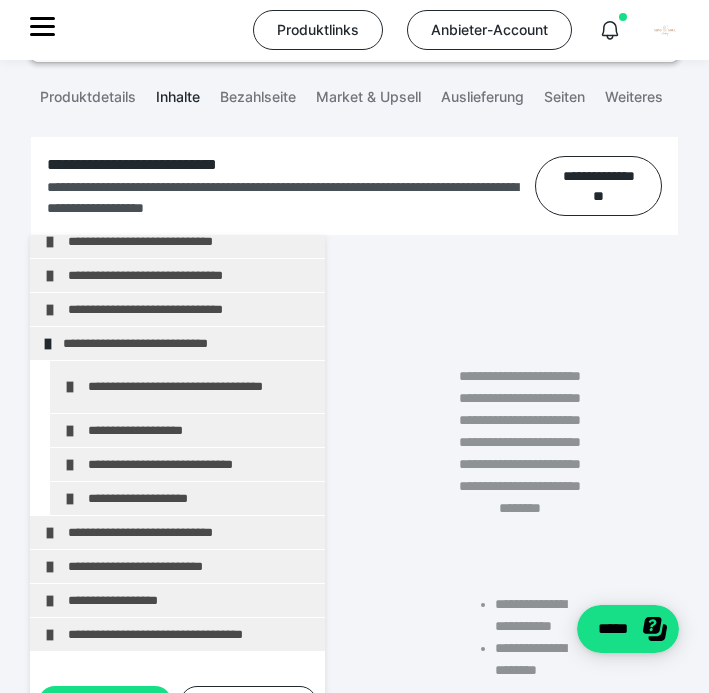 scroll, scrollTop: 179, scrollLeft: 0, axis: vertical 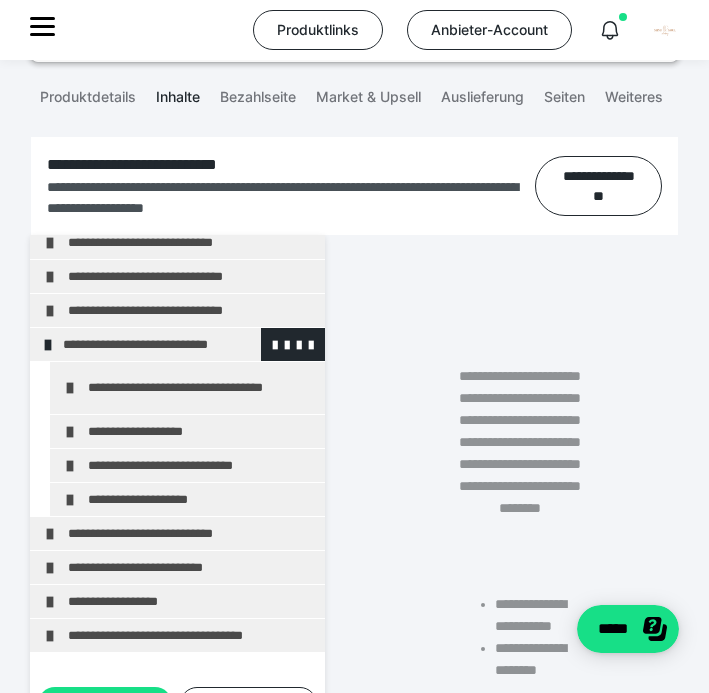 click at bounding box center [48, 345] 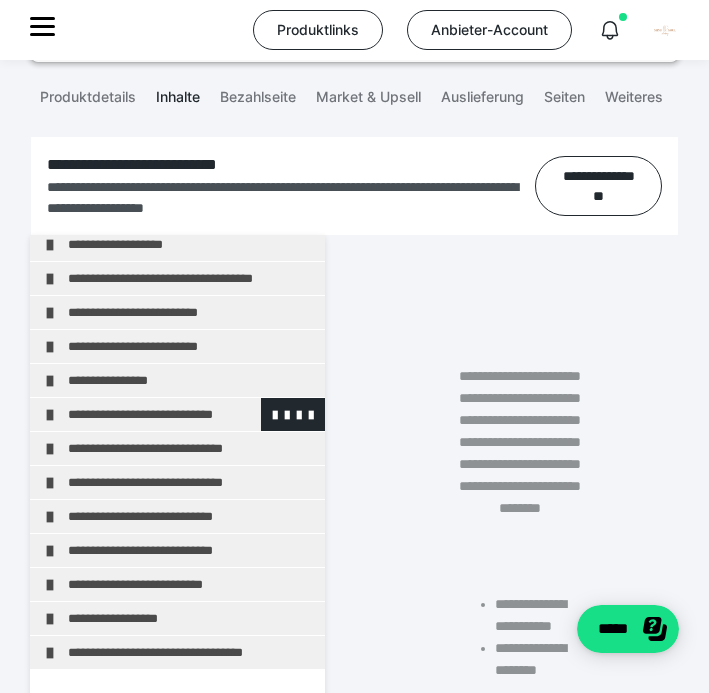 scroll, scrollTop: 0, scrollLeft: 0, axis: both 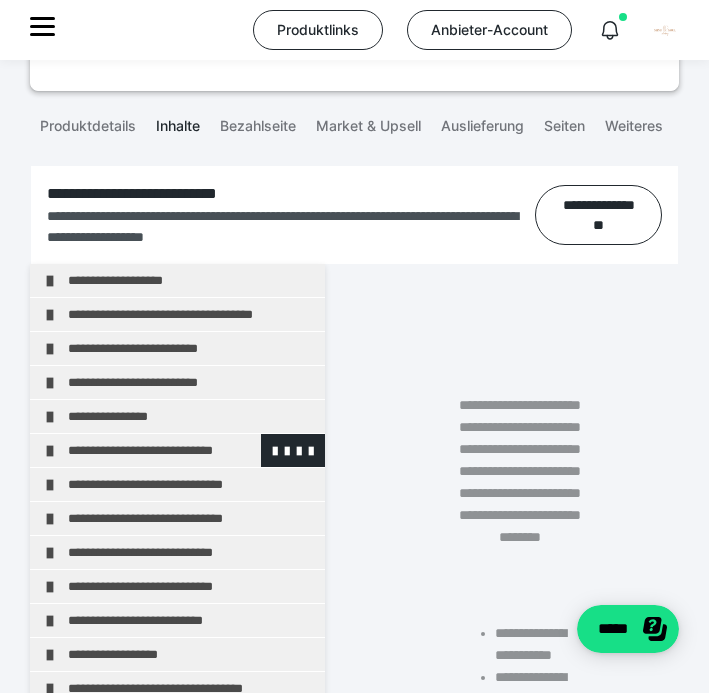 click on "**********" at bounding box center (177, 450) 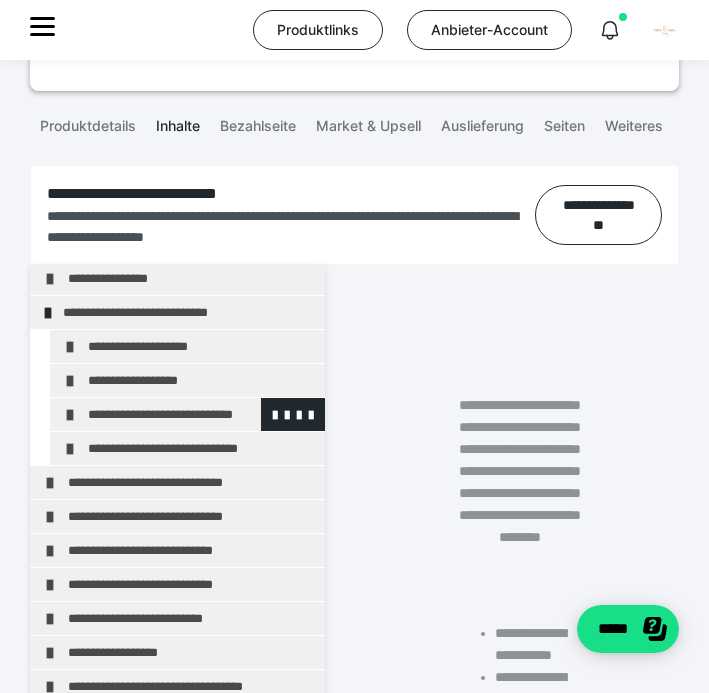 scroll, scrollTop: 143, scrollLeft: 0, axis: vertical 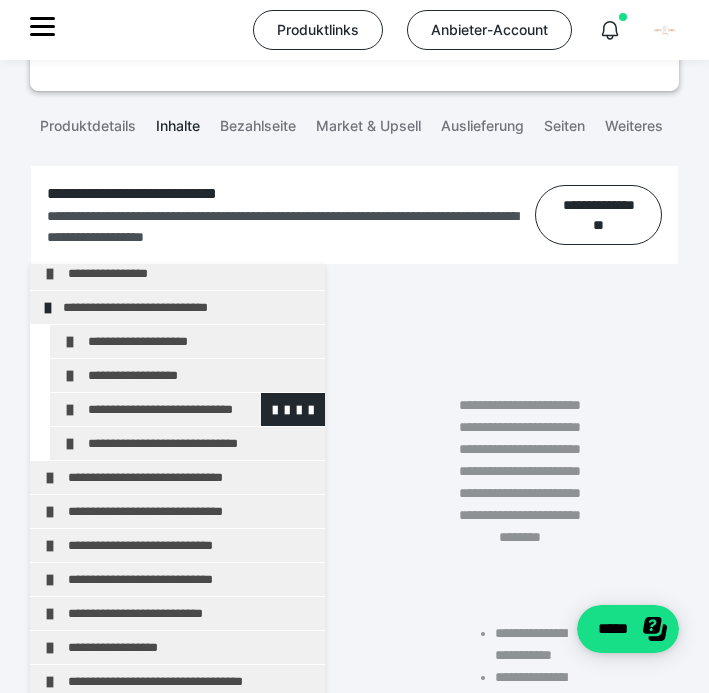 click at bounding box center [70, 410] 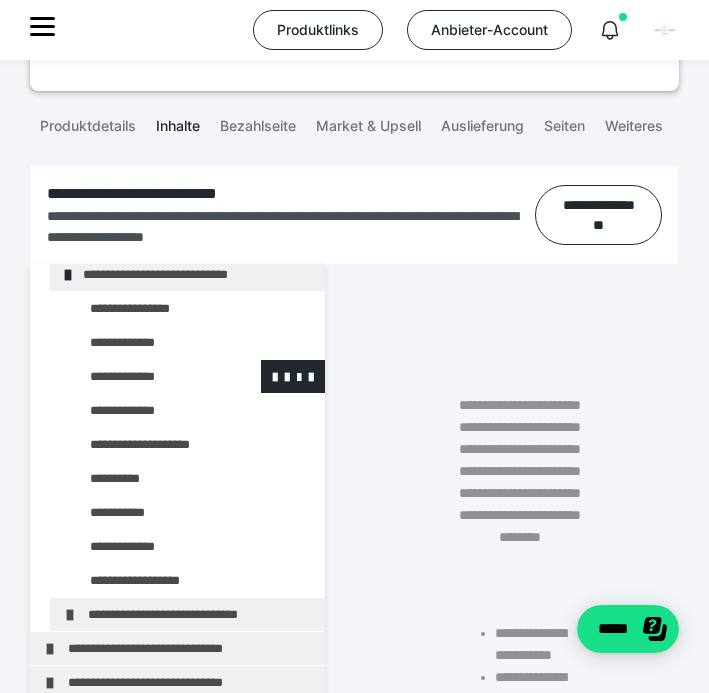 scroll, scrollTop: 273, scrollLeft: 0, axis: vertical 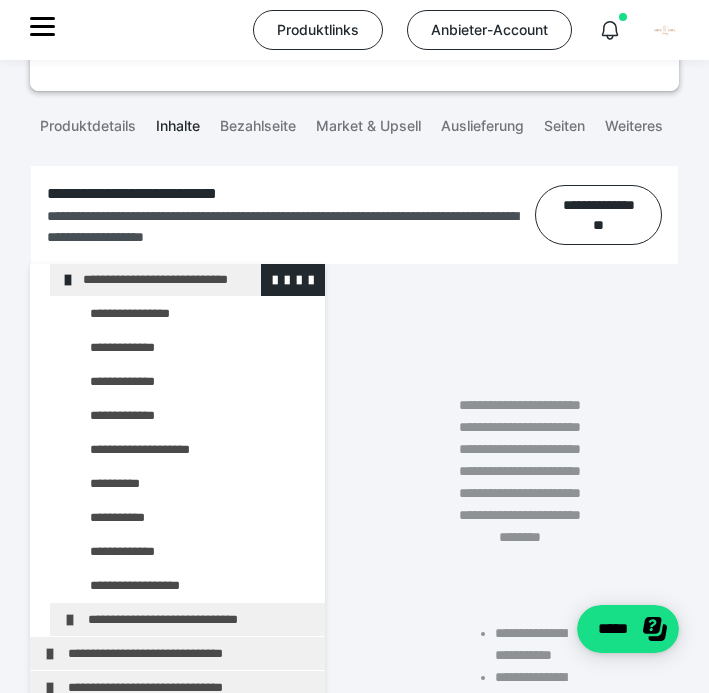click at bounding box center [68, 280] 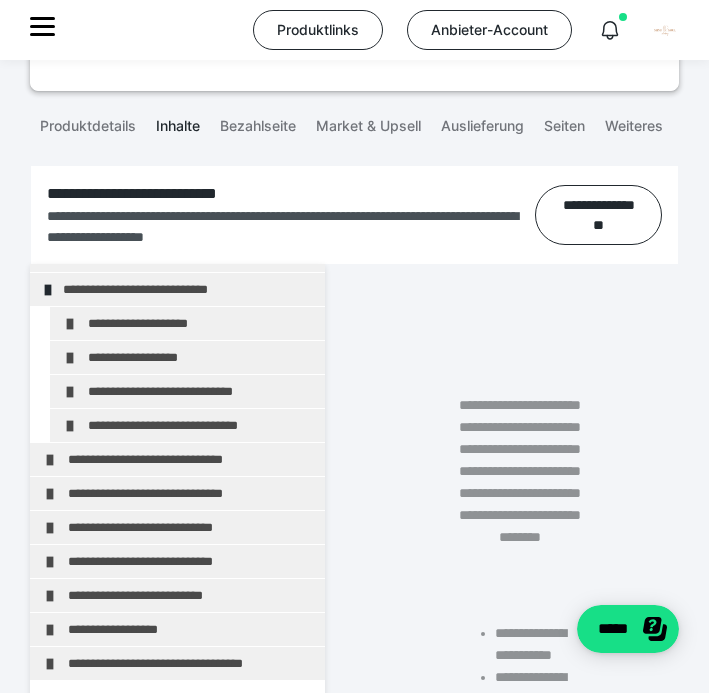 scroll, scrollTop: 160, scrollLeft: 0, axis: vertical 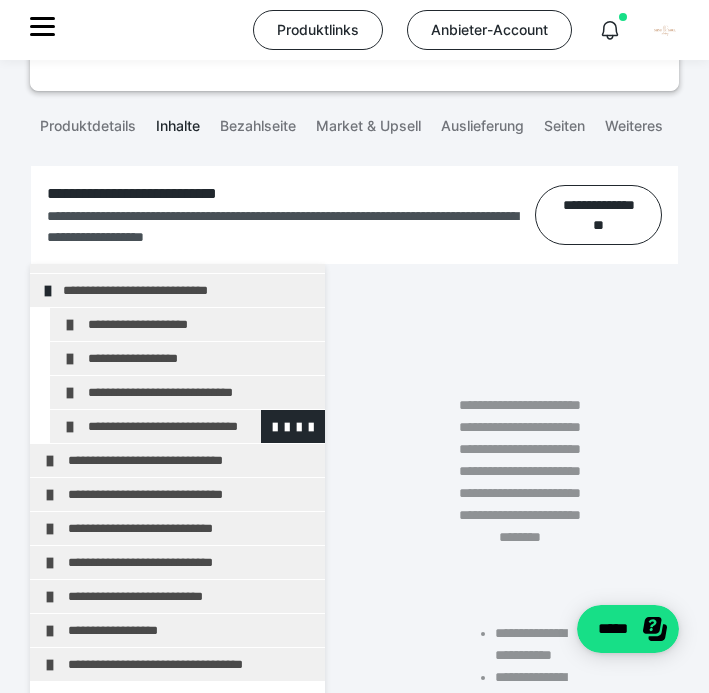 click on "**********" at bounding box center [187, 426] 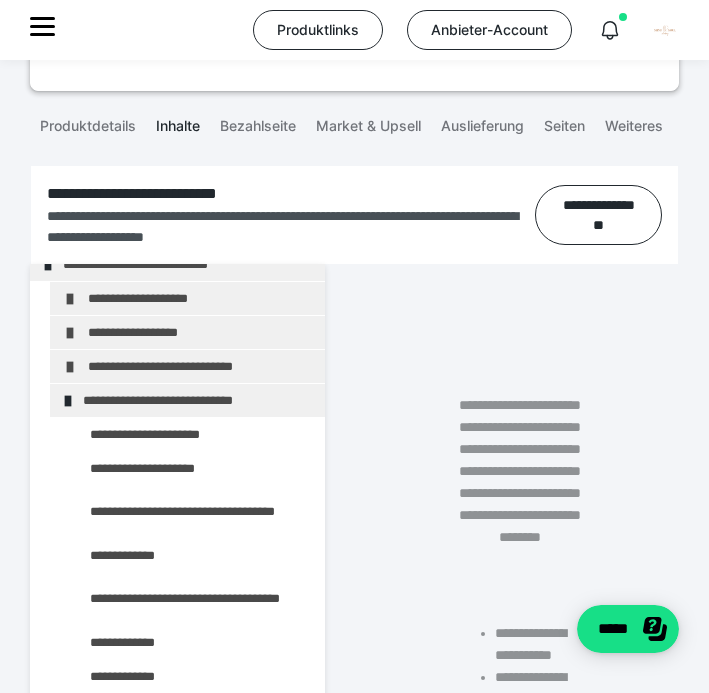 scroll, scrollTop: 181, scrollLeft: 0, axis: vertical 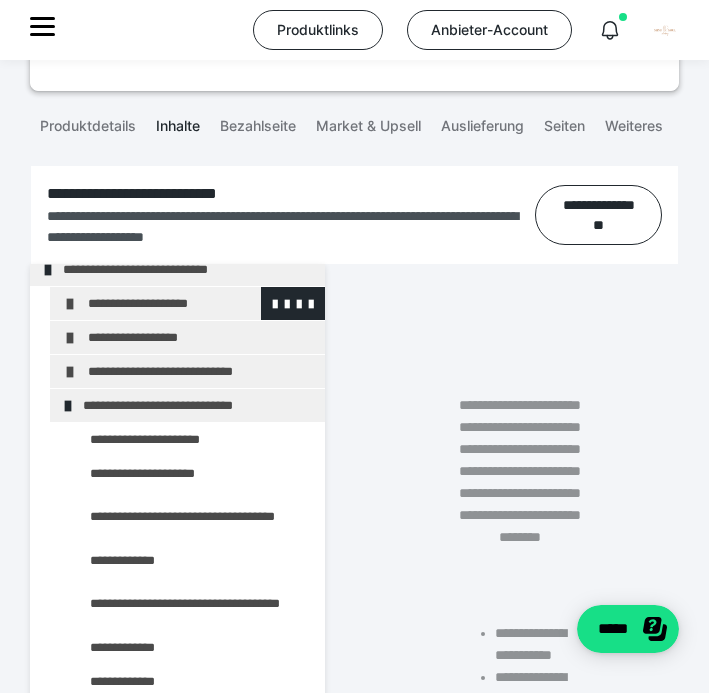 click at bounding box center [70, 304] 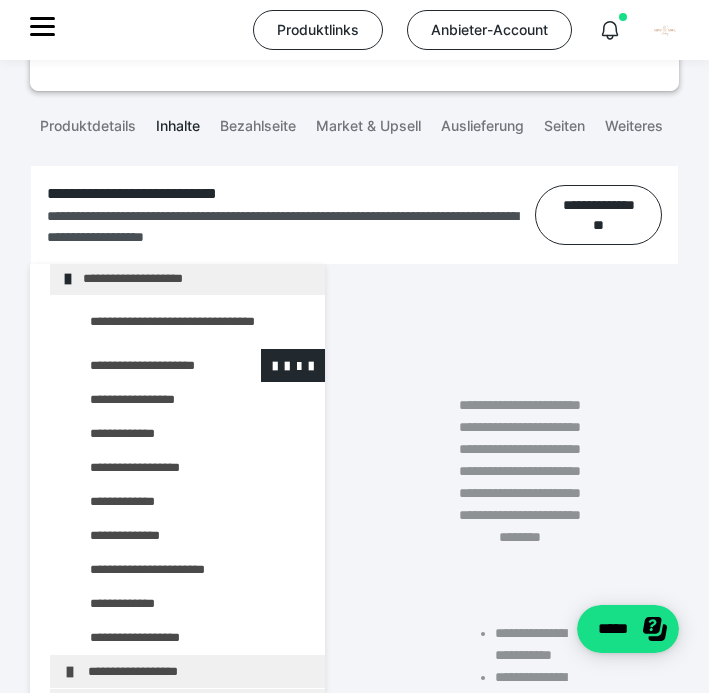 scroll, scrollTop: 196, scrollLeft: 0, axis: vertical 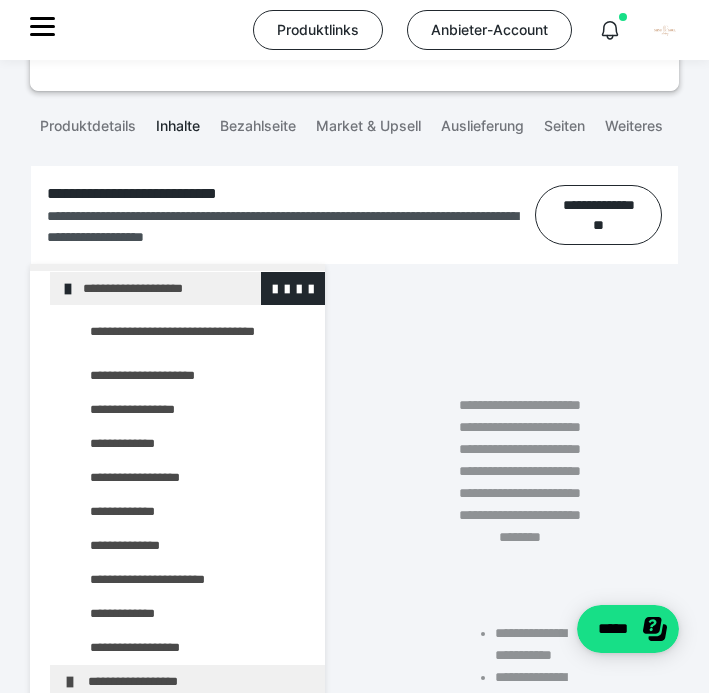 click at bounding box center [68, 289] 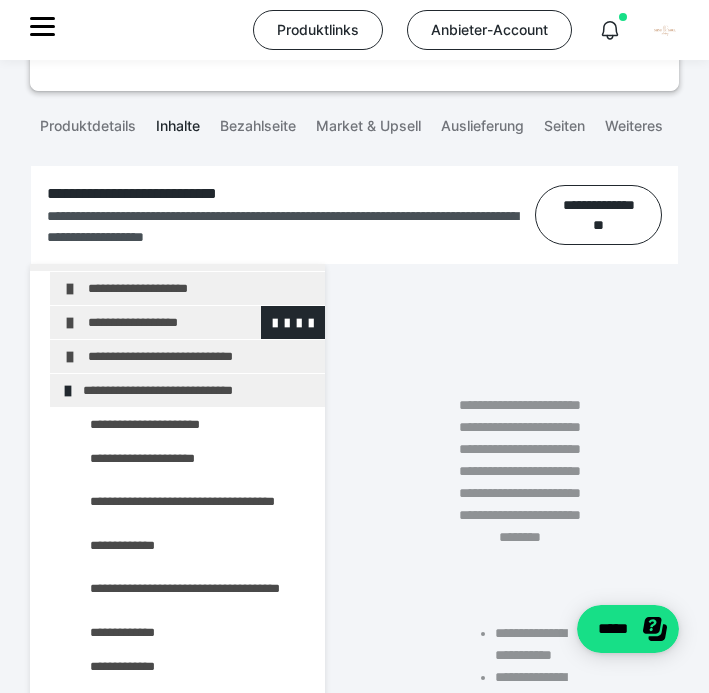 click at bounding box center (70, 323) 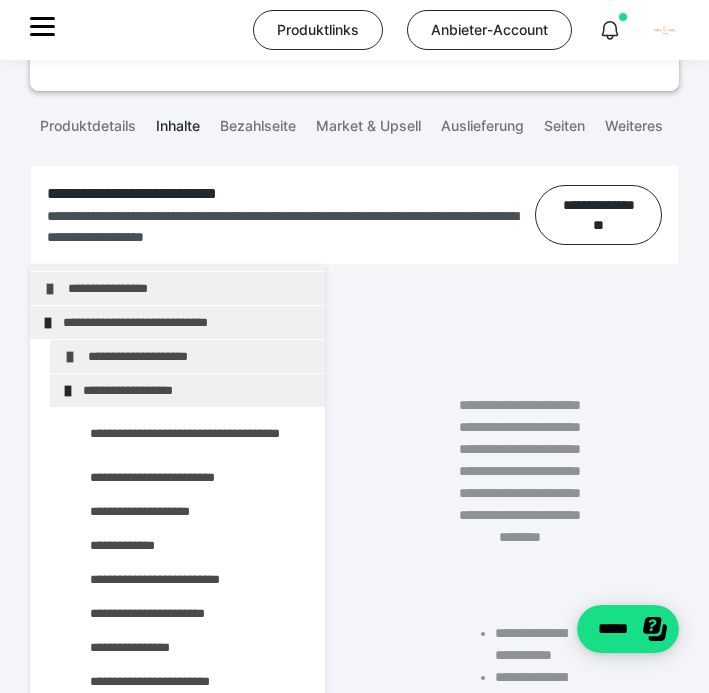 scroll, scrollTop: 124, scrollLeft: 0, axis: vertical 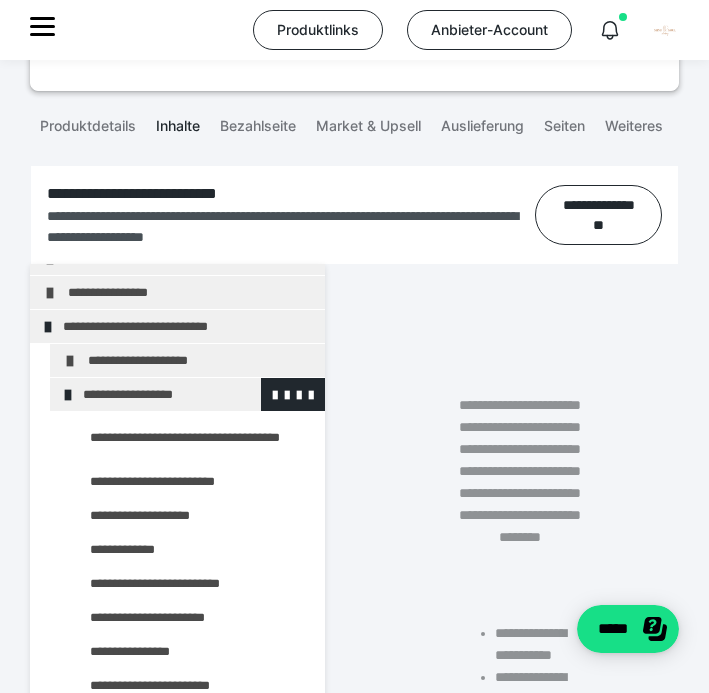 click on "**********" at bounding box center [187, 394] 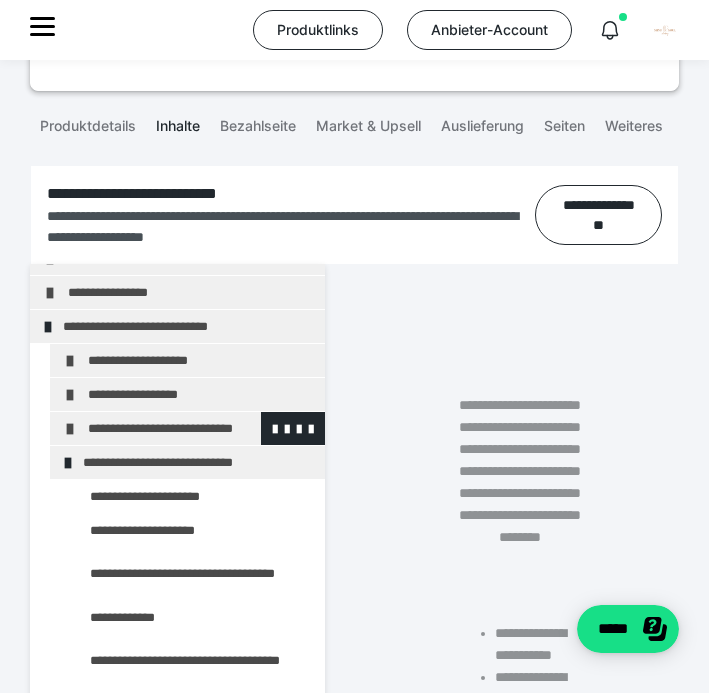 click at bounding box center (70, 429) 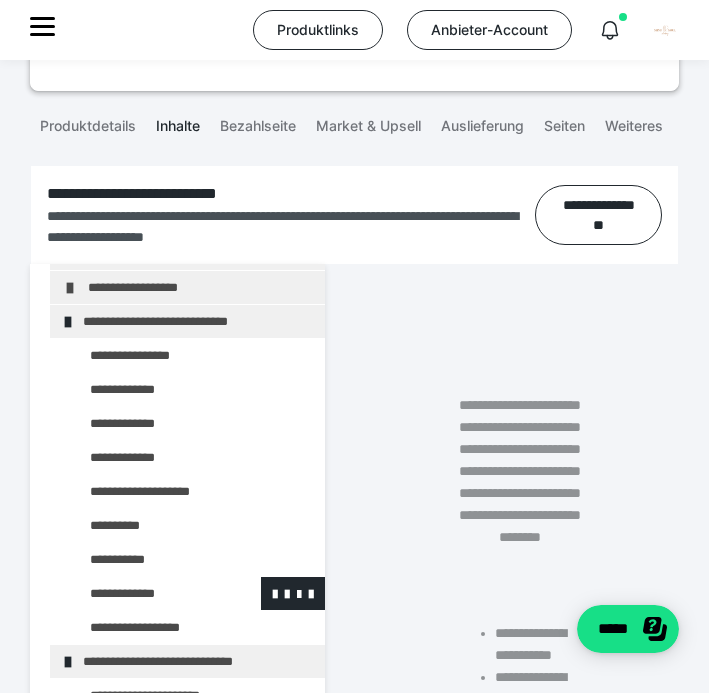 scroll, scrollTop: 219, scrollLeft: 0, axis: vertical 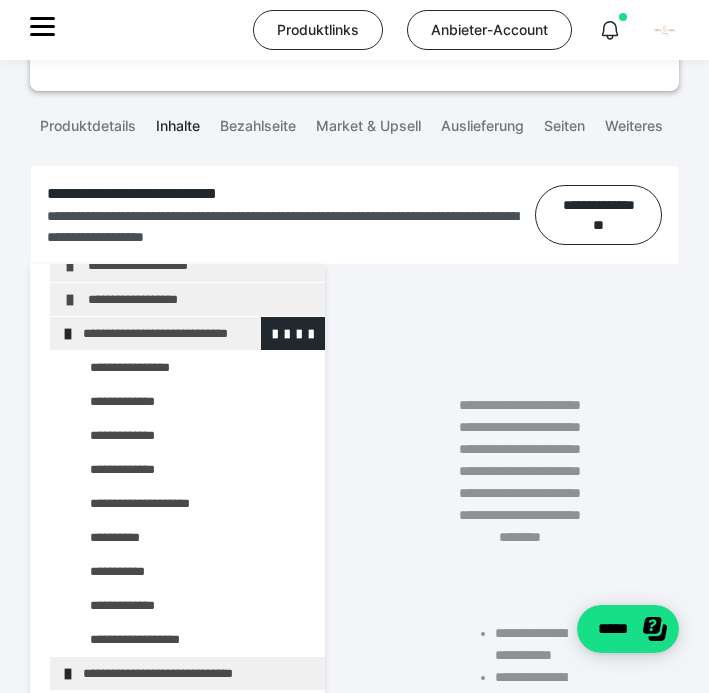 click at bounding box center (68, 334) 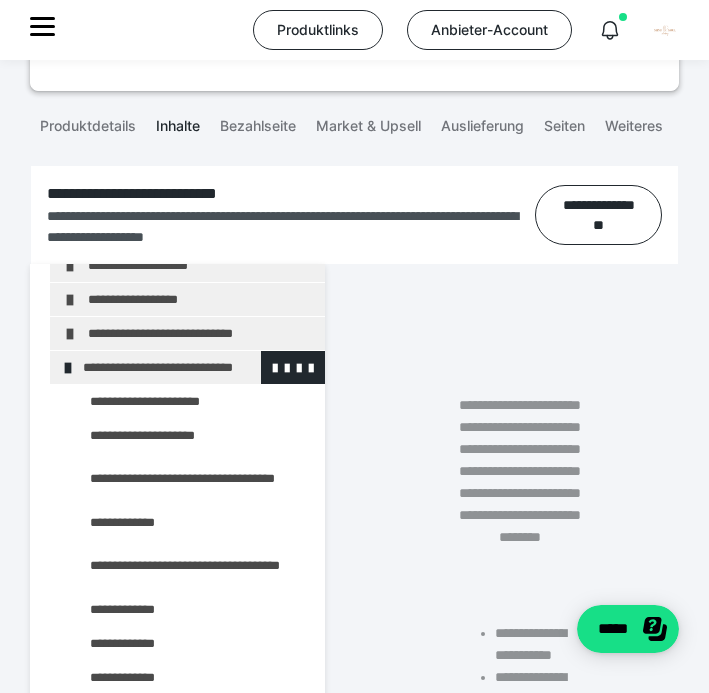 click at bounding box center (68, 368) 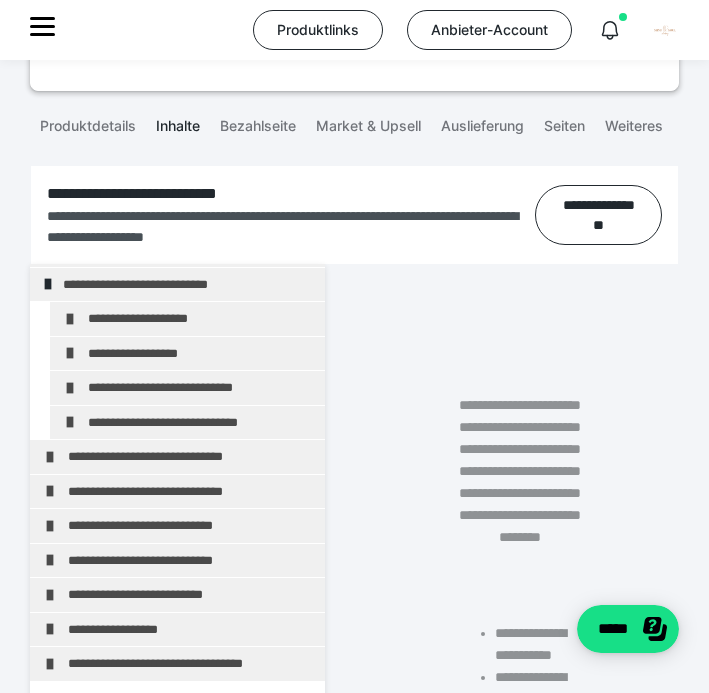 scroll, scrollTop: 160, scrollLeft: 0, axis: vertical 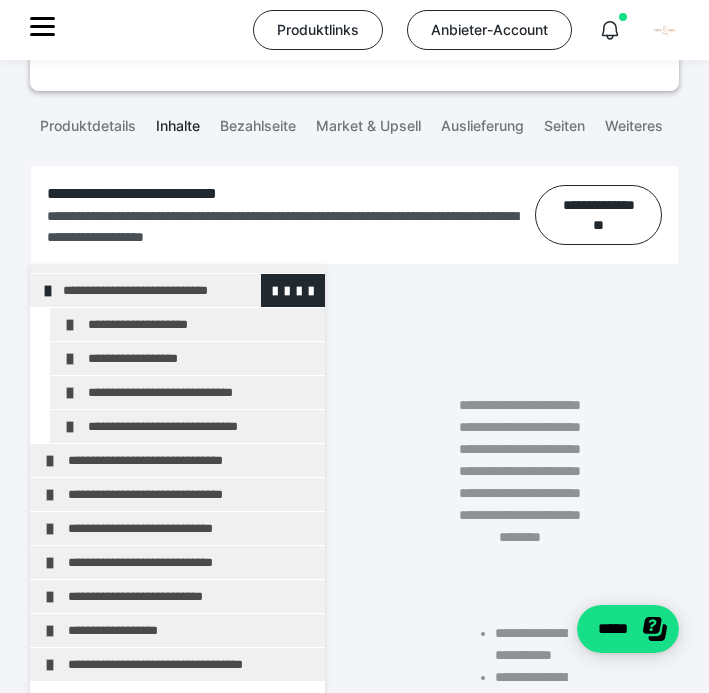 click at bounding box center (48, 291) 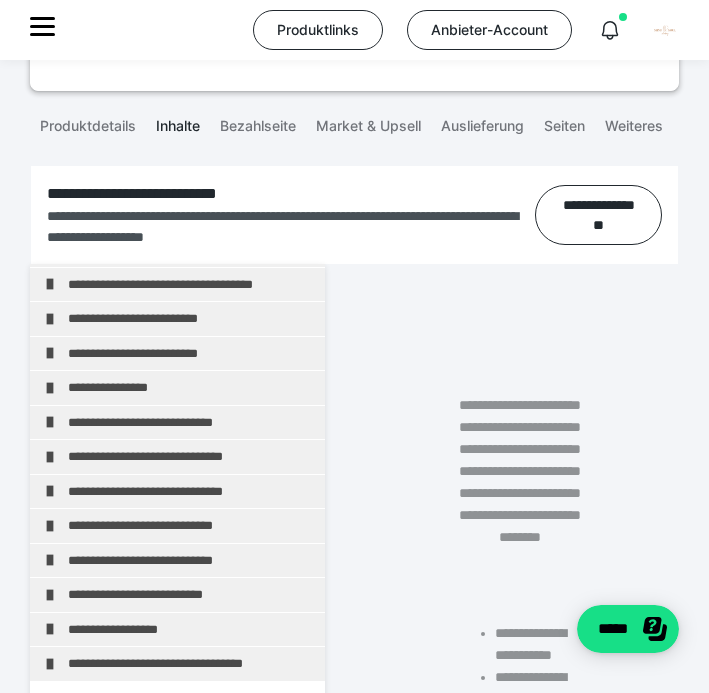 scroll, scrollTop: 24, scrollLeft: 0, axis: vertical 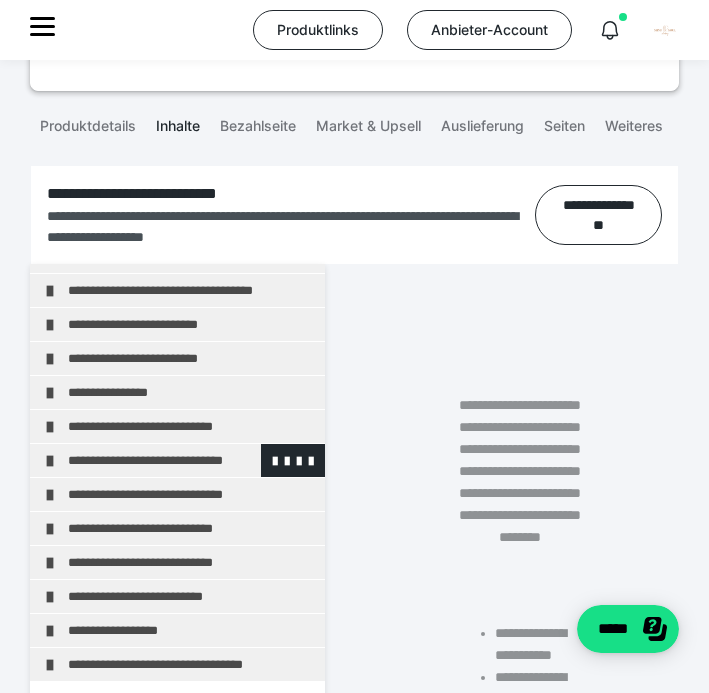 click at bounding box center [50, 461] 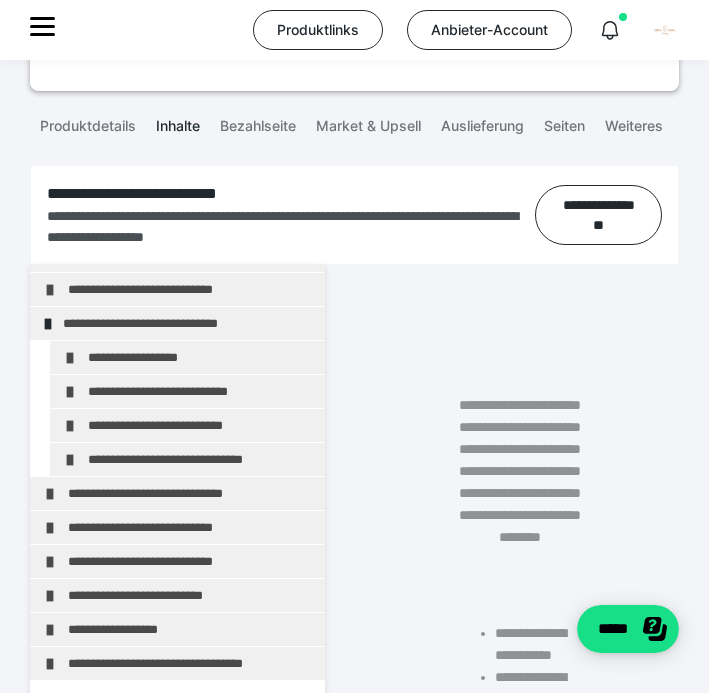 scroll, scrollTop: 160, scrollLeft: 0, axis: vertical 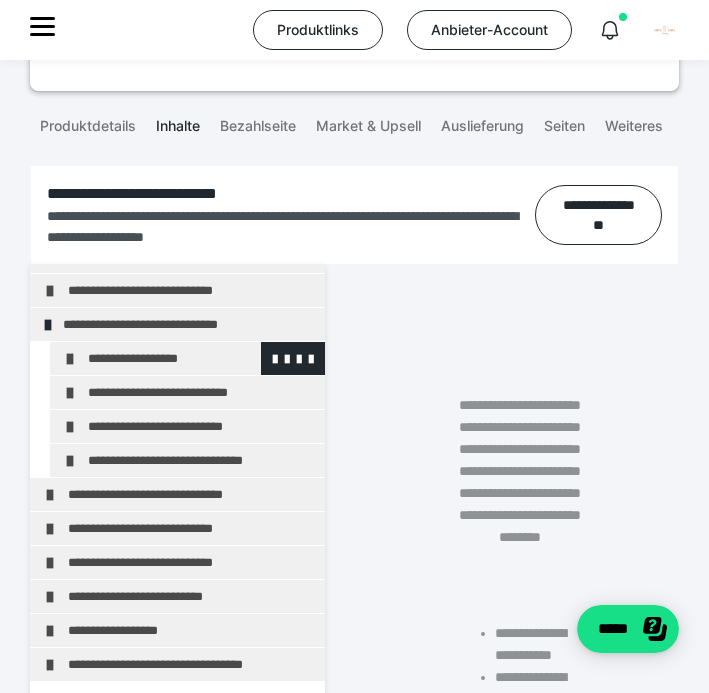 click at bounding box center [70, 359] 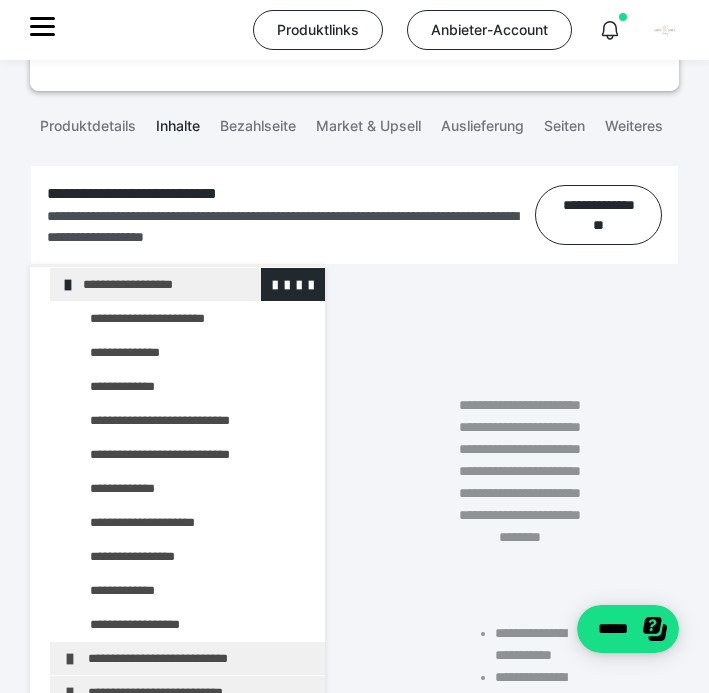 scroll, scrollTop: 225, scrollLeft: 0, axis: vertical 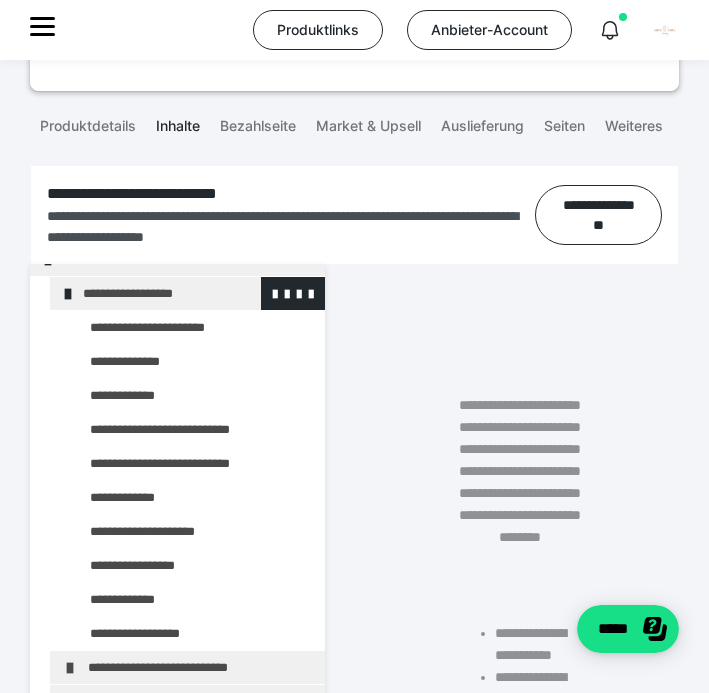 click at bounding box center (68, 294) 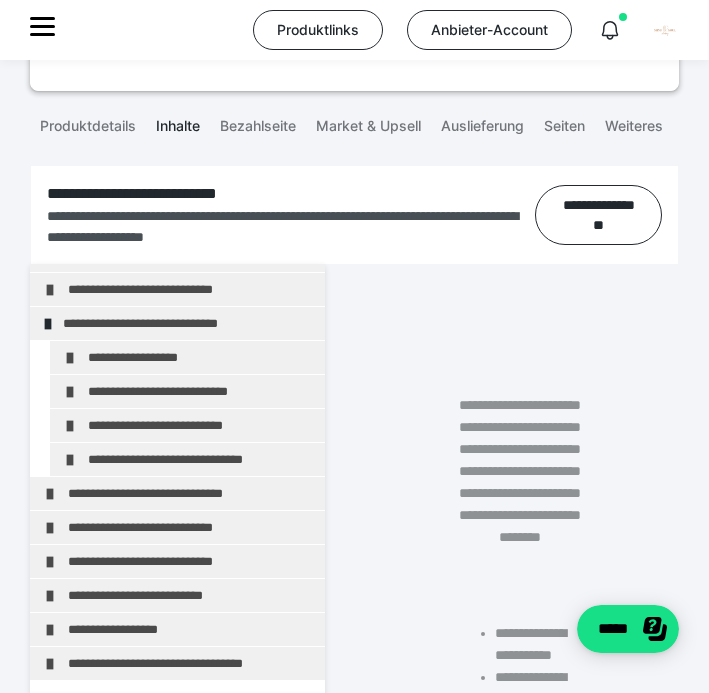 scroll, scrollTop: 160, scrollLeft: 0, axis: vertical 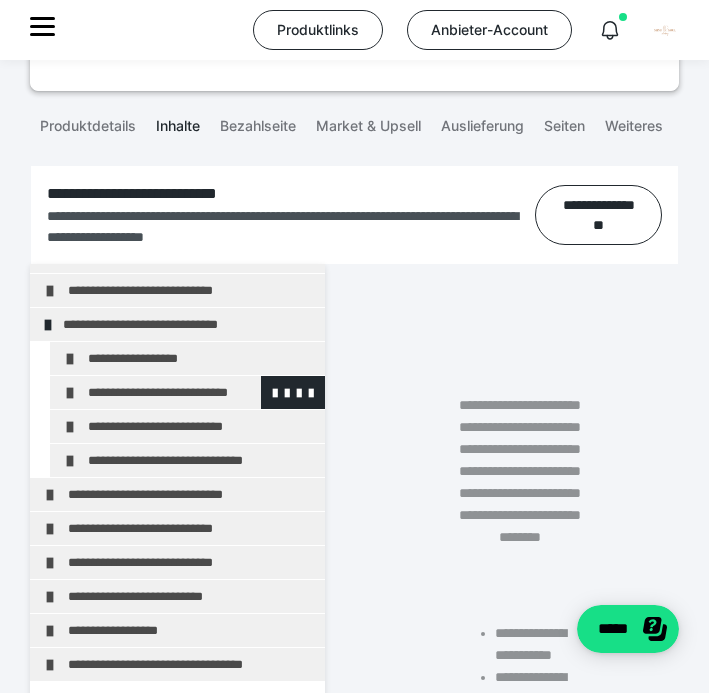 click at bounding box center [70, 393] 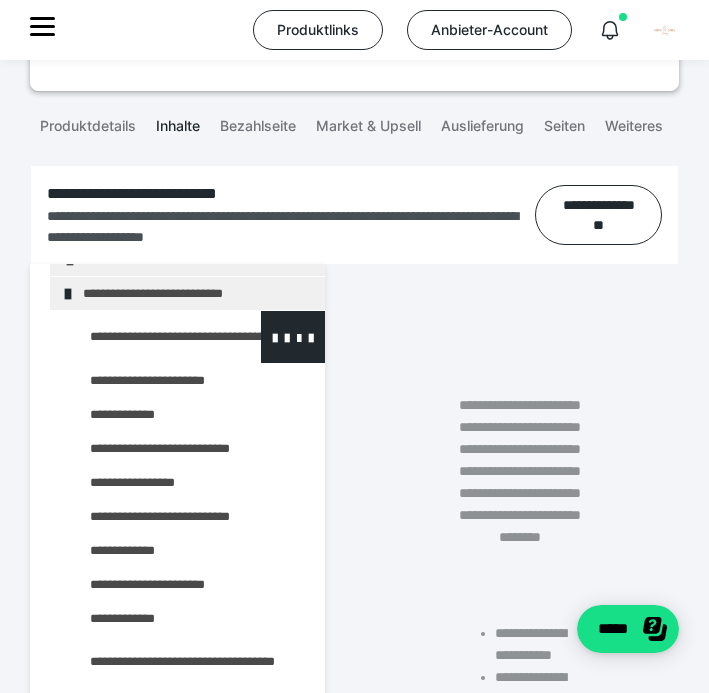 scroll, scrollTop: 257, scrollLeft: 0, axis: vertical 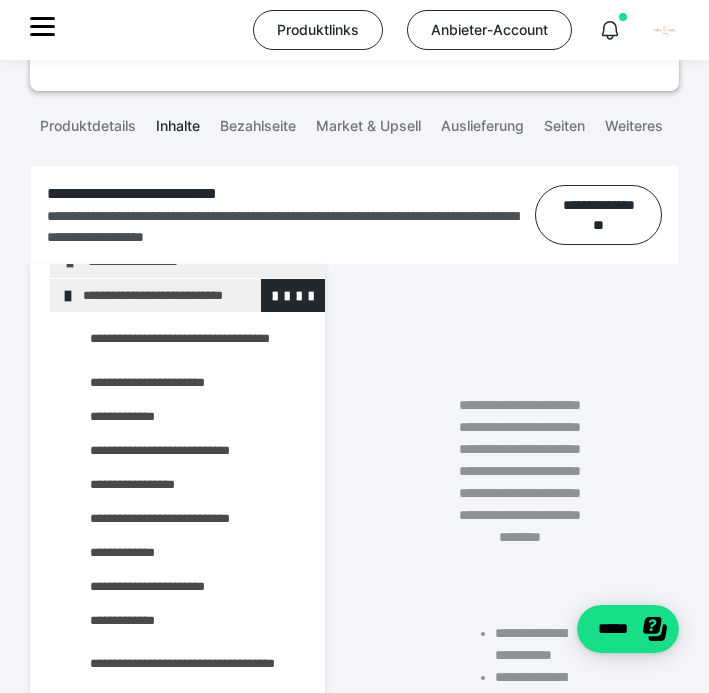 click at bounding box center (68, 296) 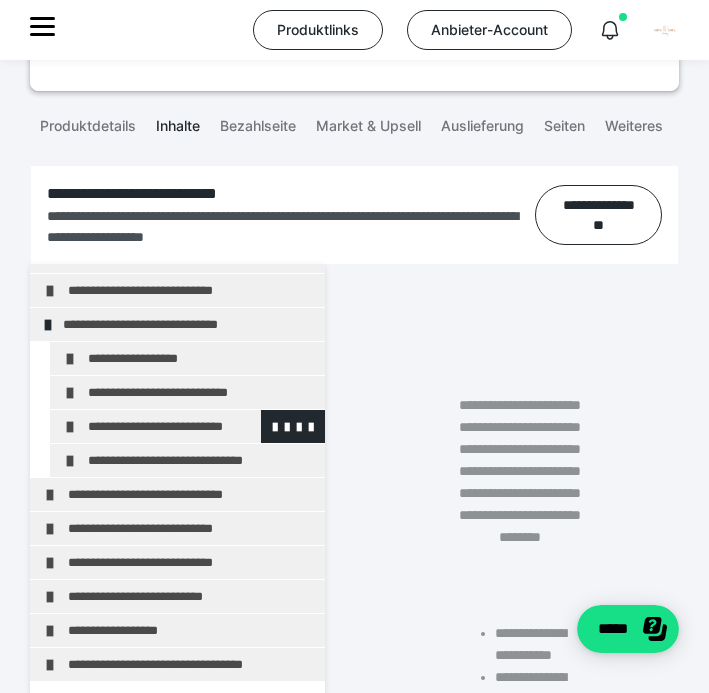 click at bounding box center [70, 427] 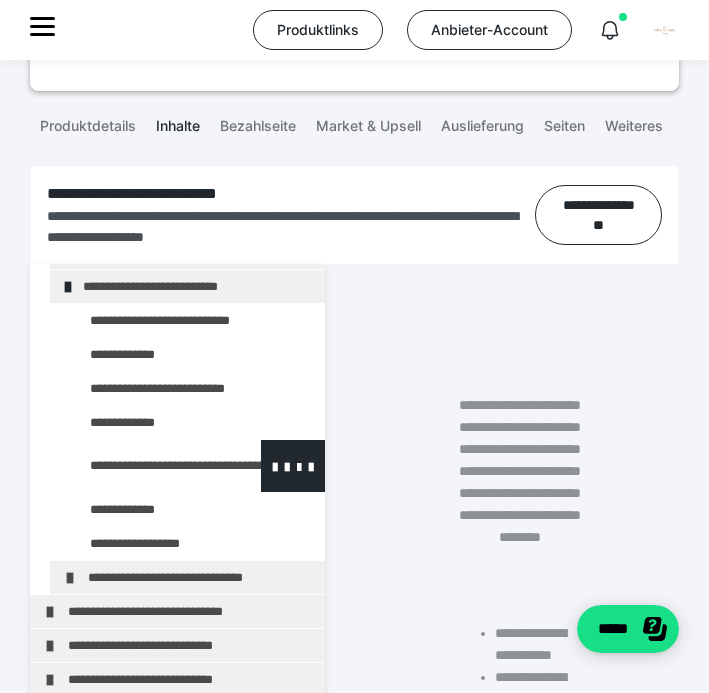 scroll, scrollTop: 294, scrollLeft: 0, axis: vertical 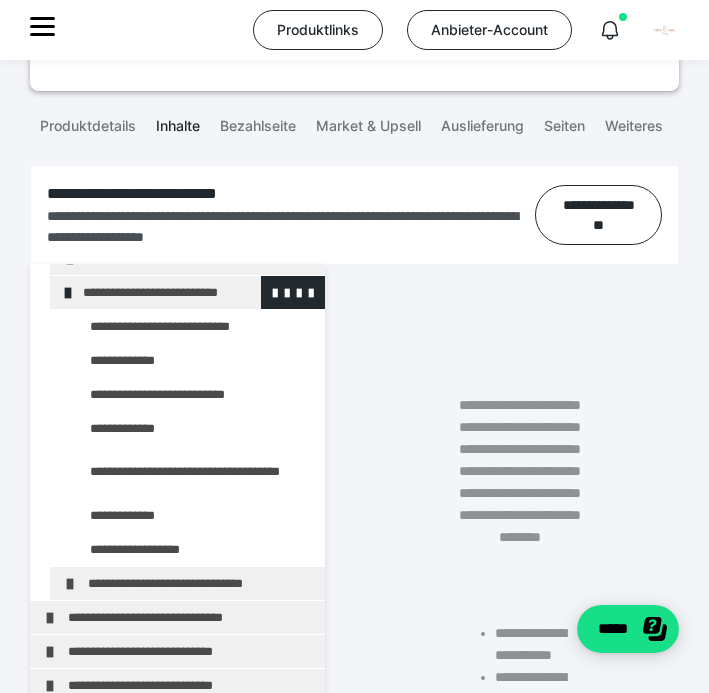click at bounding box center (68, 293) 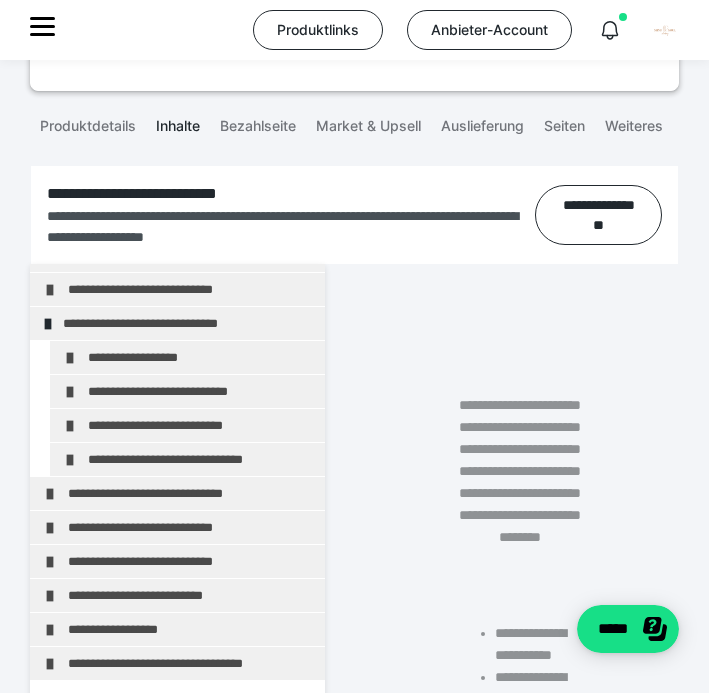 scroll, scrollTop: 160, scrollLeft: 0, axis: vertical 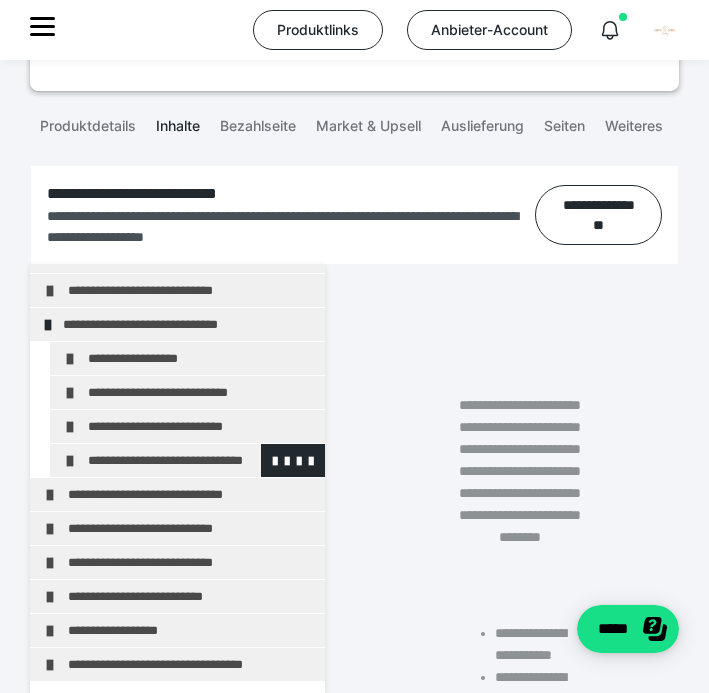 click at bounding box center [70, 461] 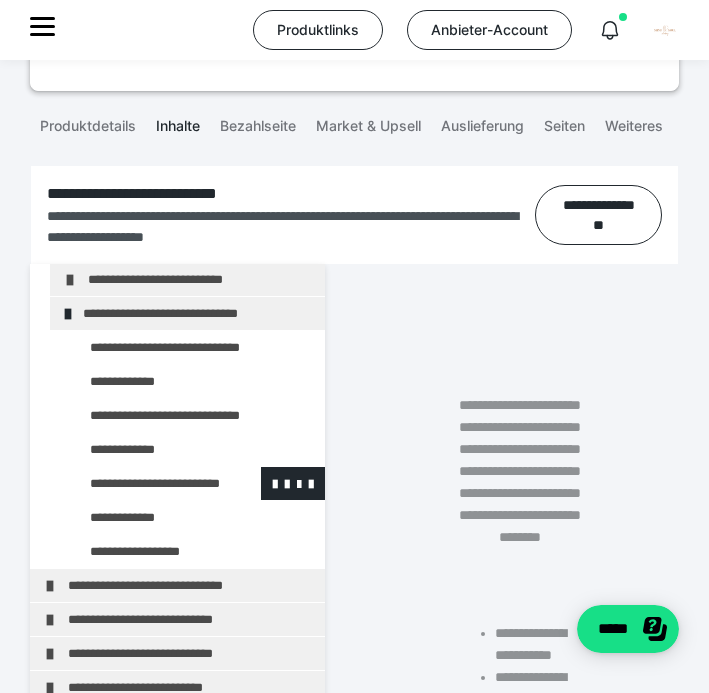 scroll, scrollTop: 328, scrollLeft: 0, axis: vertical 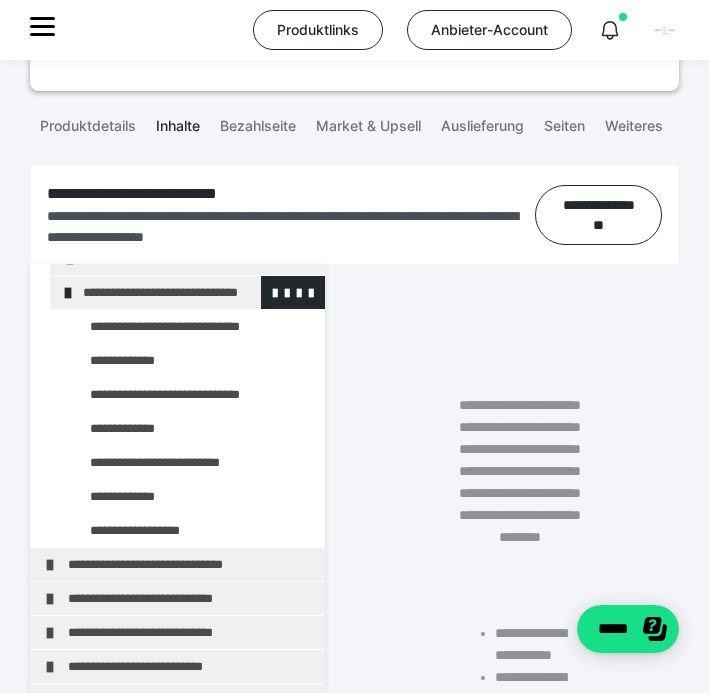 click at bounding box center [68, 293] 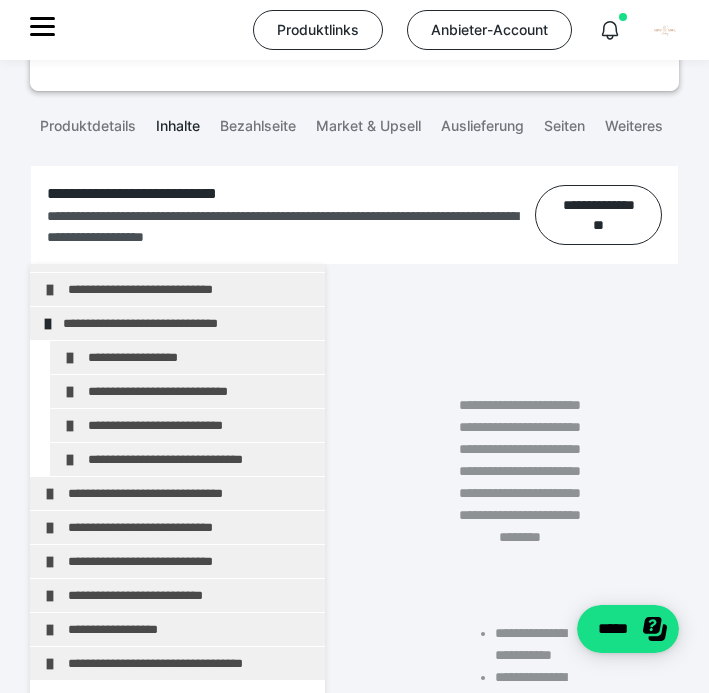 scroll, scrollTop: 160, scrollLeft: 0, axis: vertical 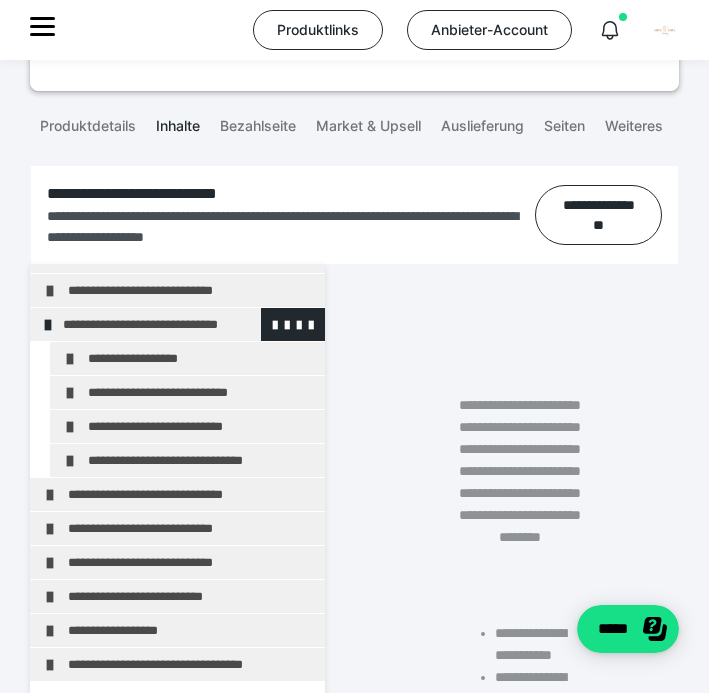click at bounding box center [48, 325] 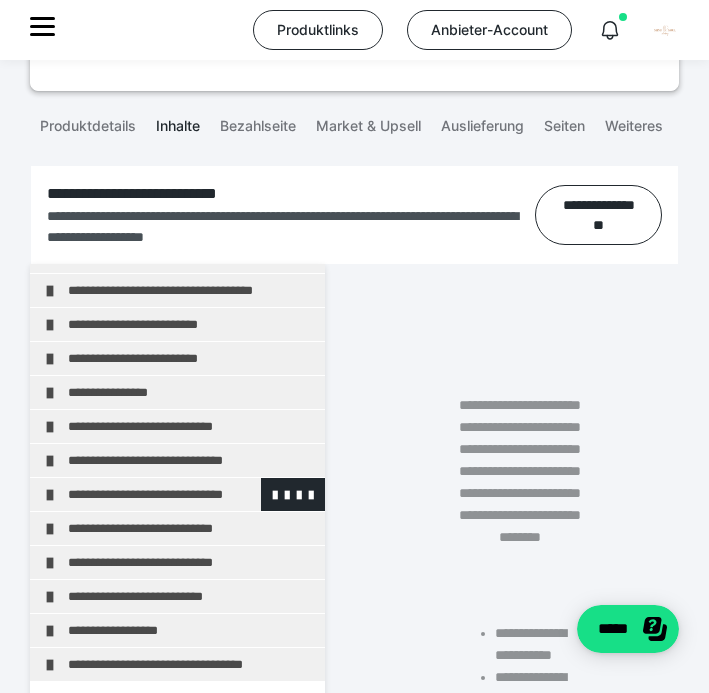 click at bounding box center [50, 495] 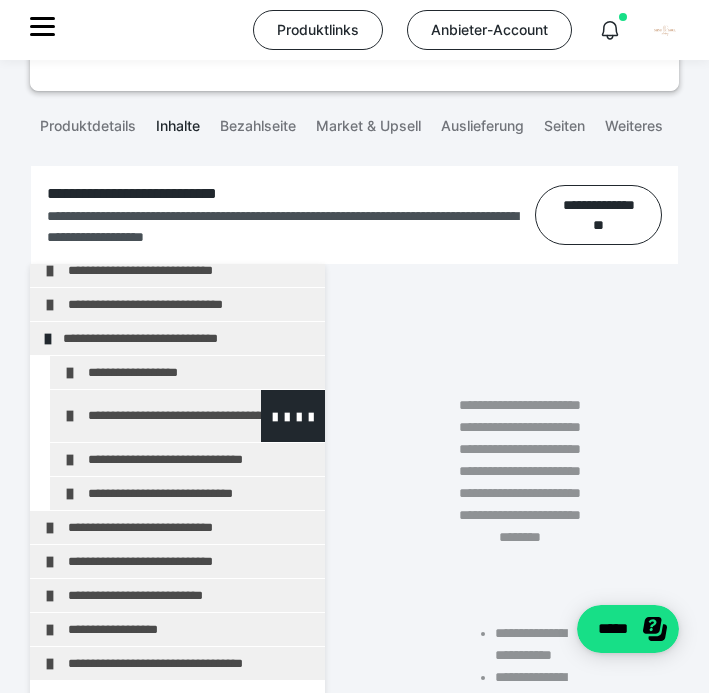 scroll, scrollTop: 179, scrollLeft: 0, axis: vertical 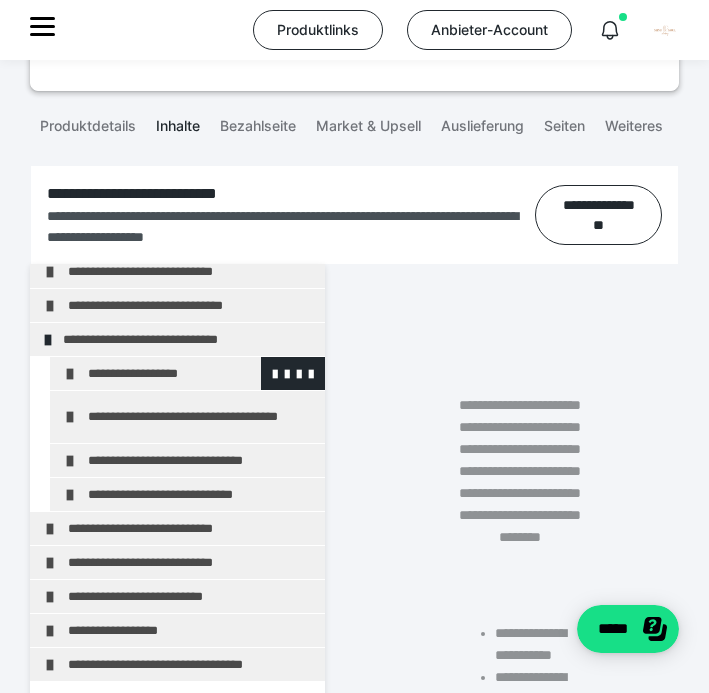 click at bounding box center (70, 374) 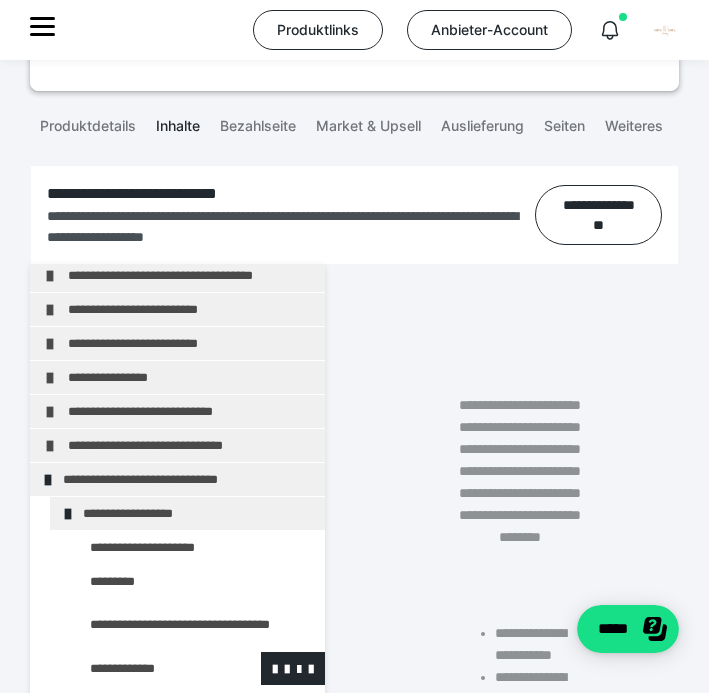 scroll, scrollTop: 22, scrollLeft: 0, axis: vertical 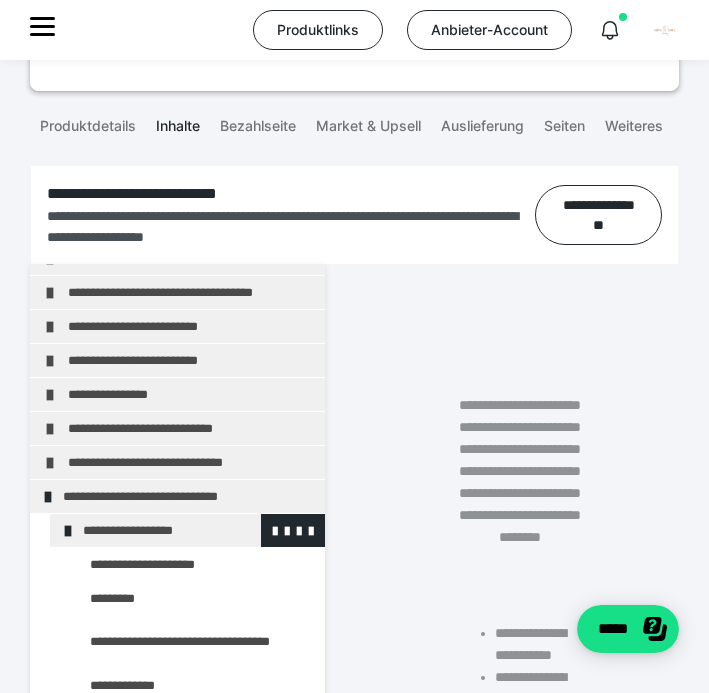 click at bounding box center (68, 531) 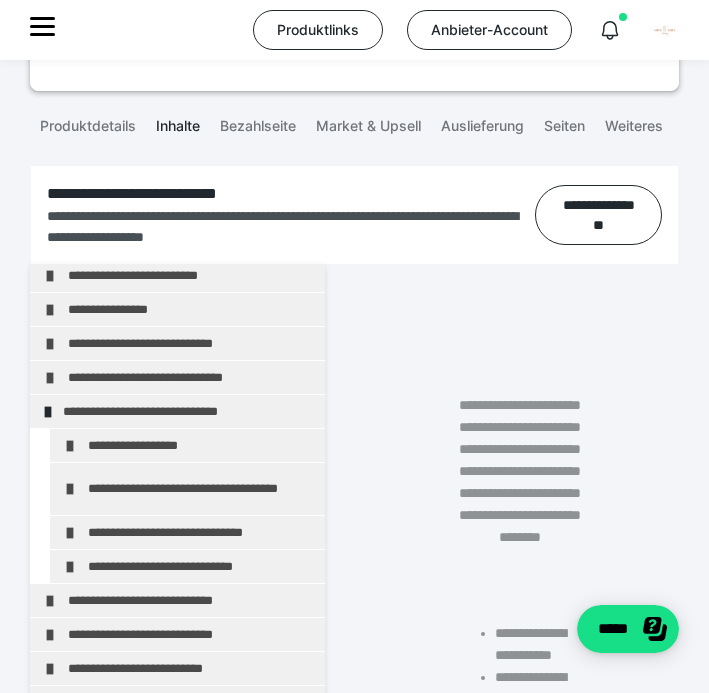 scroll, scrollTop: 108, scrollLeft: 0, axis: vertical 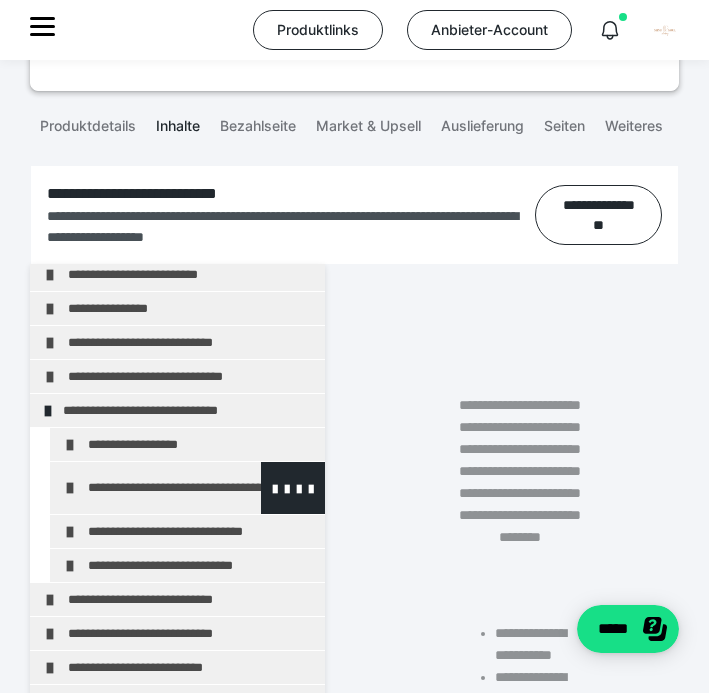 click on "**********" at bounding box center [187, 488] 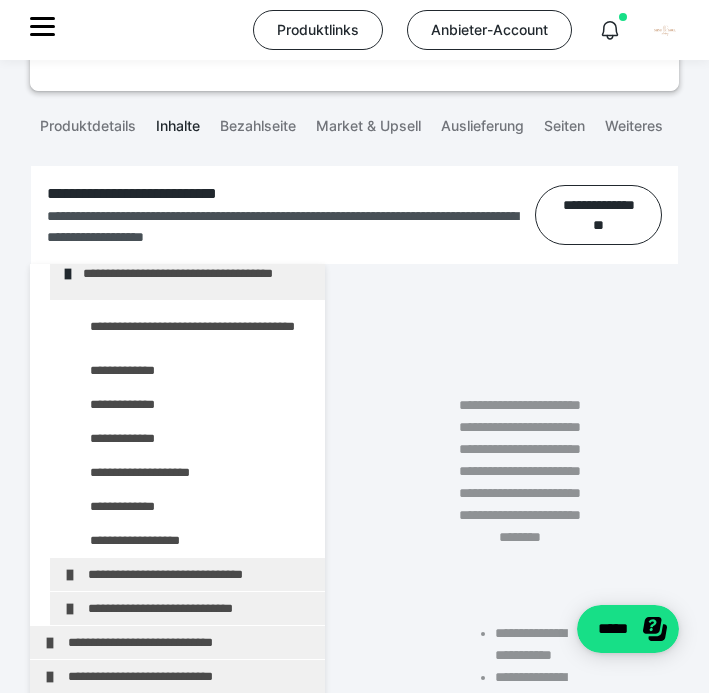 scroll, scrollTop: 326, scrollLeft: 0, axis: vertical 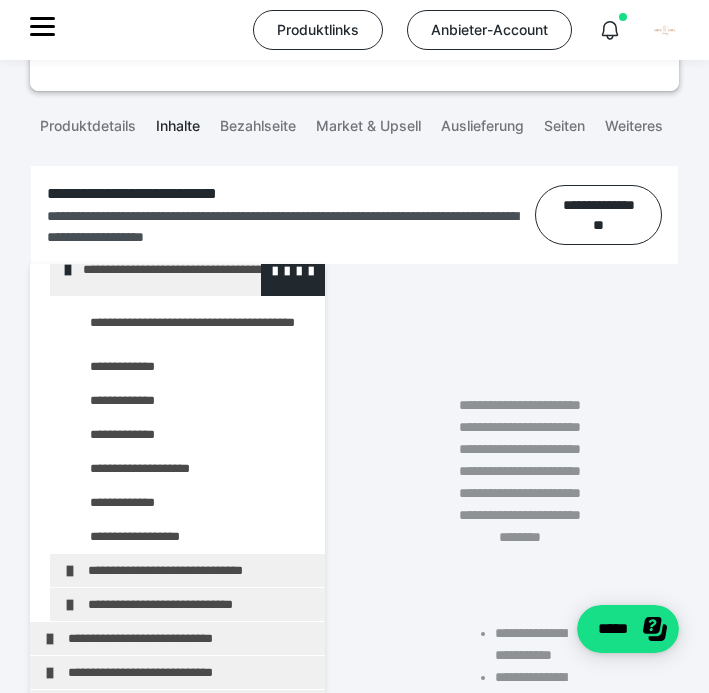 click at bounding box center [68, 270] 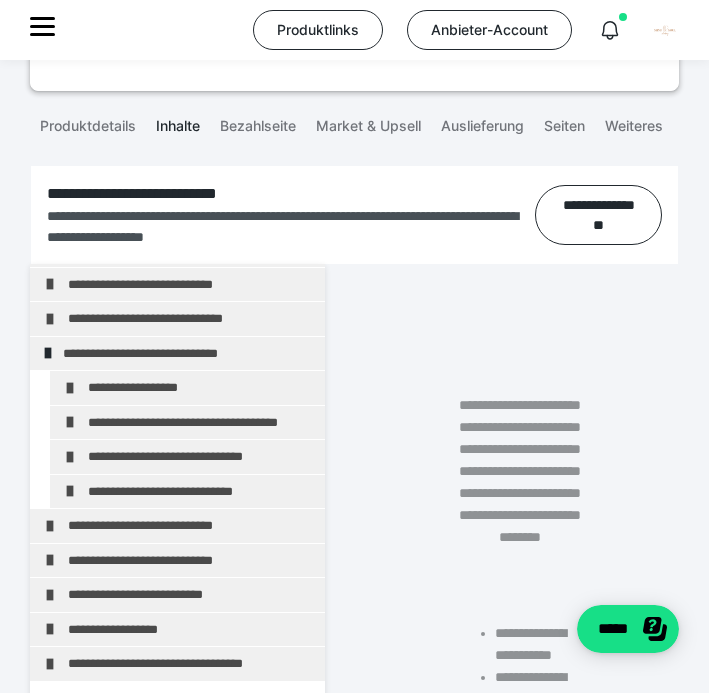 scroll, scrollTop: 179, scrollLeft: 0, axis: vertical 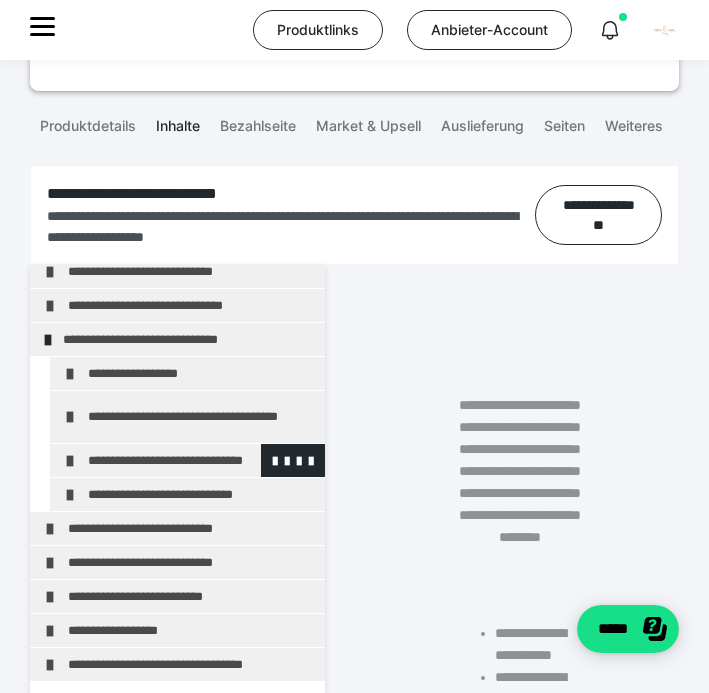 click at bounding box center (70, 461) 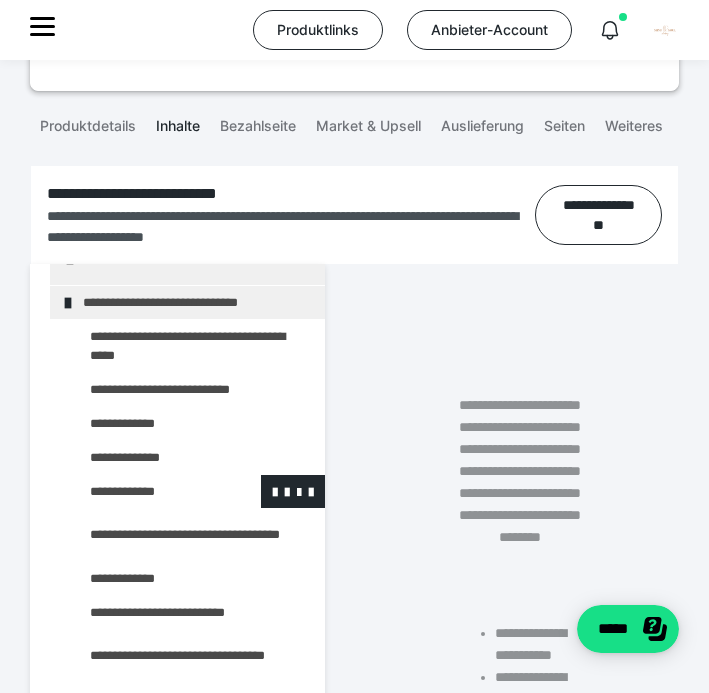 scroll, scrollTop: 331, scrollLeft: 0, axis: vertical 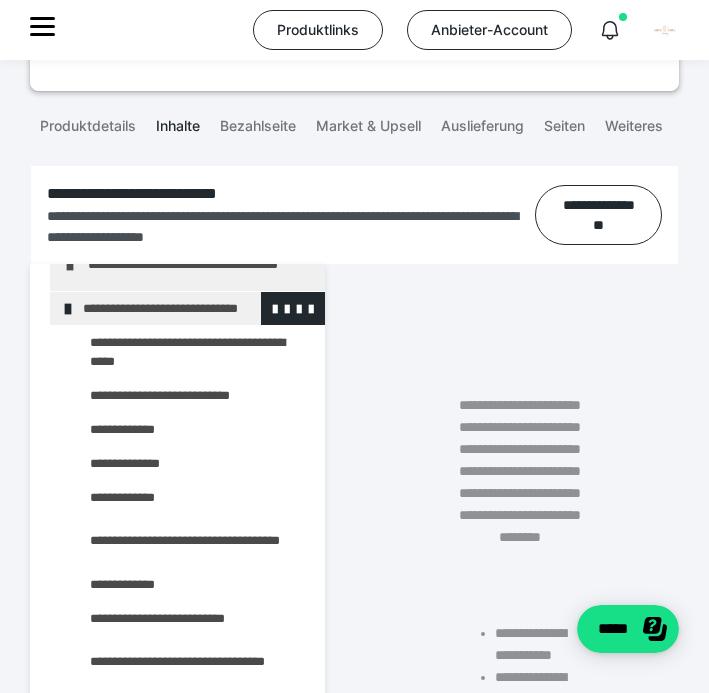 click at bounding box center [68, 309] 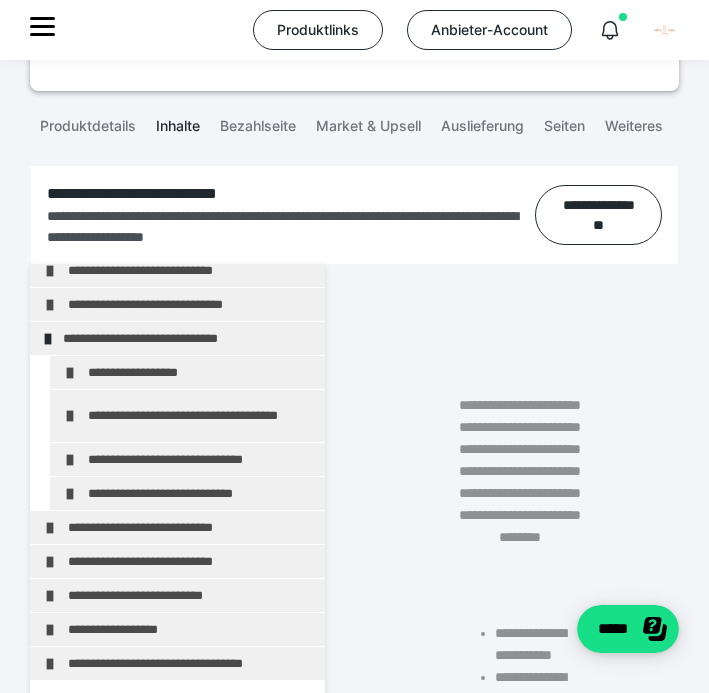 scroll, scrollTop: 179, scrollLeft: 0, axis: vertical 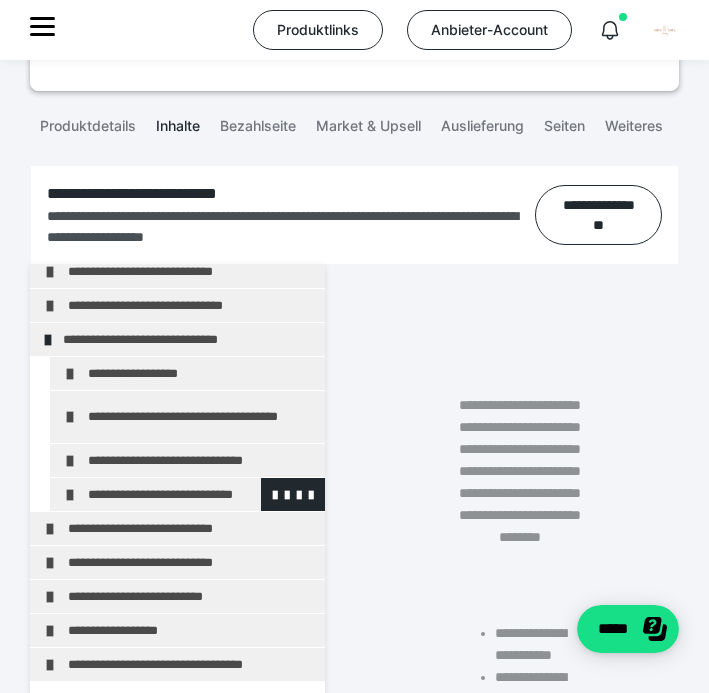 click on "**********" at bounding box center (187, 494) 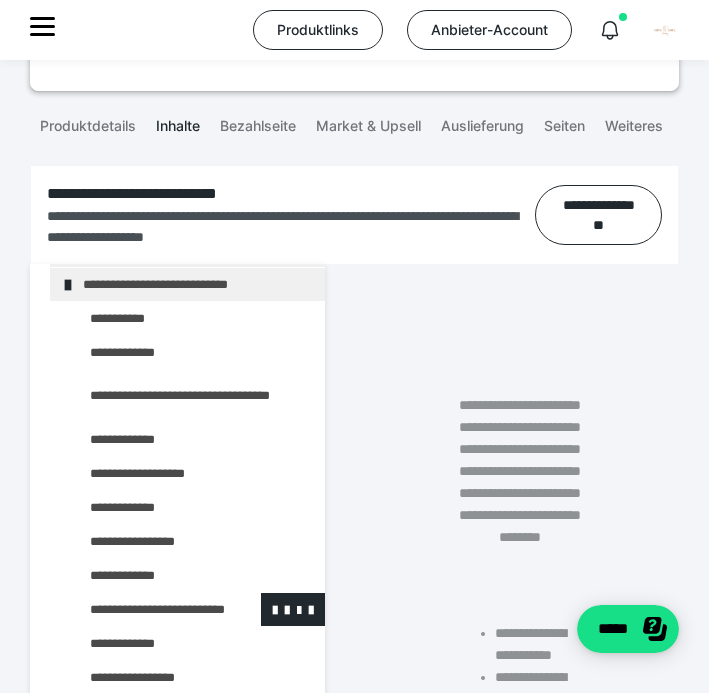 scroll, scrollTop: 375, scrollLeft: 0, axis: vertical 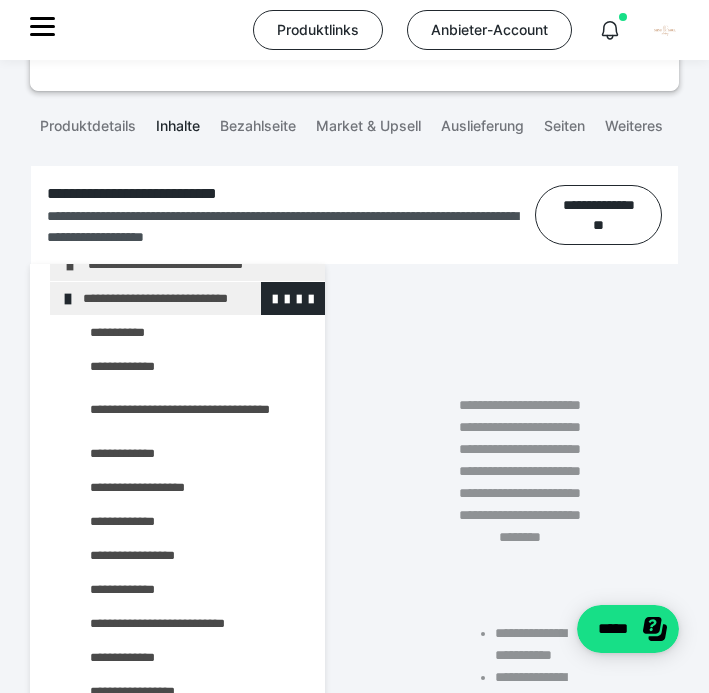 click at bounding box center [68, 299] 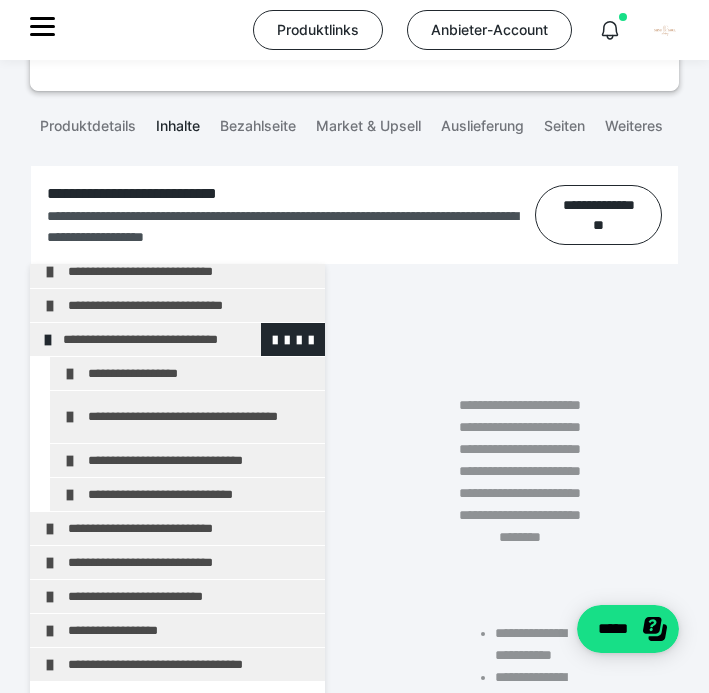 click at bounding box center [48, 340] 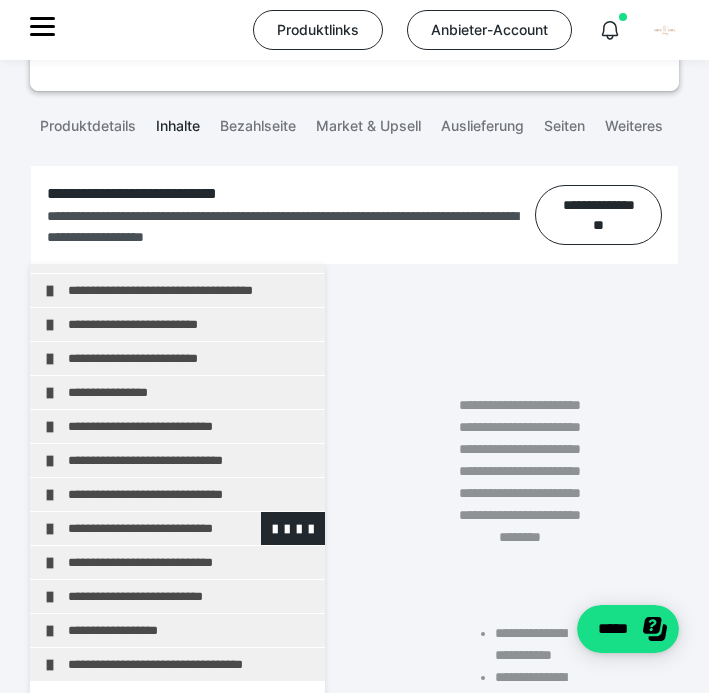 click at bounding box center [50, 529] 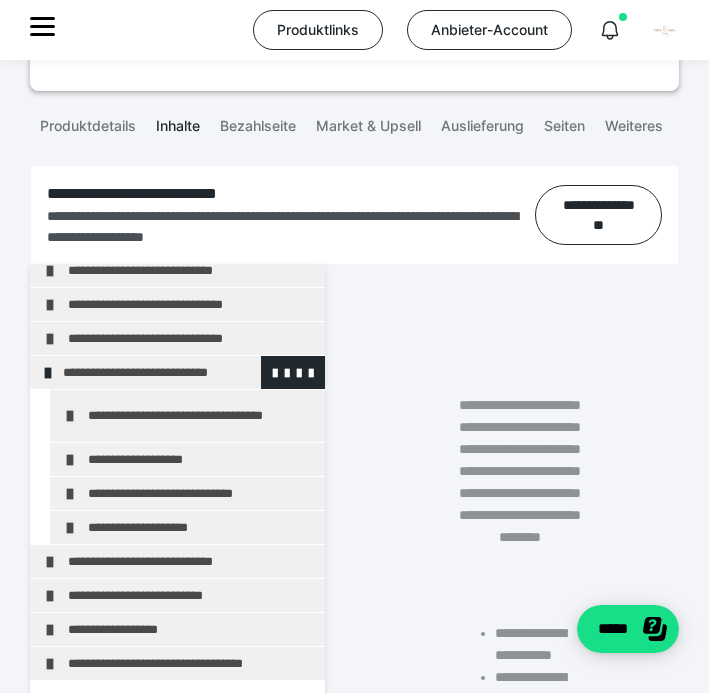 scroll, scrollTop: 179, scrollLeft: 0, axis: vertical 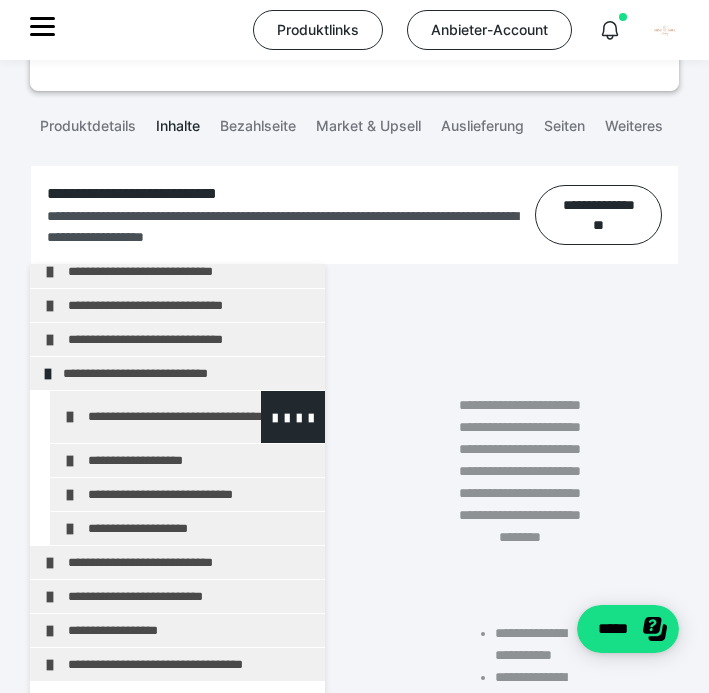 click at bounding box center (70, 417) 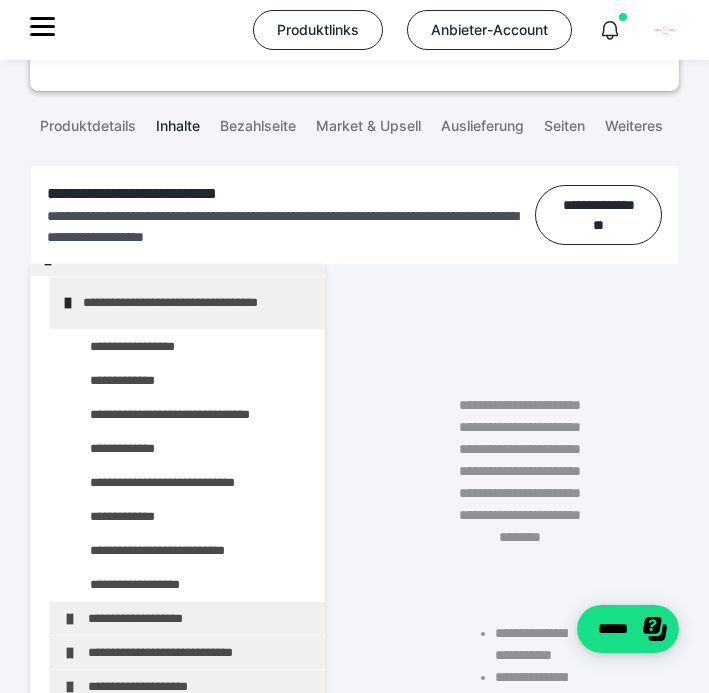 scroll, scrollTop: 291, scrollLeft: 0, axis: vertical 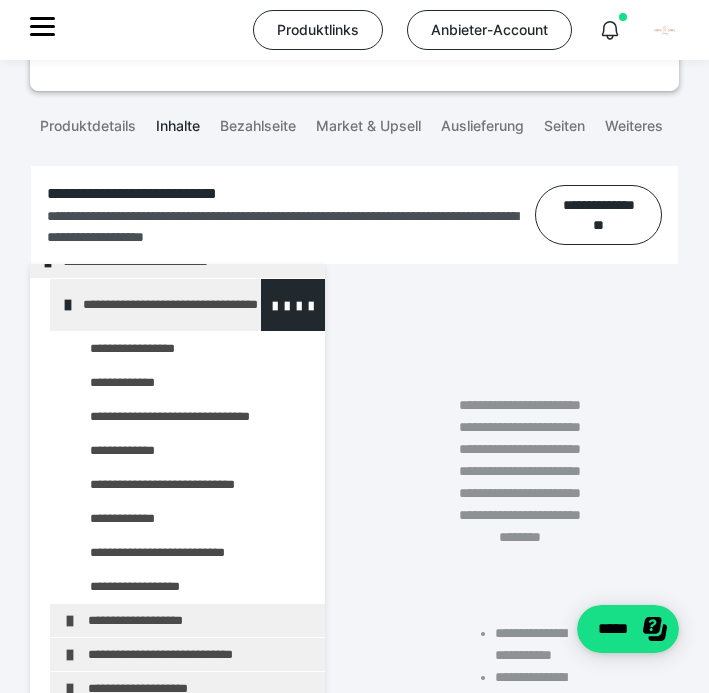 click at bounding box center [68, 305] 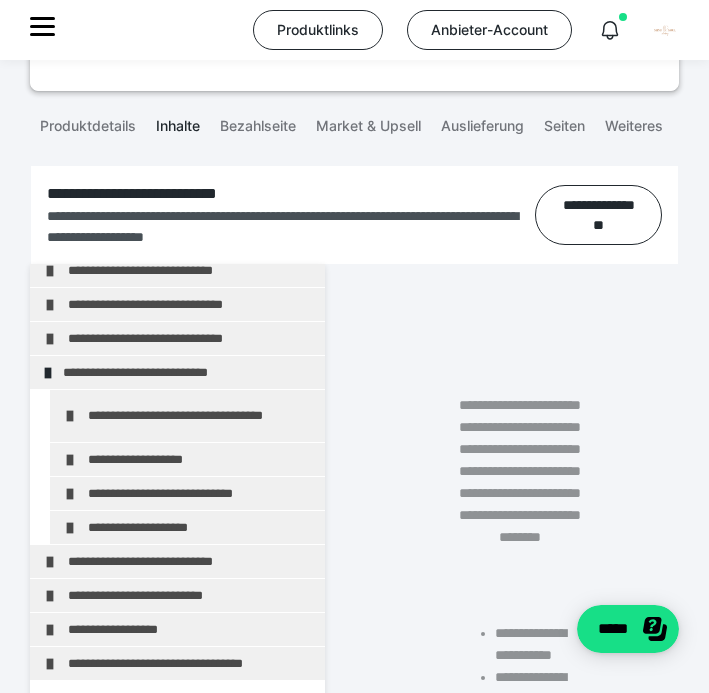 scroll, scrollTop: 179, scrollLeft: 0, axis: vertical 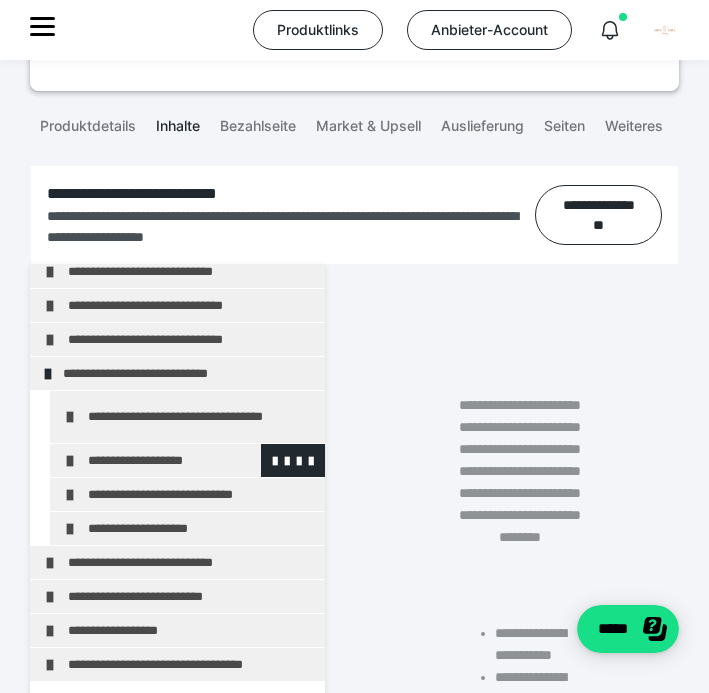 click at bounding box center (70, 461) 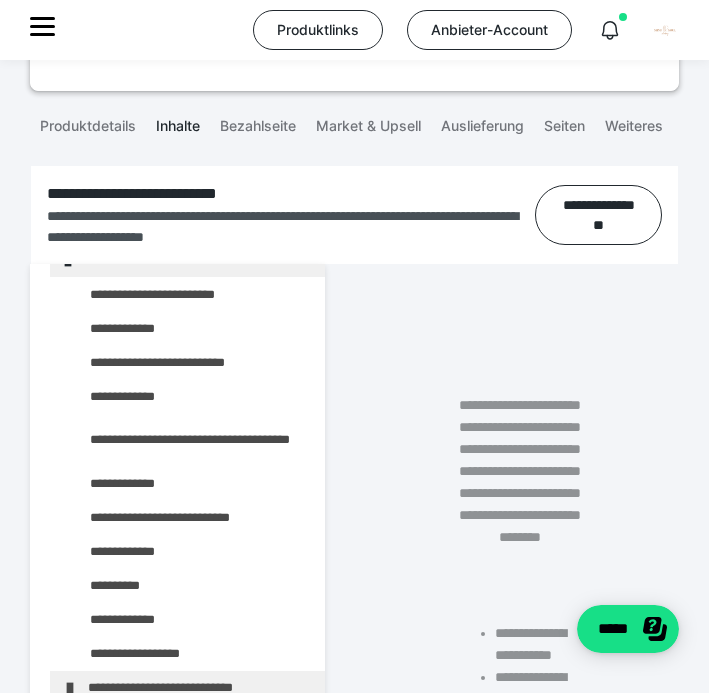 scroll, scrollTop: 346, scrollLeft: 0, axis: vertical 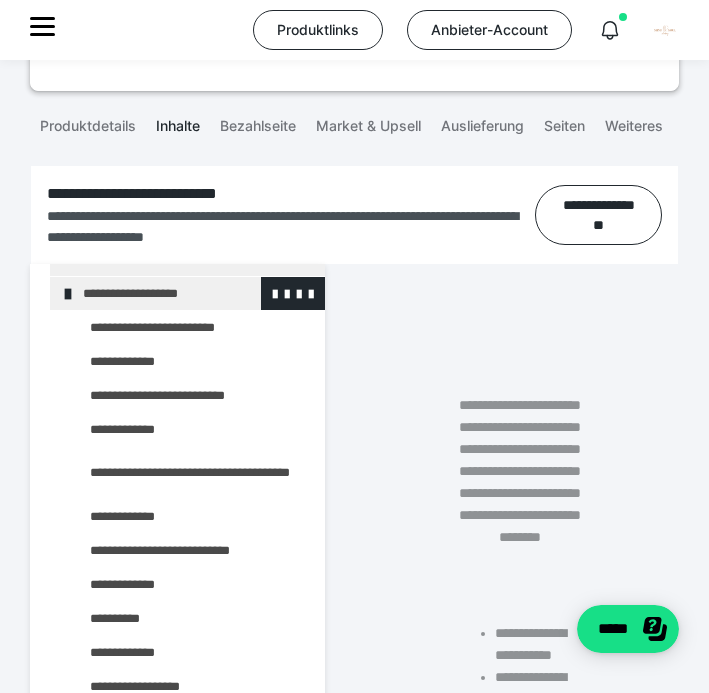 click at bounding box center (68, 294) 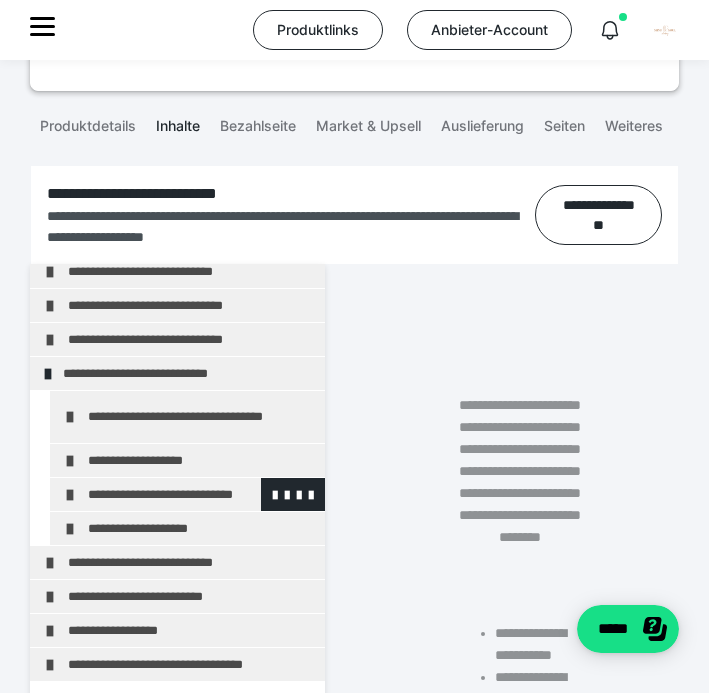click at bounding box center (70, 495) 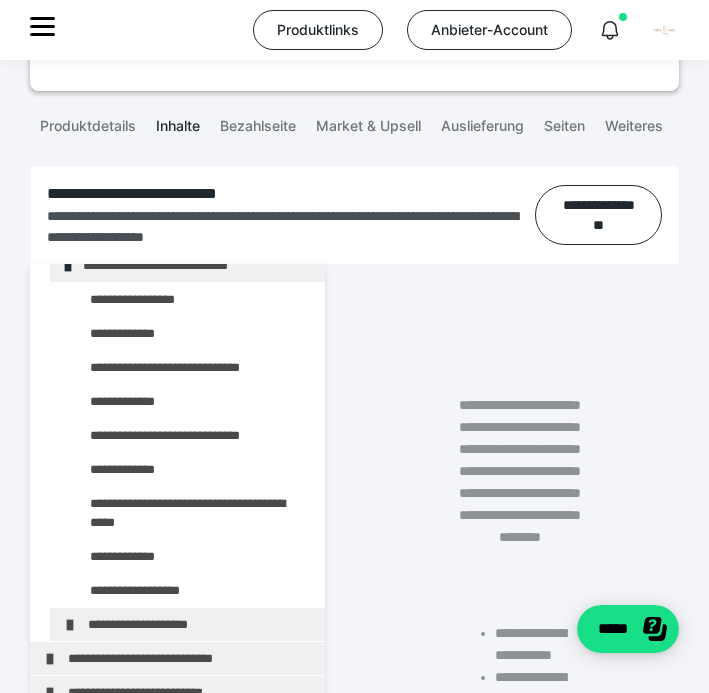 scroll, scrollTop: 407, scrollLeft: 0, axis: vertical 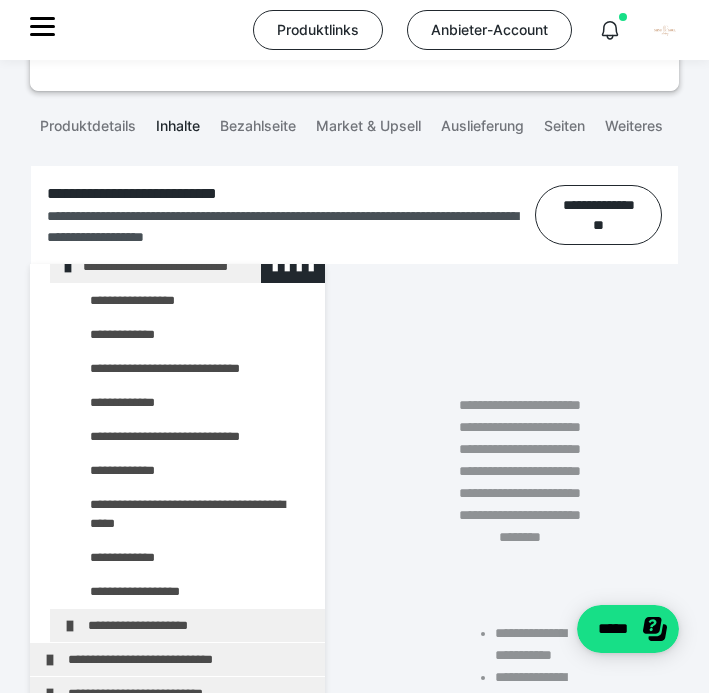 click at bounding box center (68, 267) 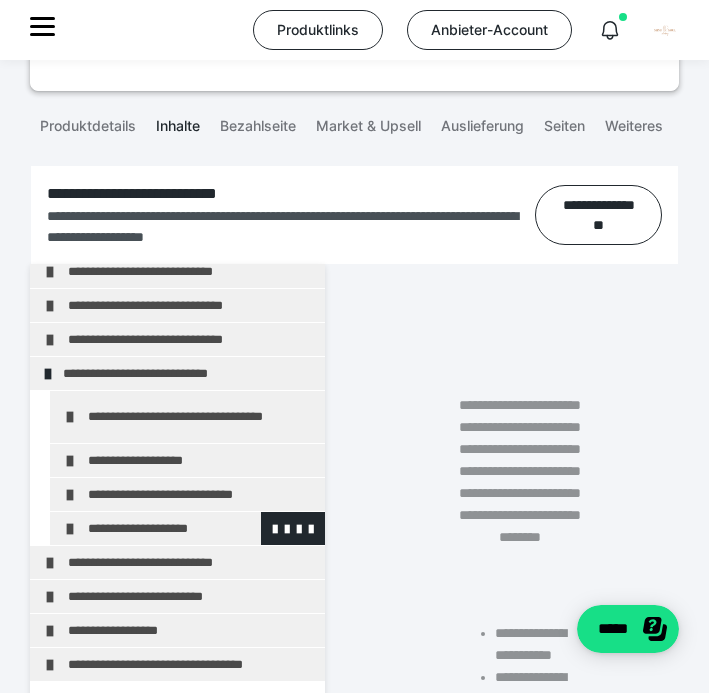 click on "**********" at bounding box center (187, 528) 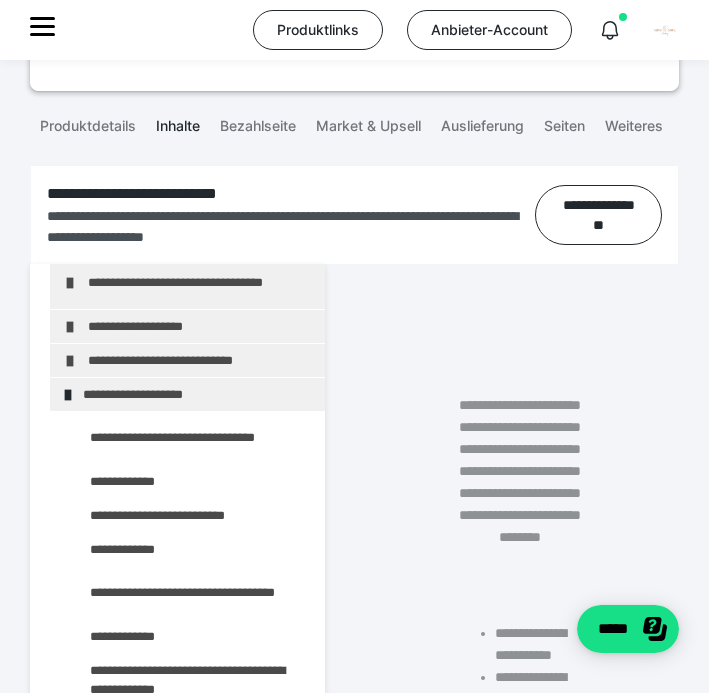 scroll, scrollTop: 269, scrollLeft: 0, axis: vertical 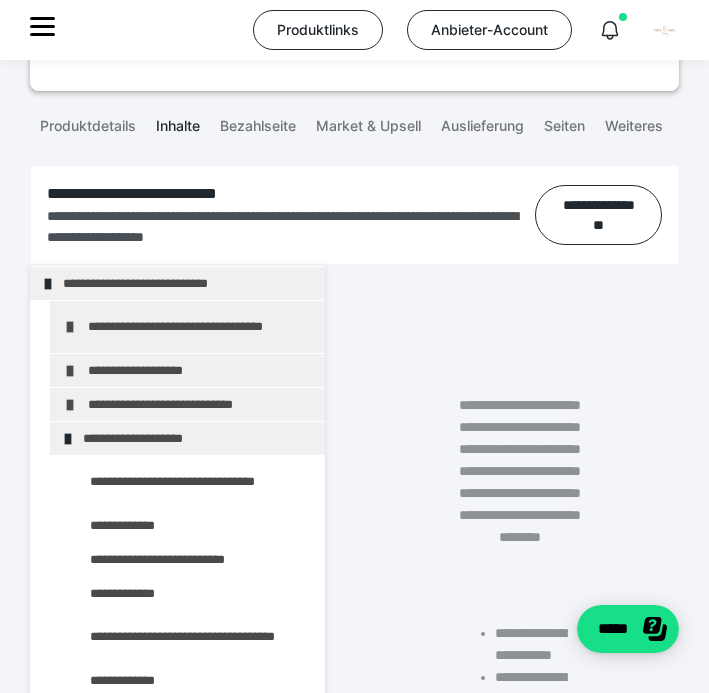 click at bounding box center [68, 439] 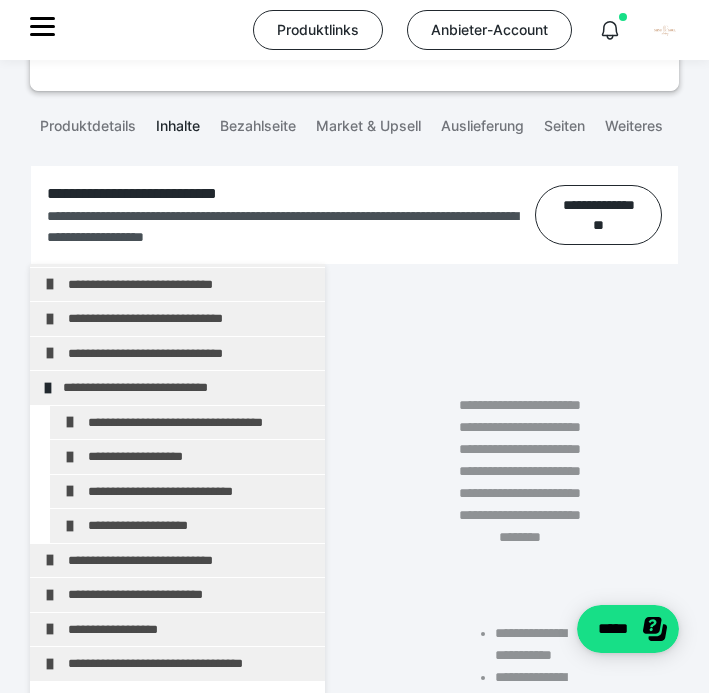 scroll, scrollTop: 179, scrollLeft: 0, axis: vertical 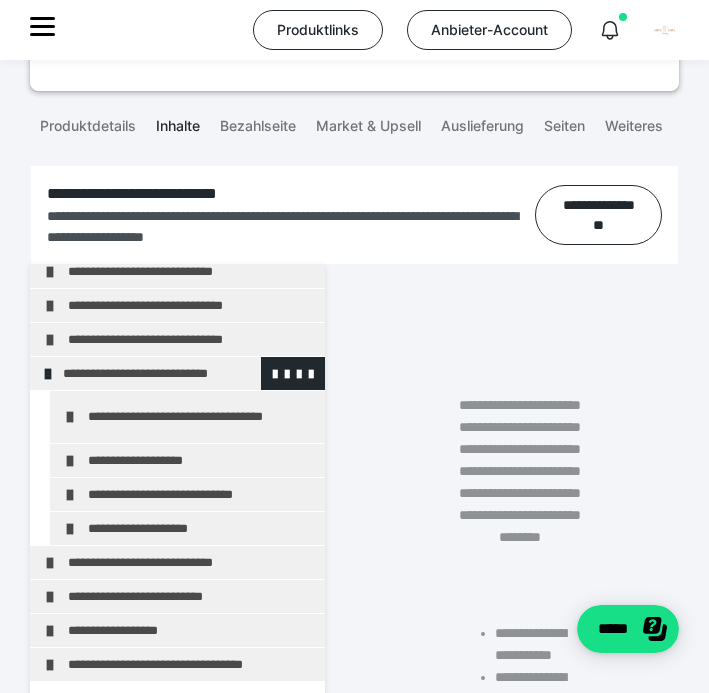 click at bounding box center [48, 374] 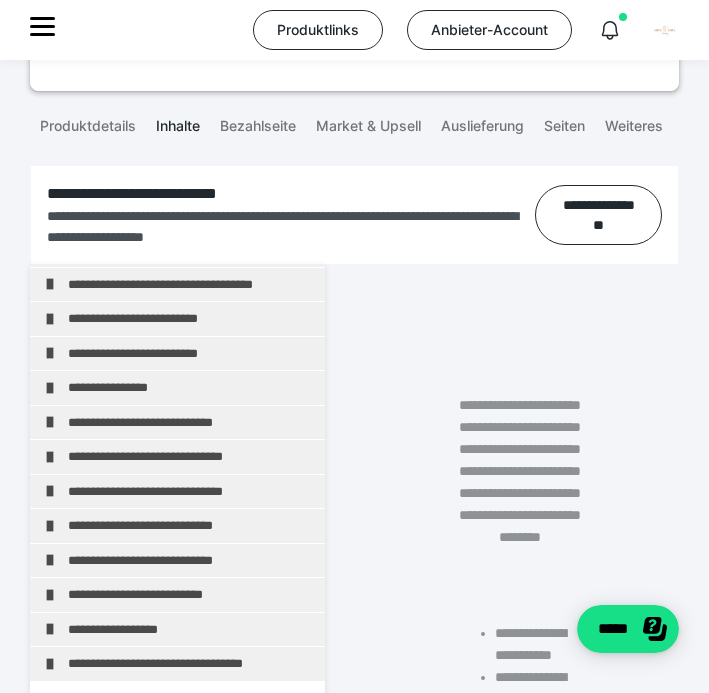 scroll, scrollTop: 24, scrollLeft: 0, axis: vertical 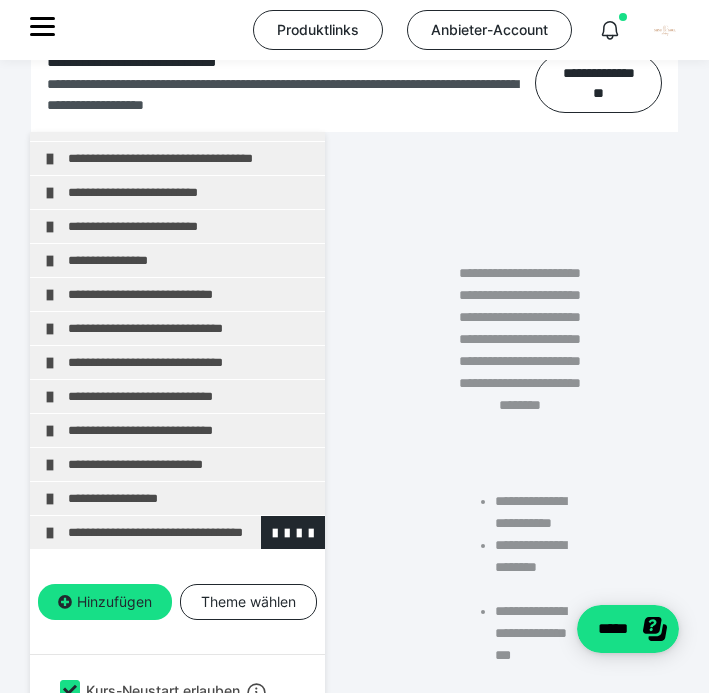click at bounding box center (50, 533) 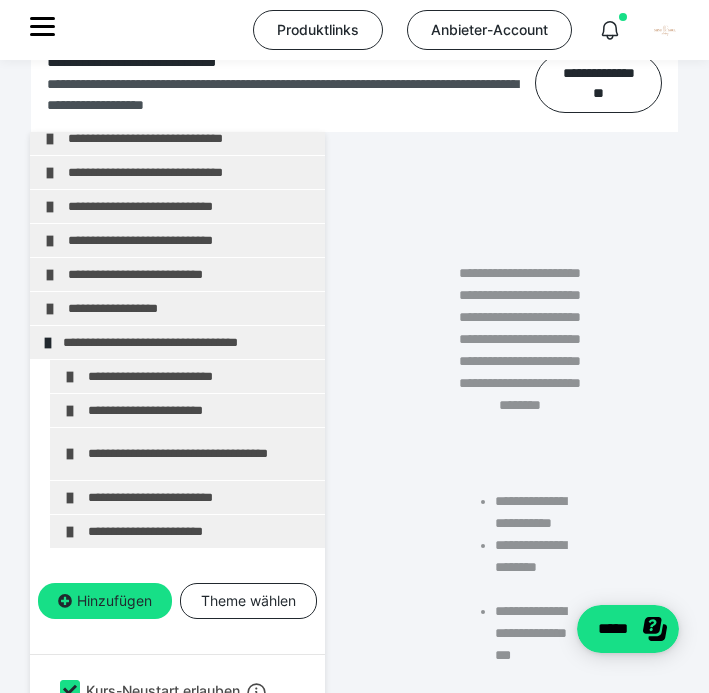 scroll, scrollTop: 213, scrollLeft: 0, axis: vertical 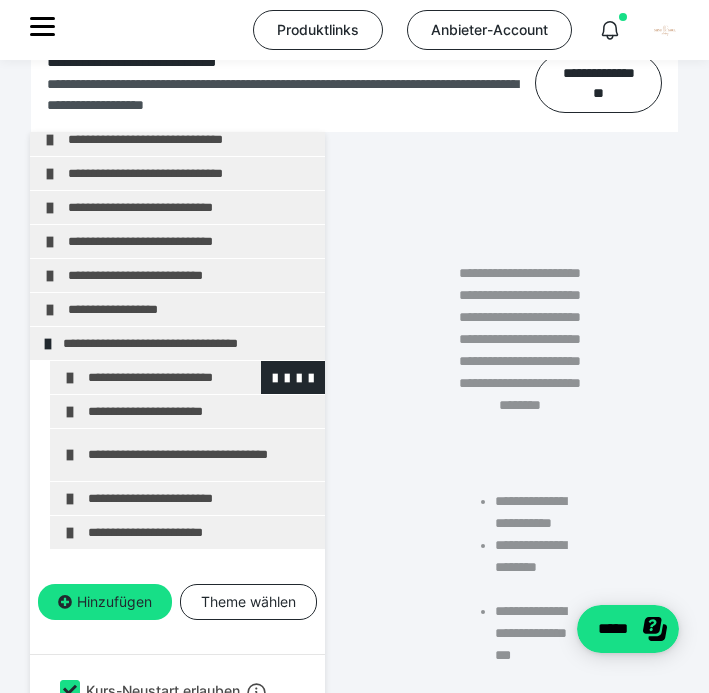 click on "**********" at bounding box center (187, 377) 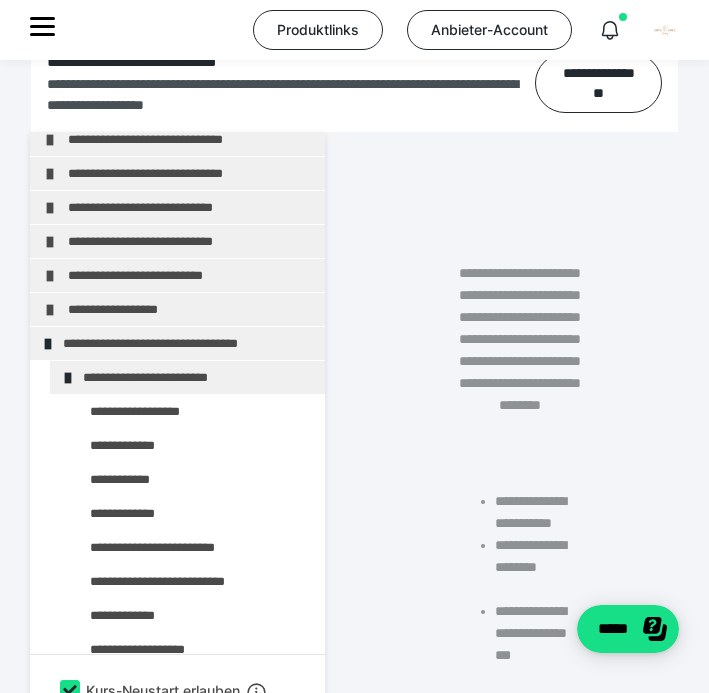 click at bounding box center (68, 378) 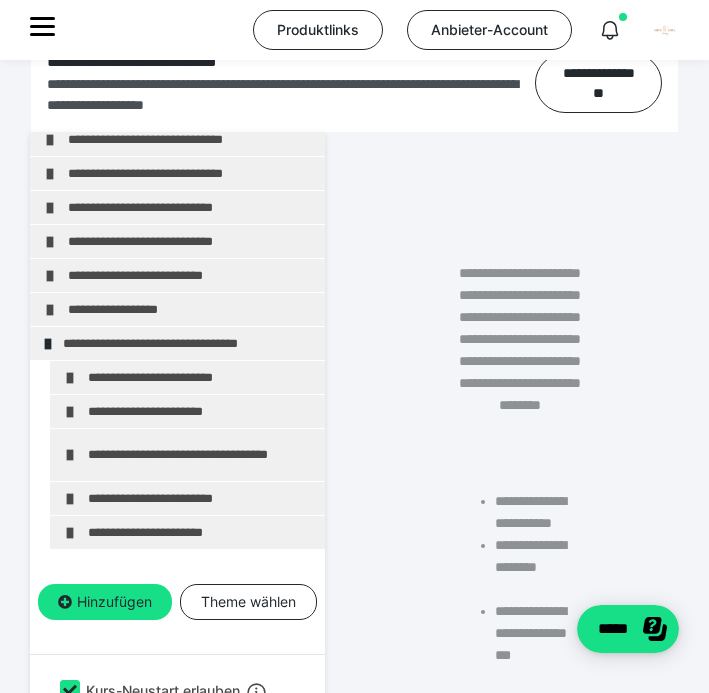 click on "**********" at bounding box center (187, 377) 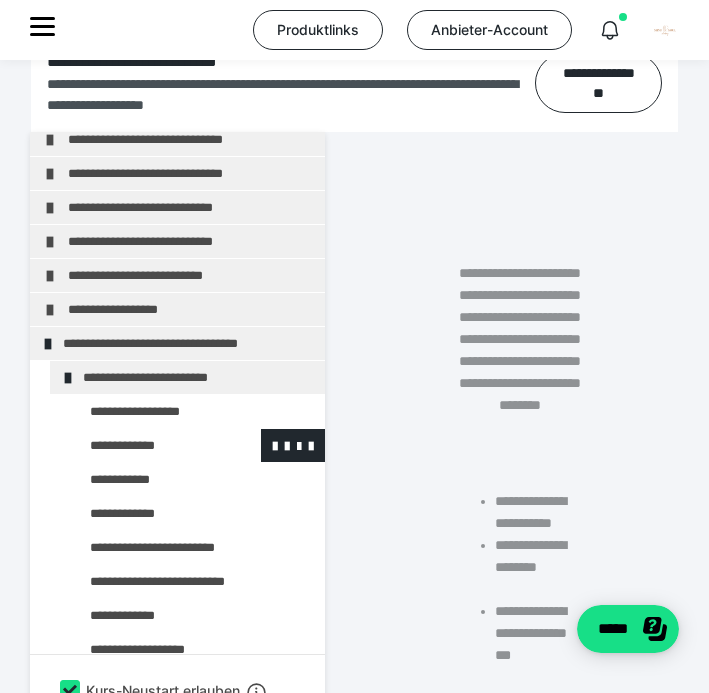 scroll, scrollTop: 254, scrollLeft: 0, axis: vertical 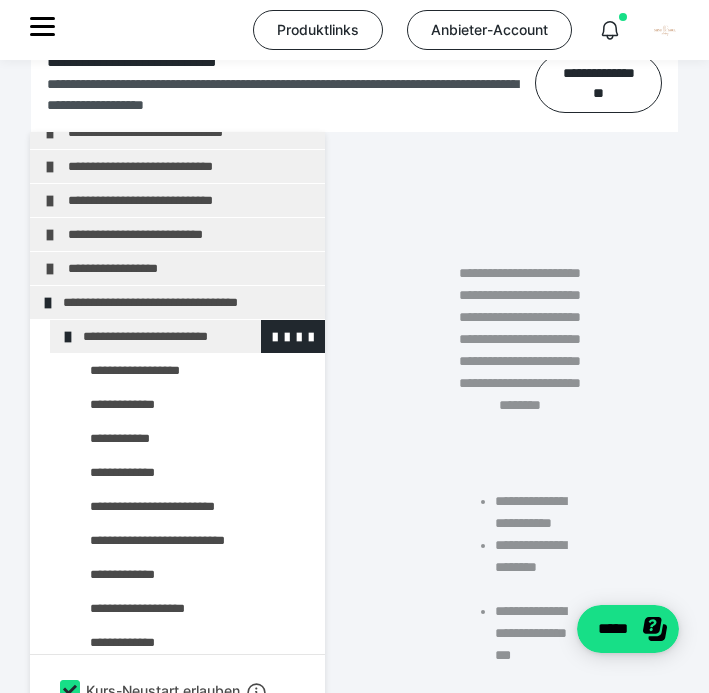 click at bounding box center [68, 337] 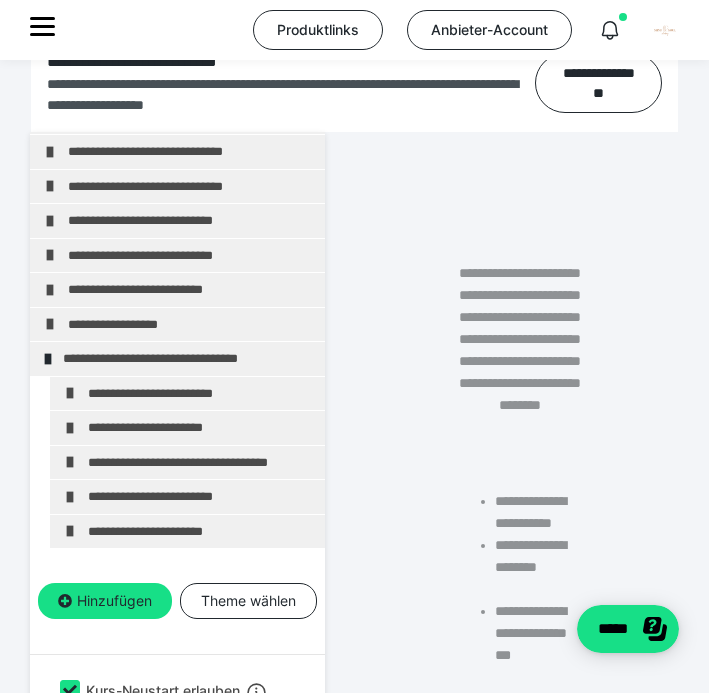 scroll, scrollTop: 213, scrollLeft: 0, axis: vertical 